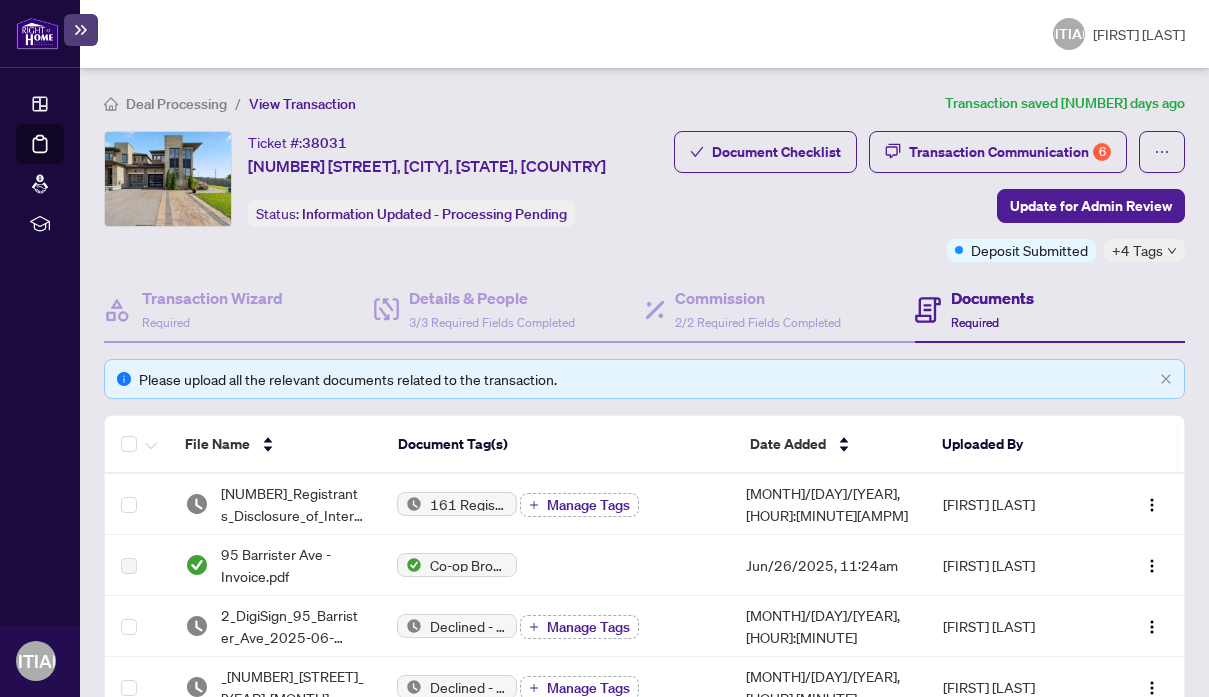 scroll, scrollTop: 0, scrollLeft: 0, axis: both 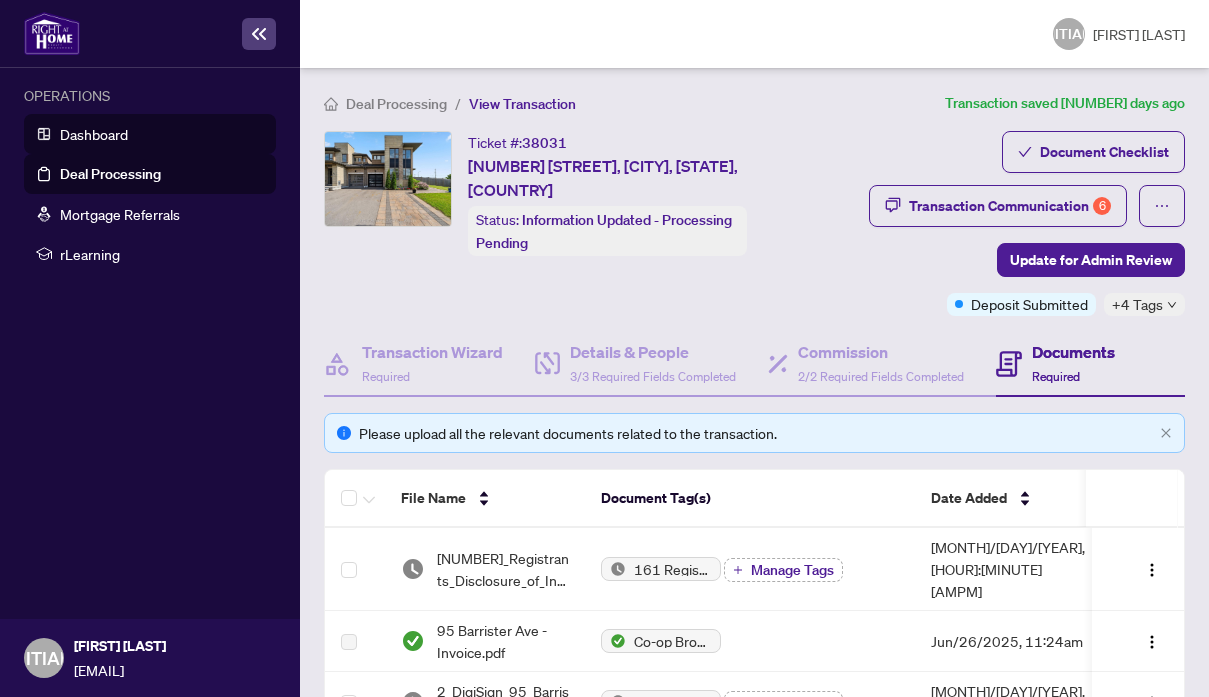 click on "Dashboard" at bounding box center [94, 134] 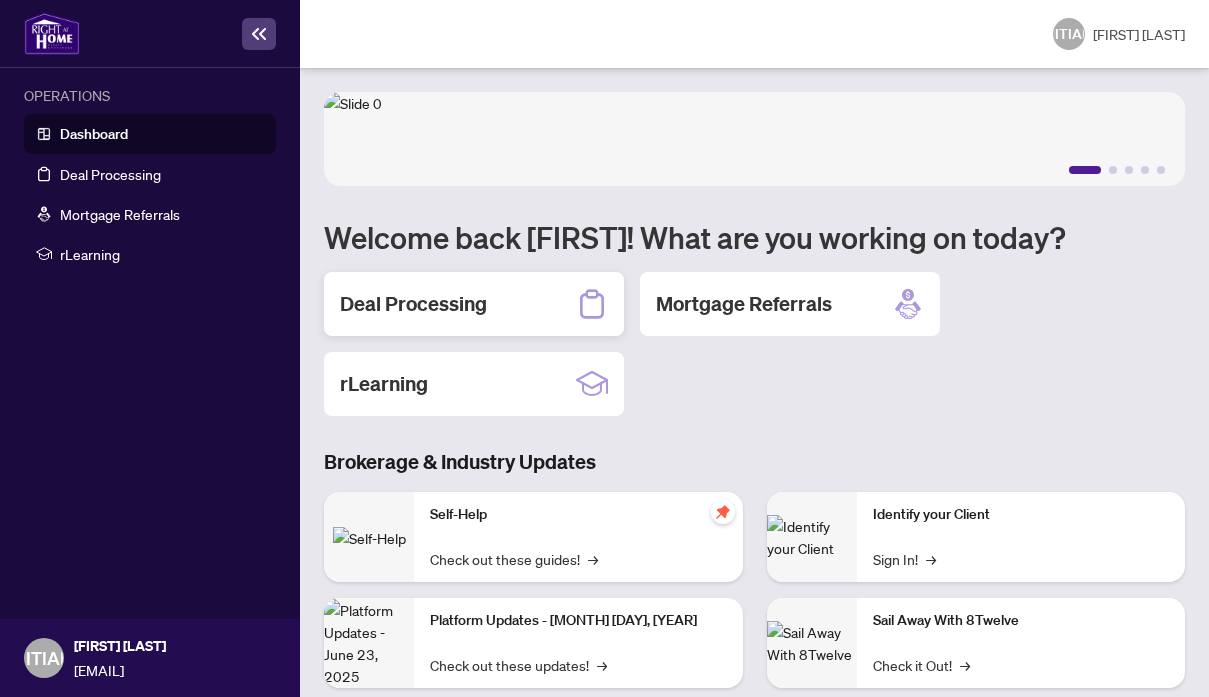 click on "Deal Processing" at bounding box center (413, 304) 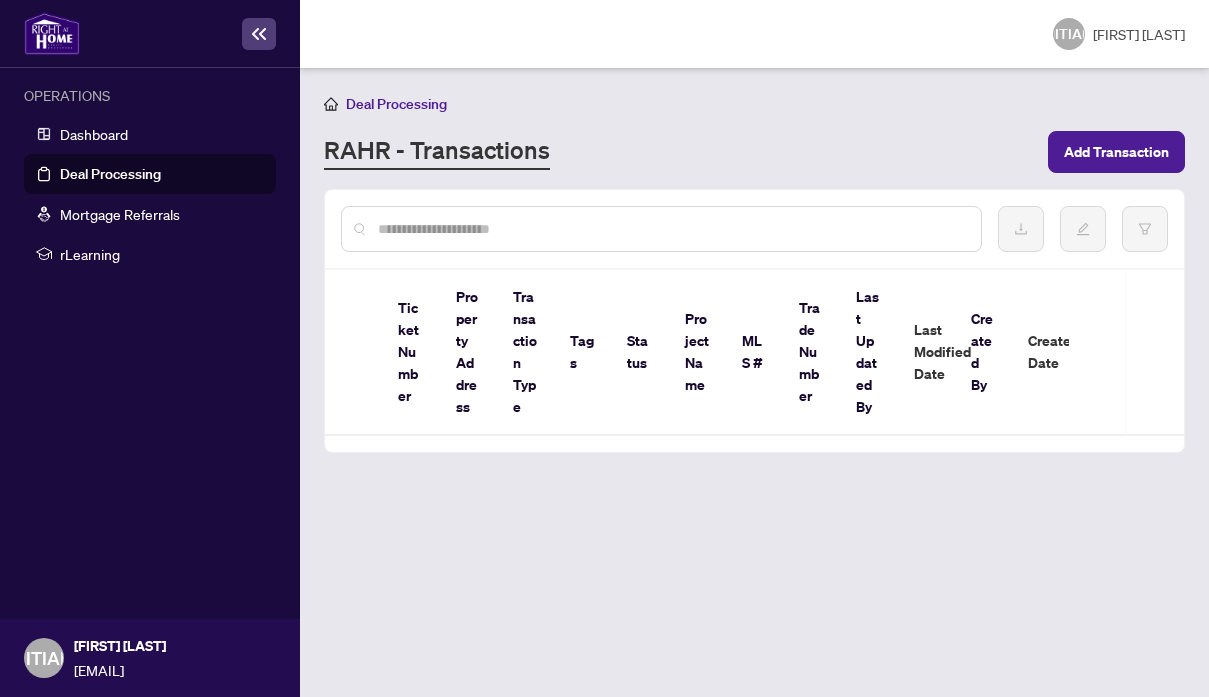click on "[FIRST] [LAST]" at bounding box center (1139, 34) 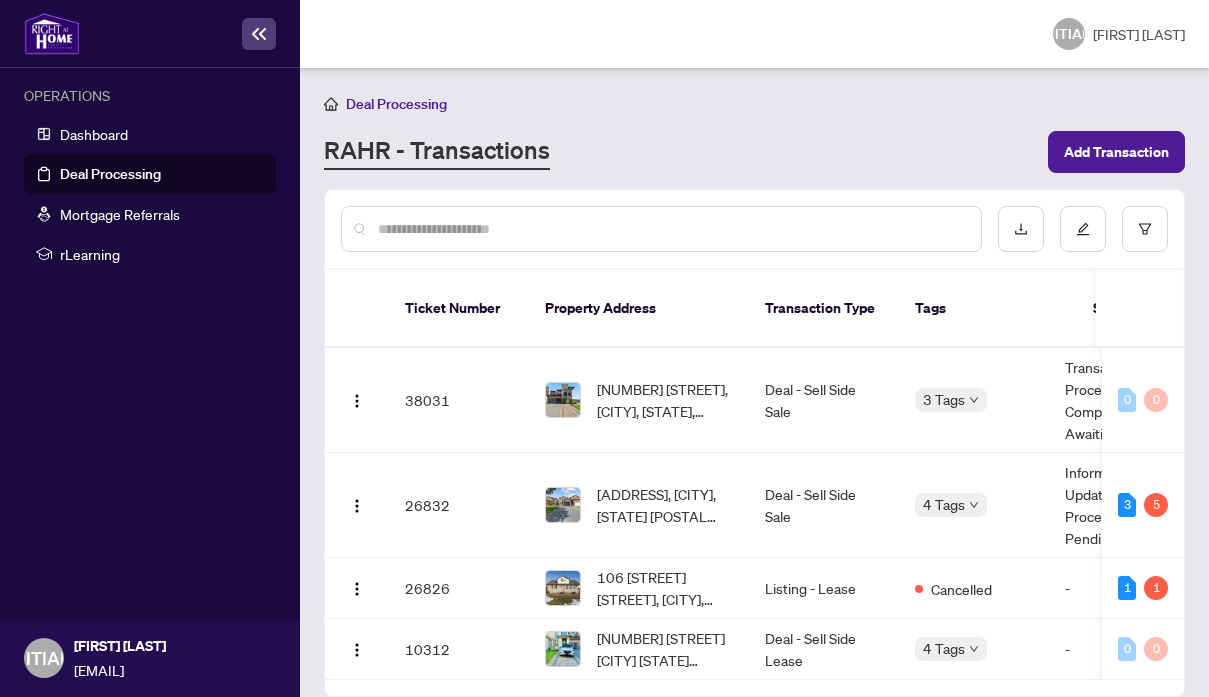 click on "Deal Processing RAHR - Transactions Add Transaction Ticket Number Property Address Transaction Type Tags Status Project Name MLS # Trade Number Last Updated By Last Modified Date Created By Created Date                             38031 [NUMBER] [STREET], [CITY], [STATE], [COUNTRY] Deal - Sell Side Sale 3 Tags Transaction Processing Complete - Awaiting Payment - E12188011 2508151 - NS [PERSON] [PERSON] [DATE] [PERSON] [DATE] 0 0 26832 34 [STREET] [CRESCENT], [CITY], [STATE] [COUNTRY] Deal - Sell Side Sale 4 Tags Information Updated - Processing Pending - E12157942 2509092 [PERSON] [PERSON] [DATE] [PERSON] [DATE] 3 5 26826 106 [STREET] [STREET], [CITY], [STATE] [COUNTRY] Listing - Lease Cancelled - - E12025126 - [PERSON] [PERSON] [DATE] [PERSON] [DATE] 1 1 10312 61 [STREET] [STREET] [CITY] [STATE] [COUNTRY], [CITY], [STATE] [COUNTRY] Deal - Sell Side Lease 4 Tags - - E9295224 2413976 0 0" at bounding box center (754, 382) 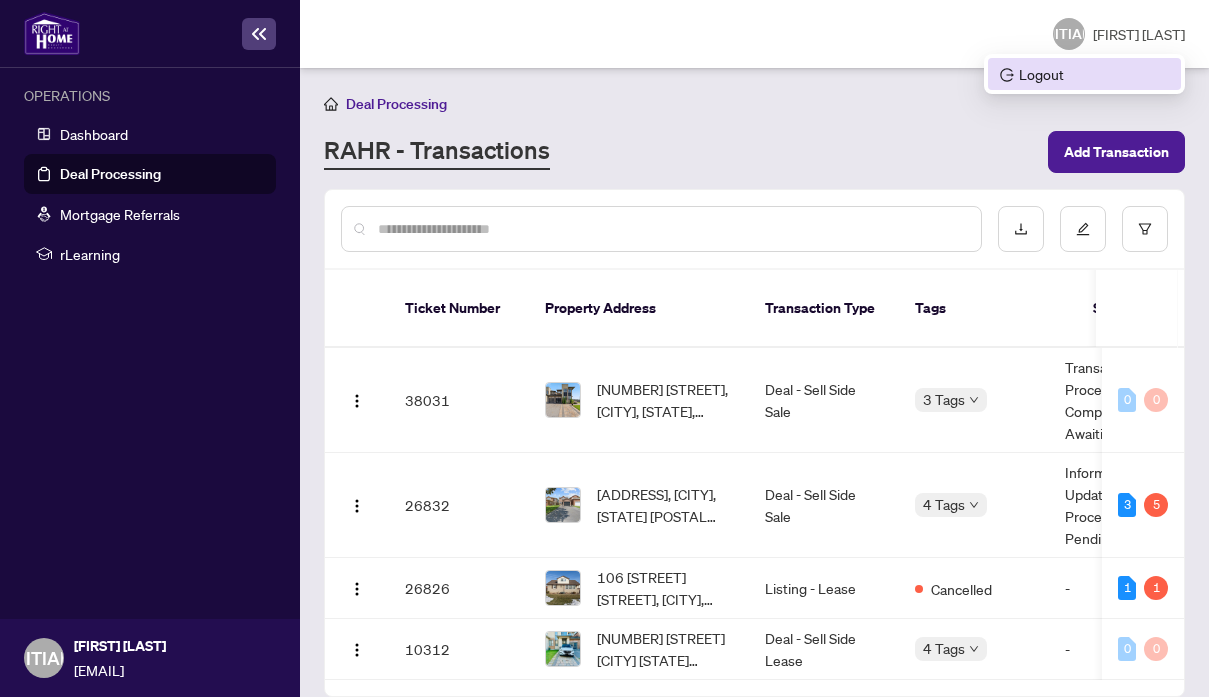 click on "Logout" at bounding box center [1084, 74] 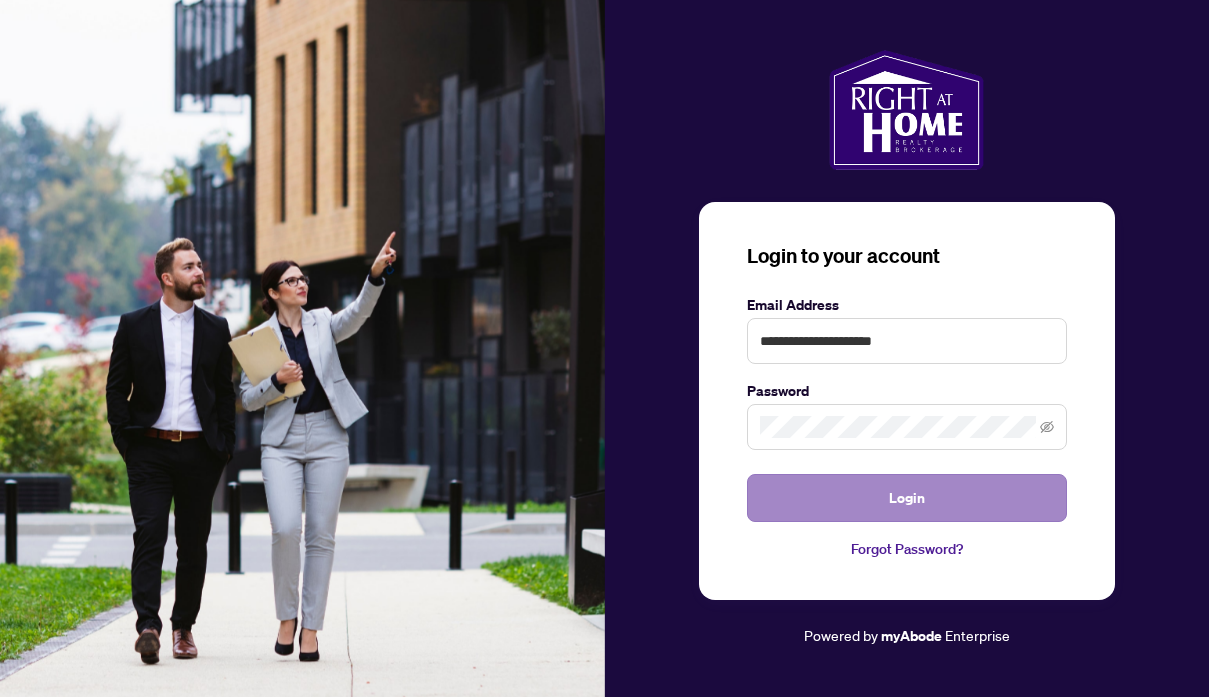 click on "Login" at bounding box center [907, 498] 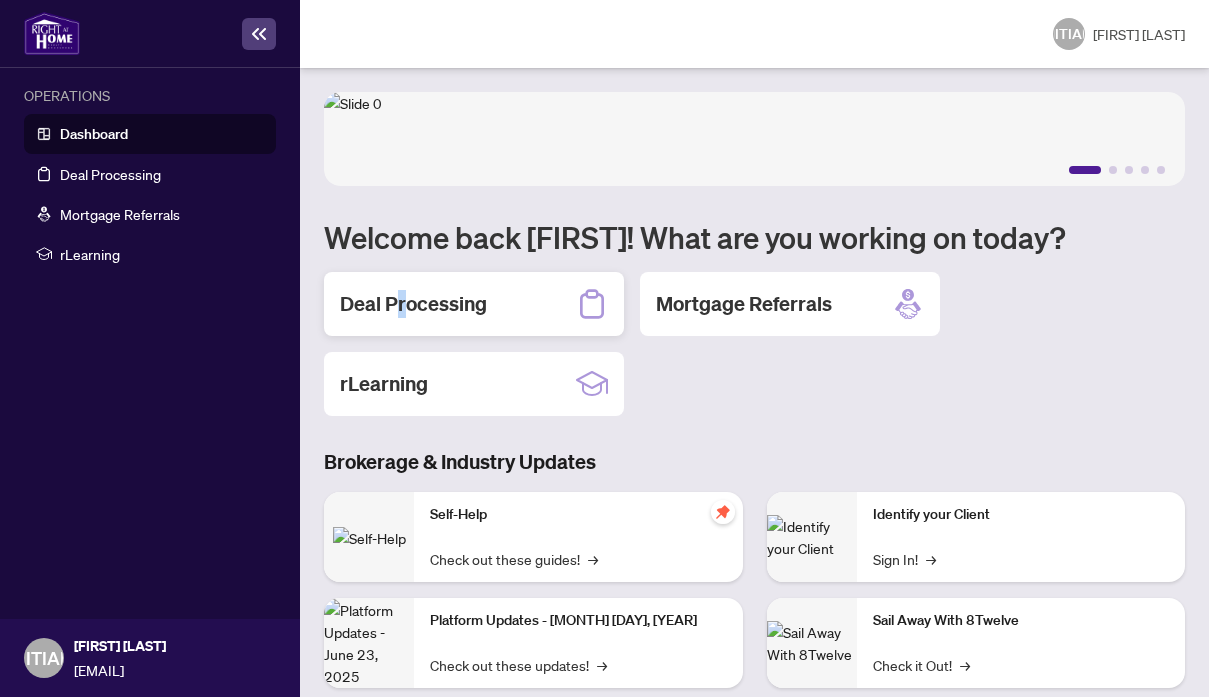 click on "Deal Processing" at bounding box center [413, 304] 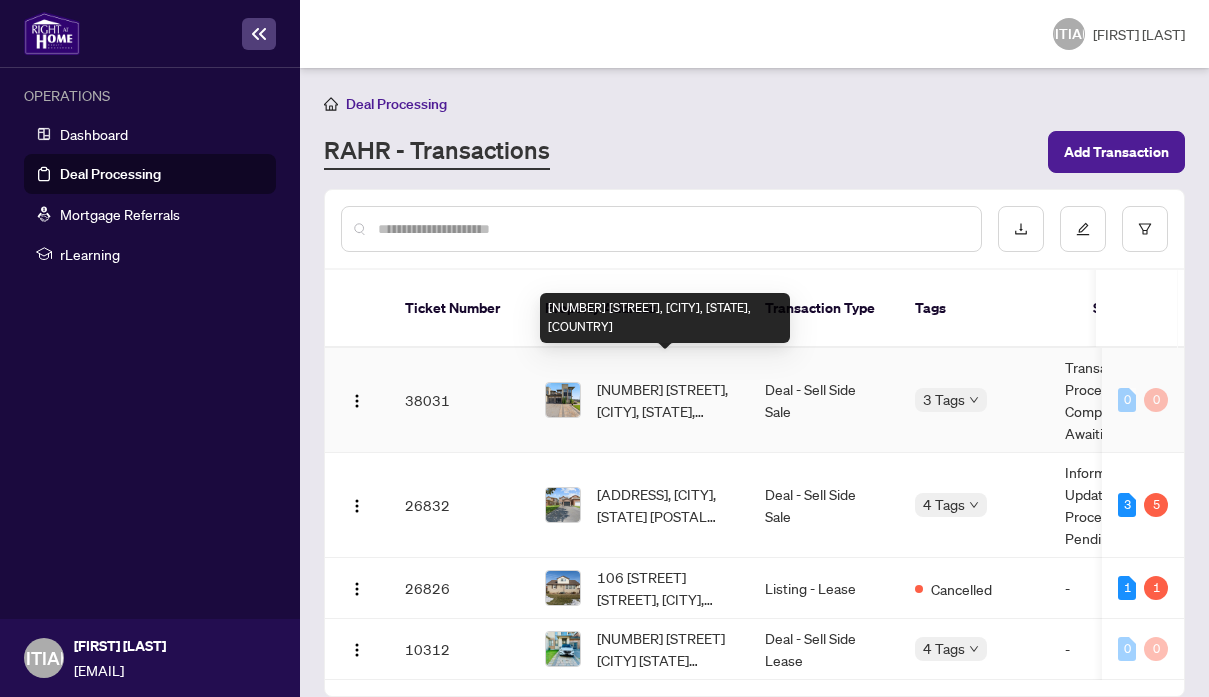 click on "[NUMBER] [STREET], [CITY], [STATE], [COUNTRY]" at bounding box center (665, 400) 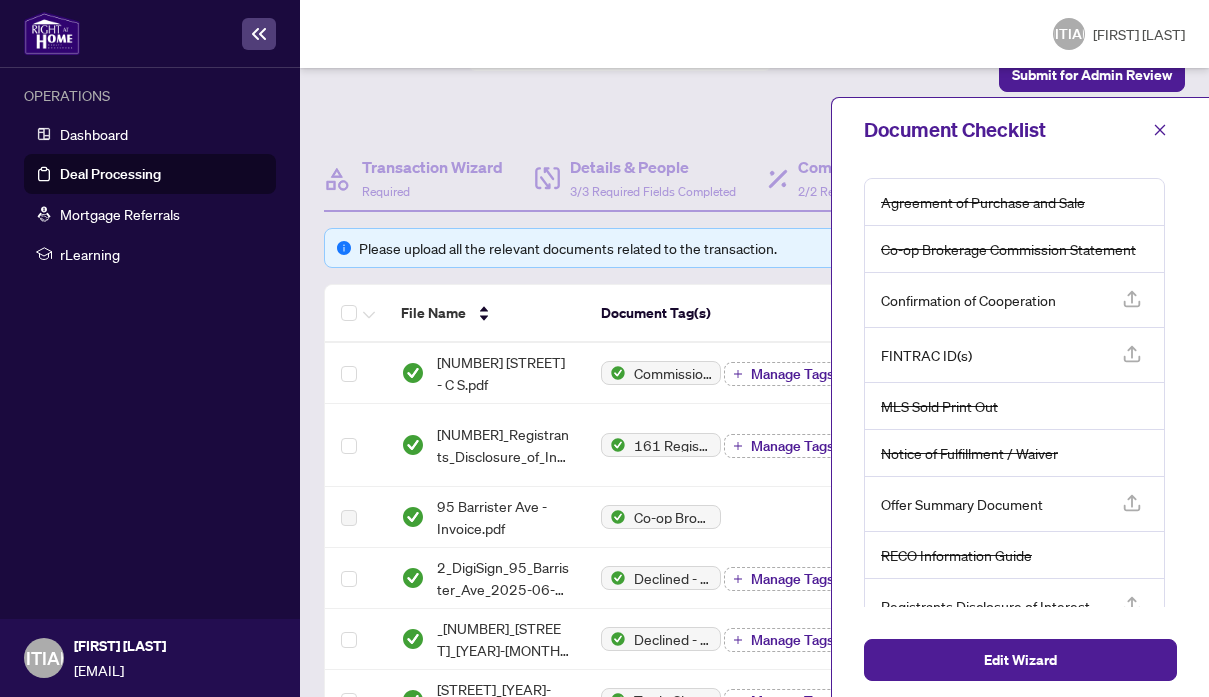 scroll, scrollTop: 187, scrollLeft: 0, axis: vertical 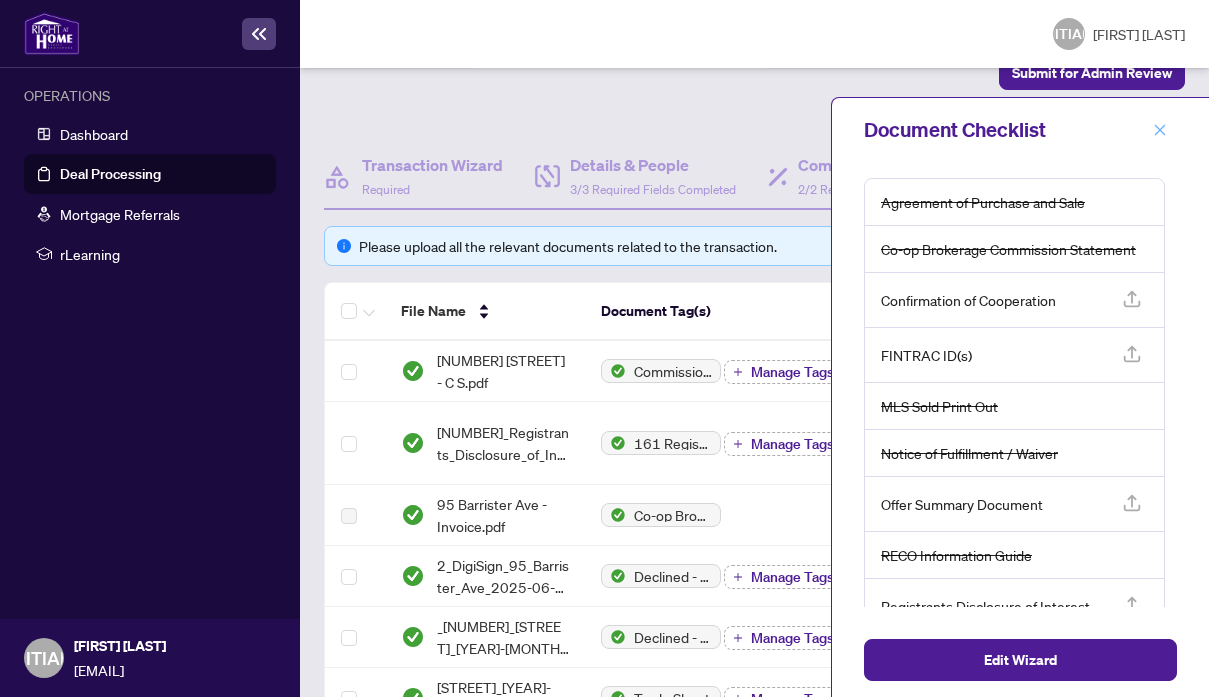 click at bounding box center (1160, 130) 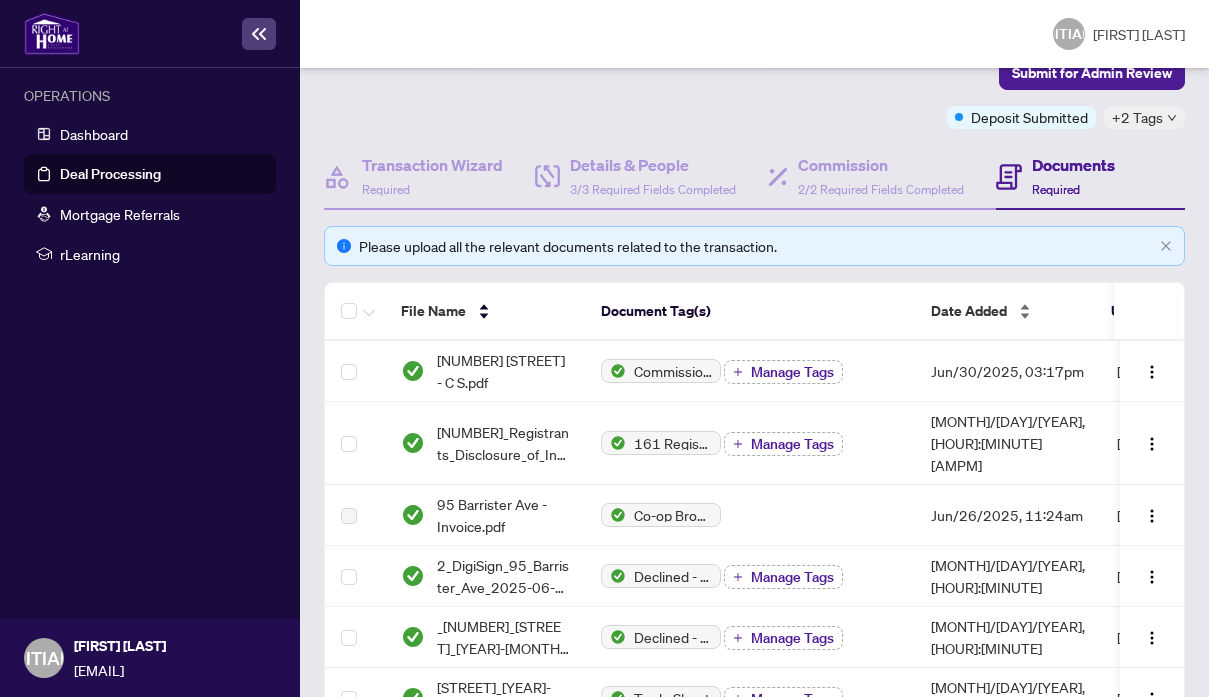 scroll, scrollTop: 0, scrollLeft: 85, axis: horizontal 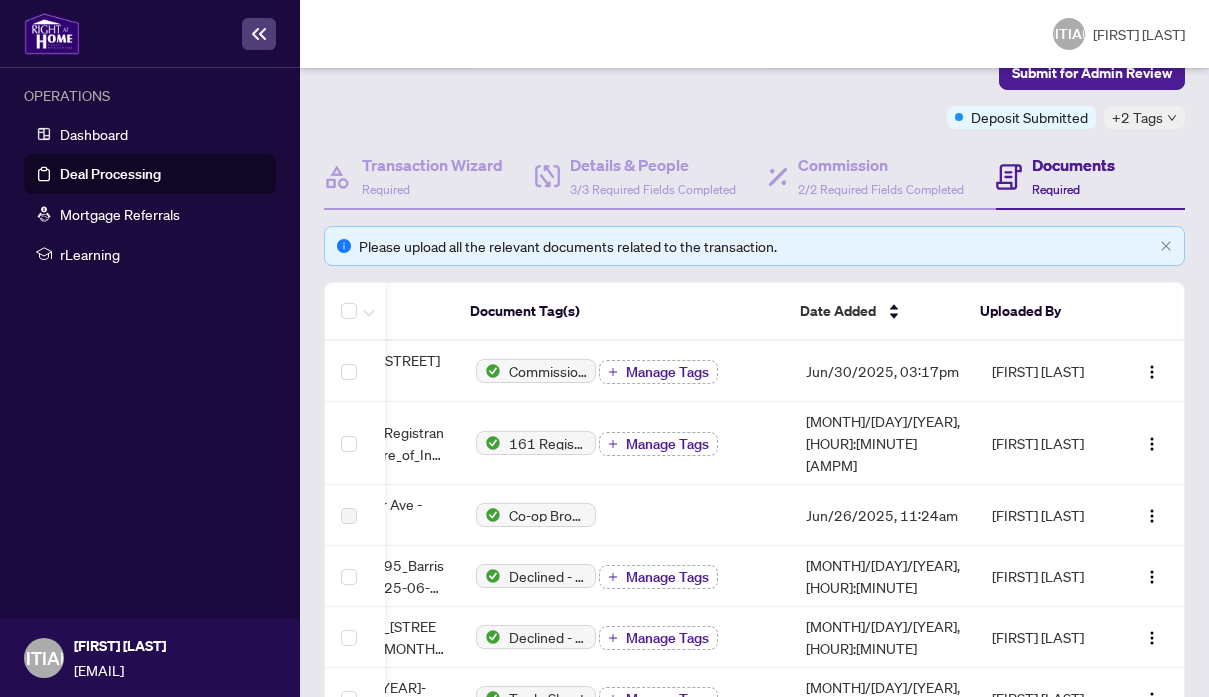 click on "+2 Tags" at bounding box center (1137, 117) 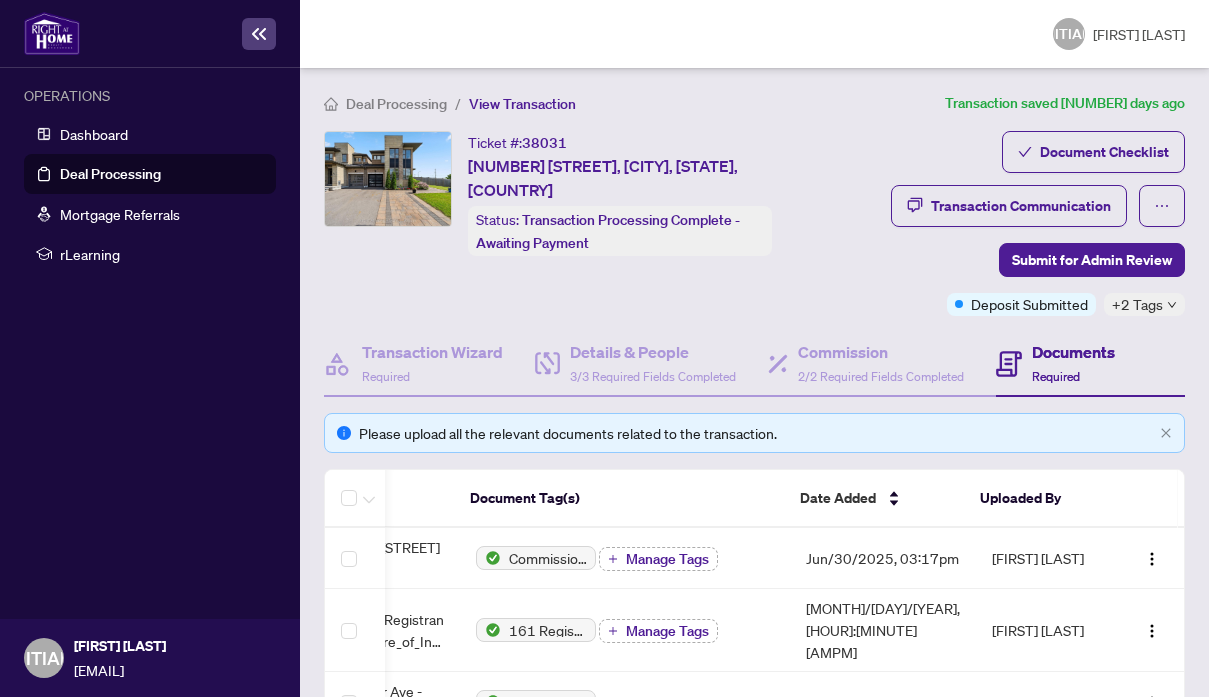 scroll, scrollTop: 0, scrollLeft: 0, axis: both 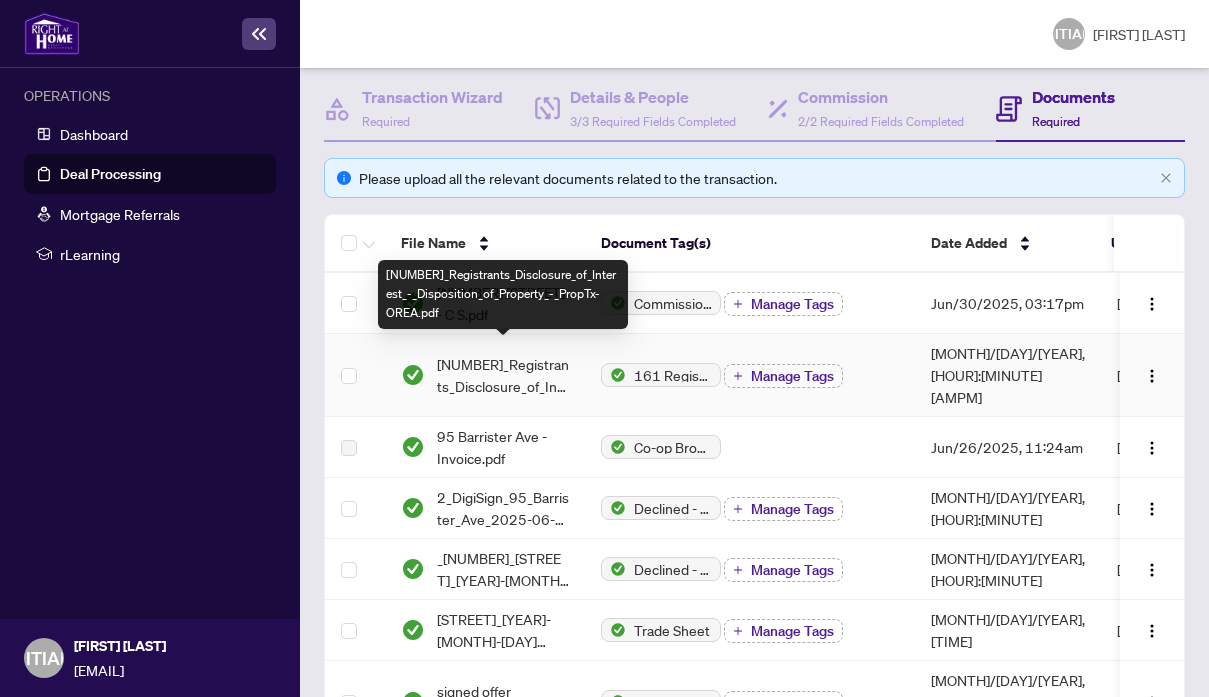 click on "[NUMBER]_Registrants_Disclosure_of_Interest_-_Disposition_of_Property_-_PropTx-OREA.pdf" at bounding box center (503, 375) 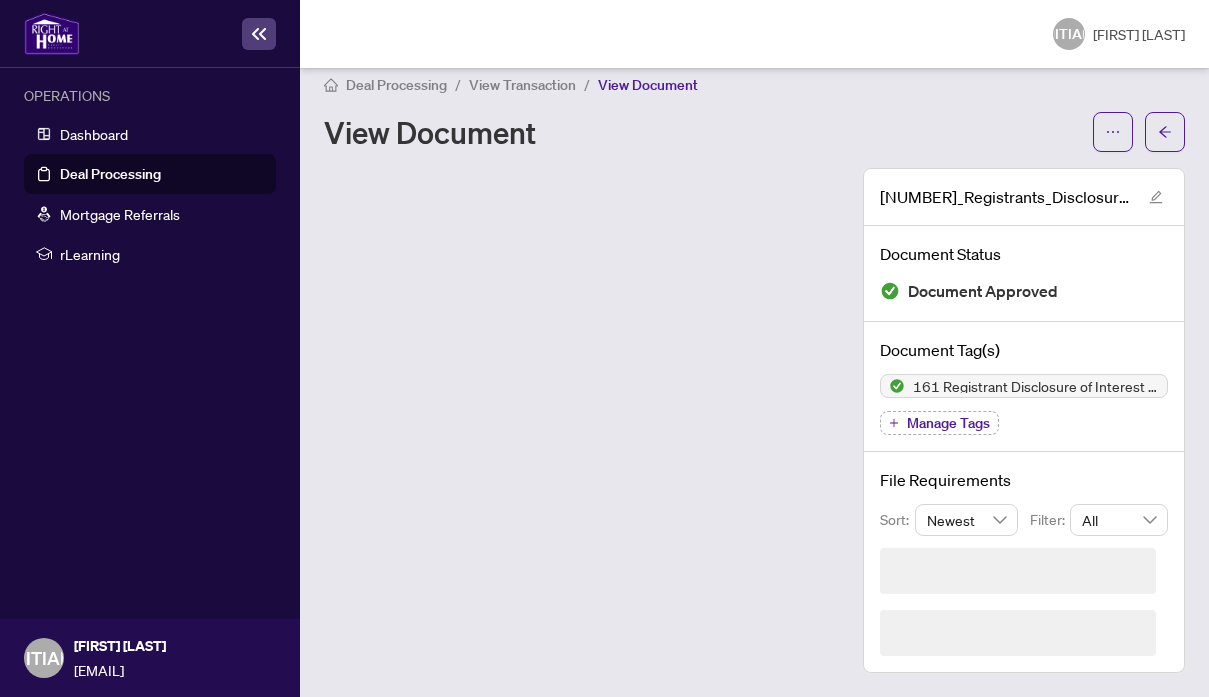 scroll, scrollTop: 0, scrollLeft: 0, axis: both 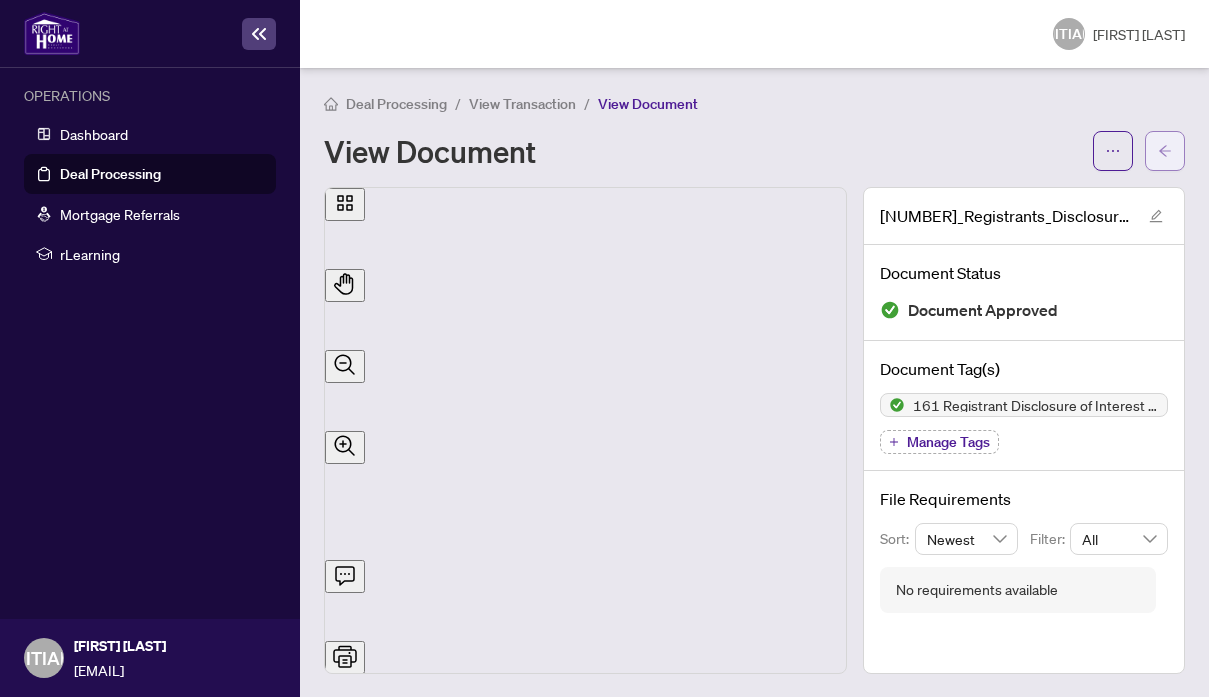 click at bounding box center [1165, 151] 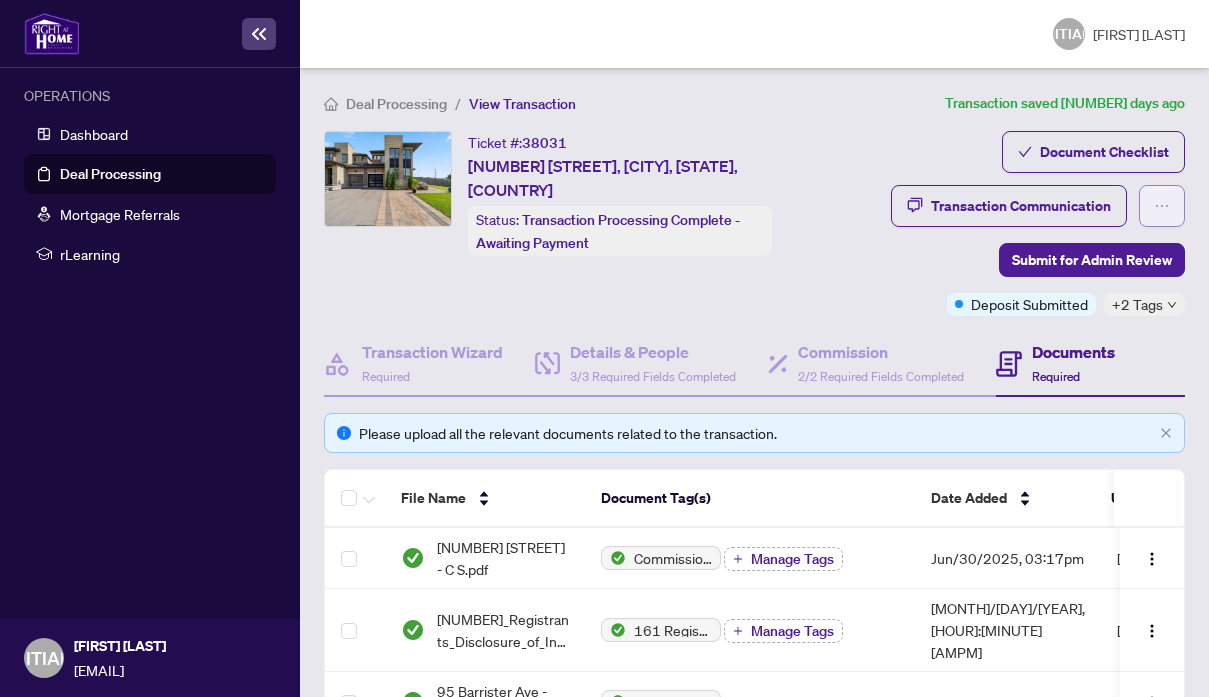 click at bounding box center (1162, 206) 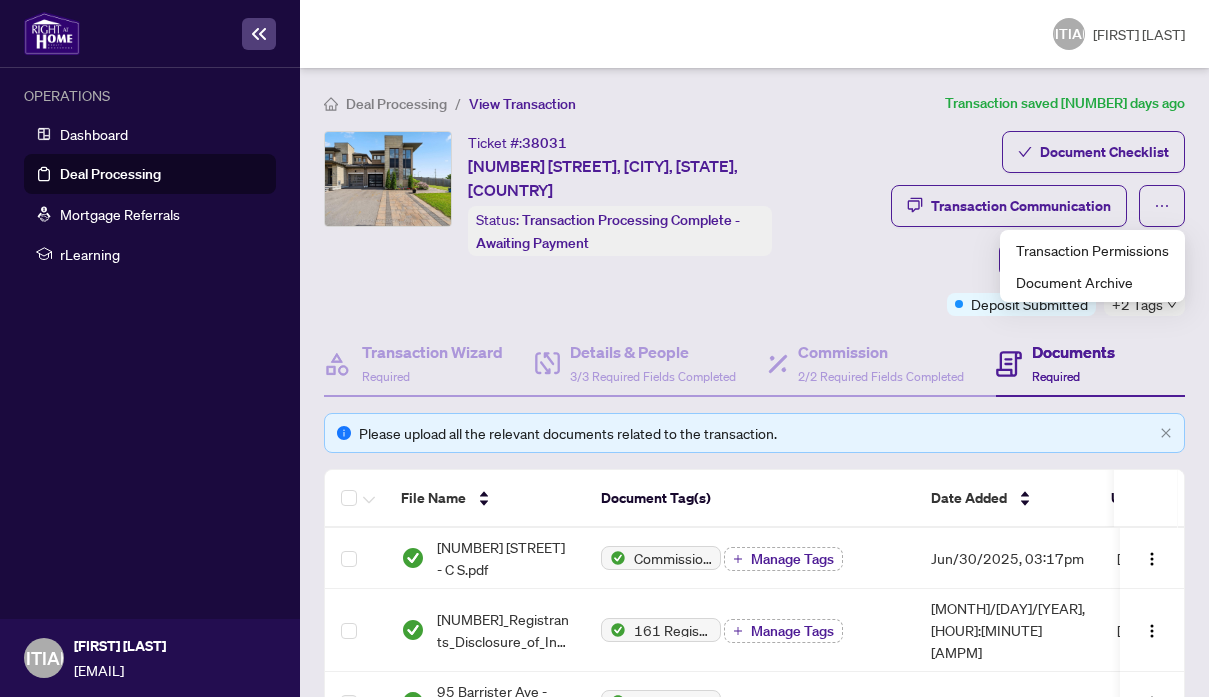 click on "Document Checklist Transaction Communication Submit for Admin Review Deposit Submitted +2 Tags" at bounding box center [982, 223] 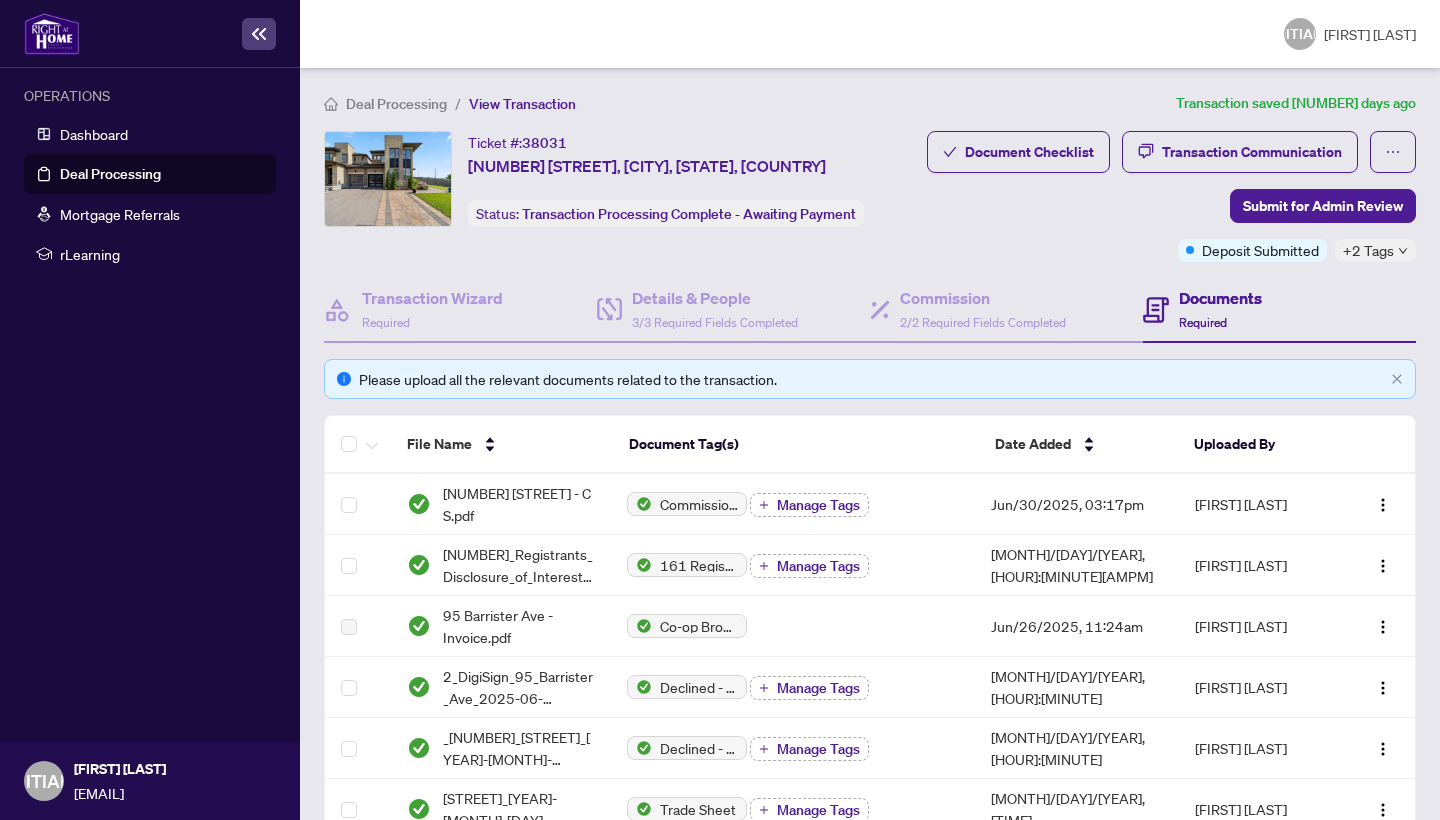 click at bounding box center [1403, 251] 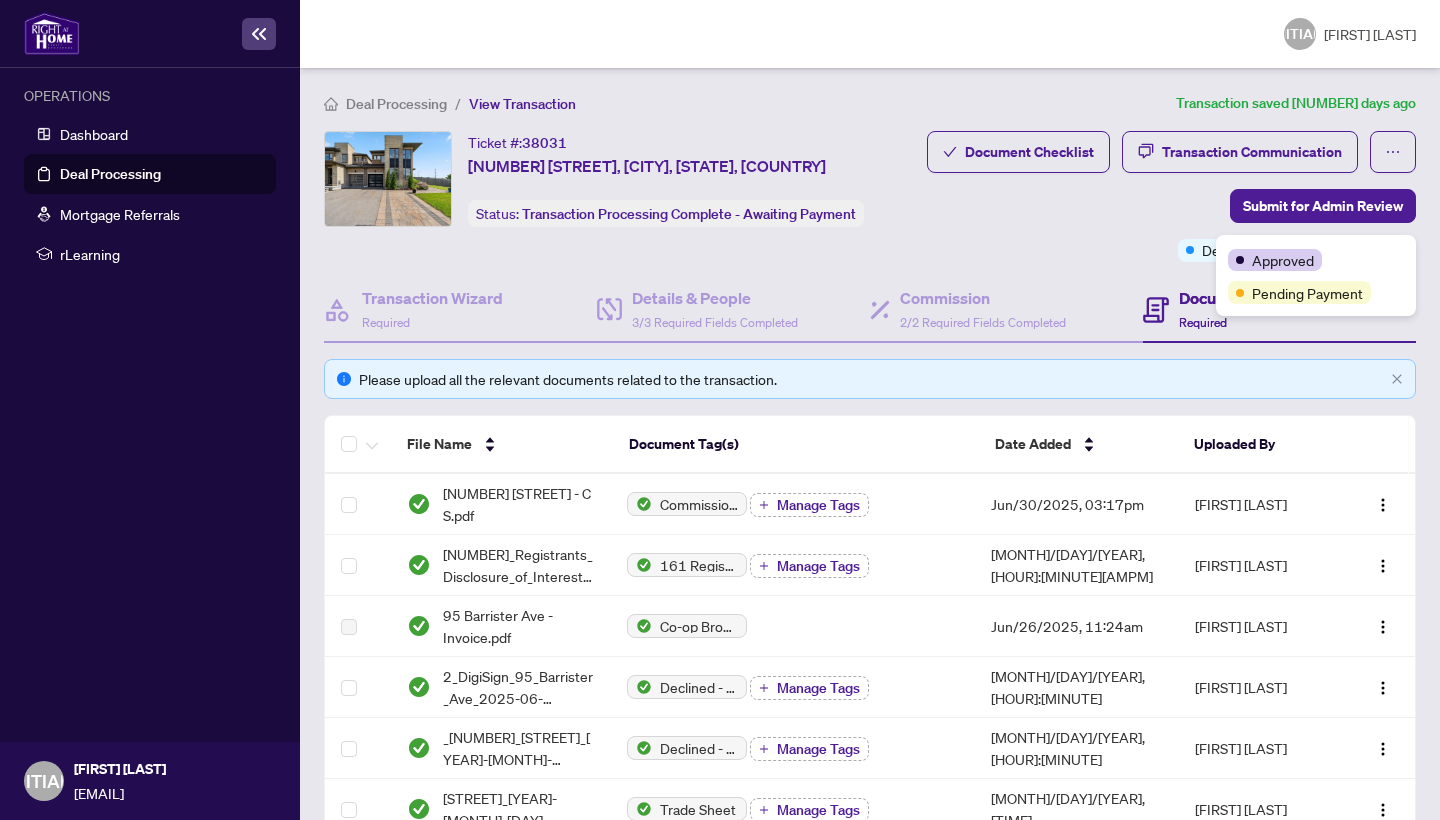 click on "Document Checklist Transaction Communication Submit for Admin Review Deposit Submitted +2 Tags" at bounding box center [1171, 196] 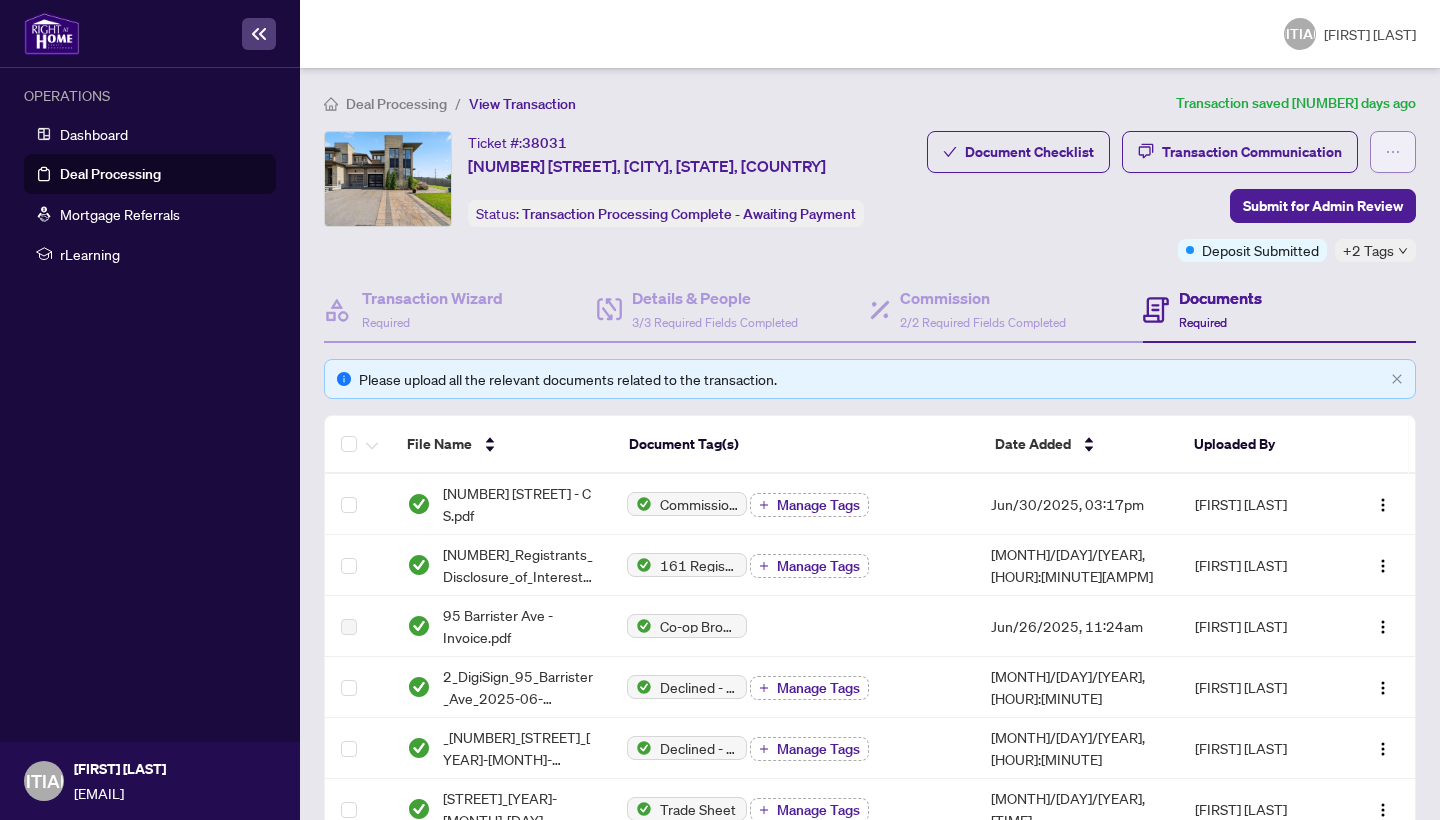 click at bounding box center [1393, 152] 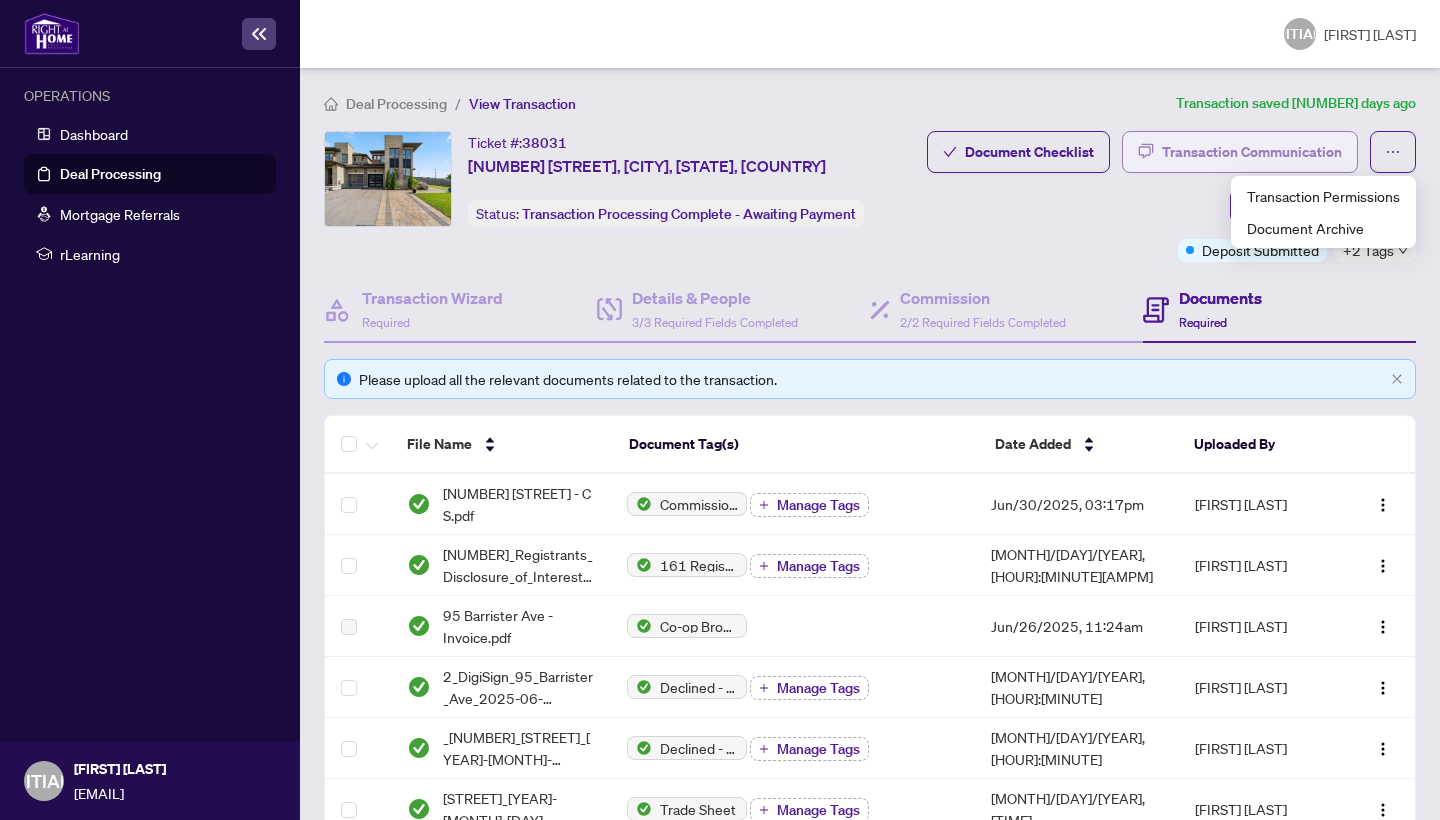 click on "Transaction Communication" at bounding box center (1252, 152) 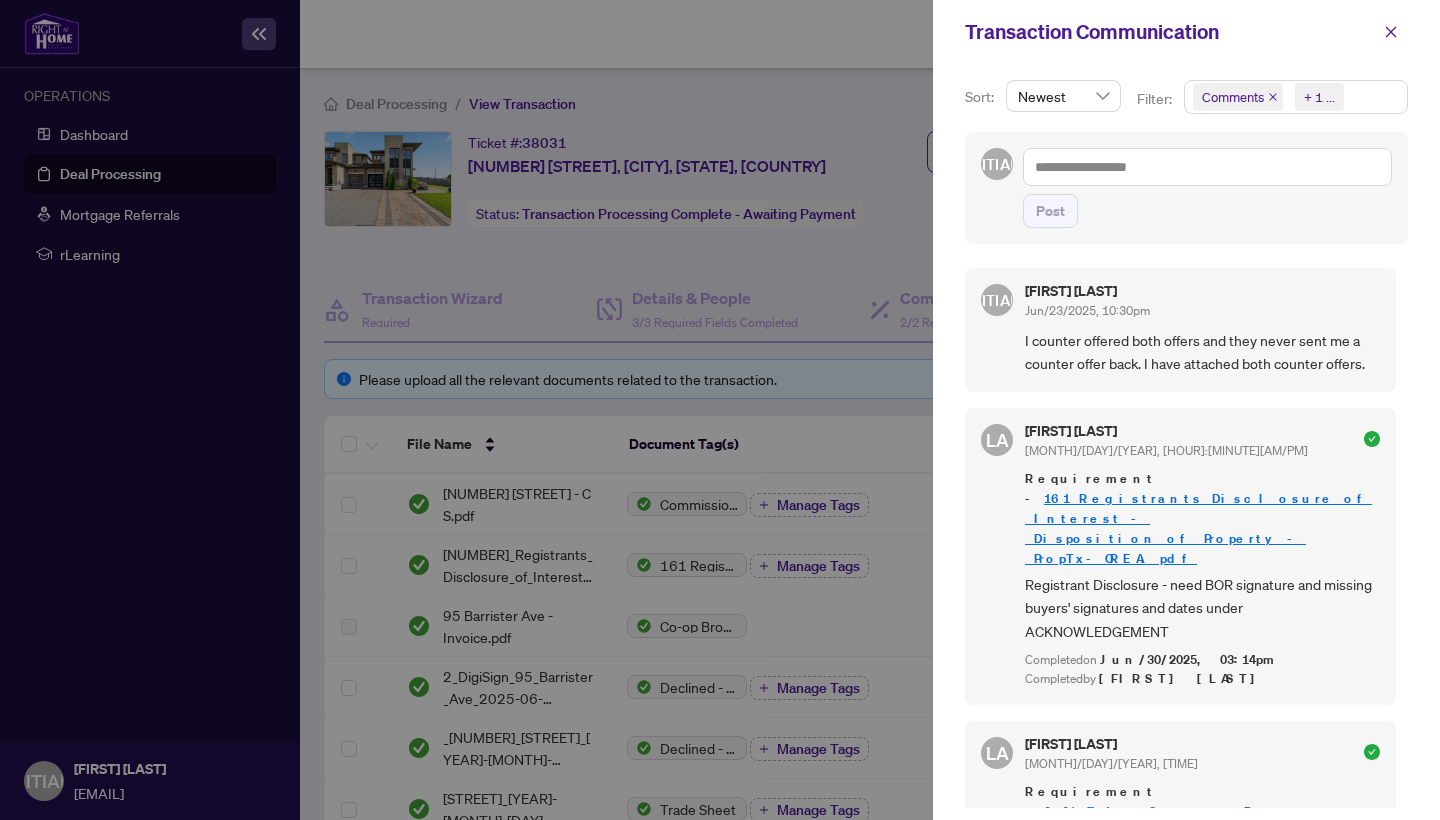 click on "Comments Requirements + 1 ..." at bounding box center [1296, 97] 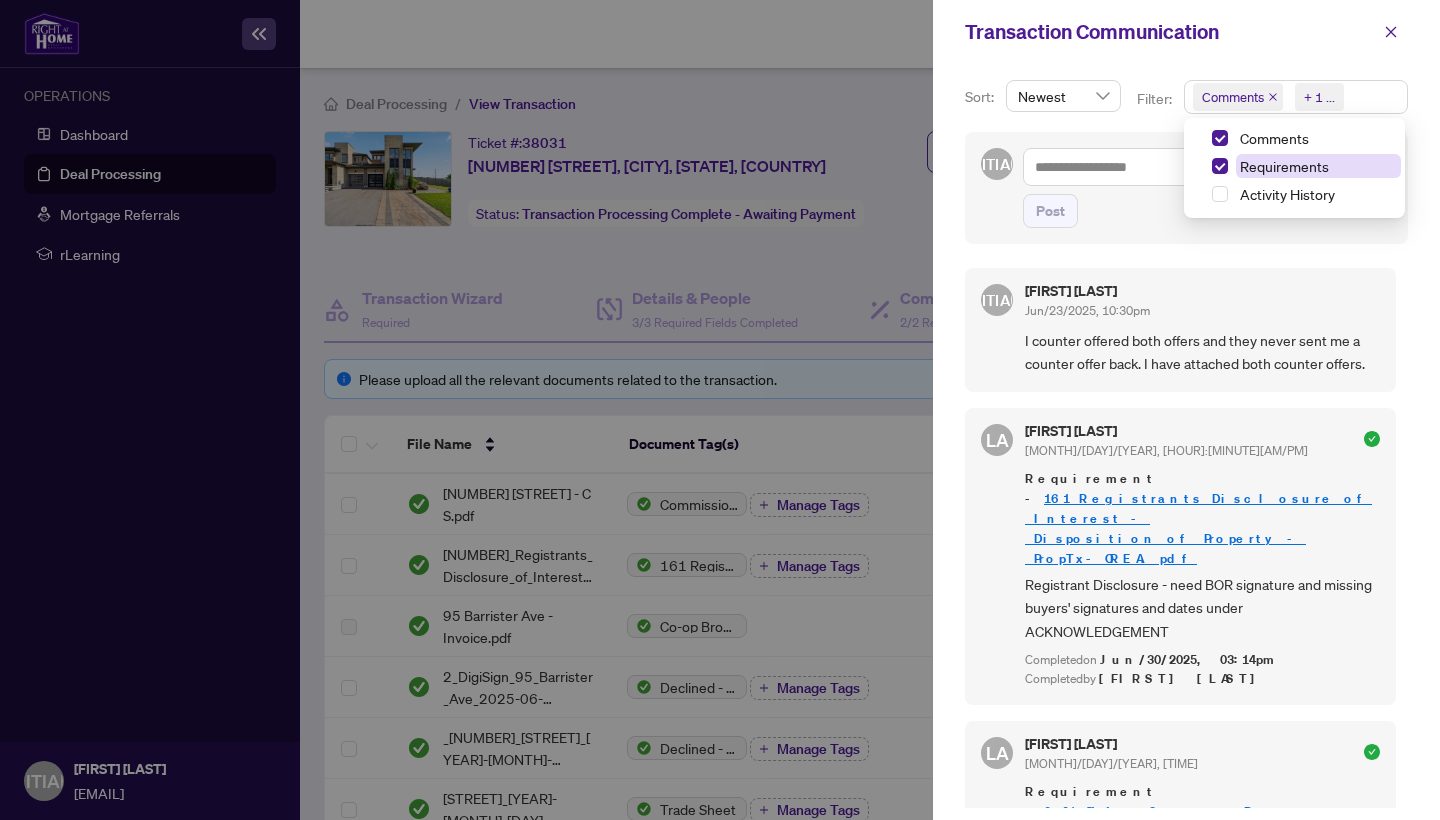 click on "Requirements" at bounding box center (1274, 138) 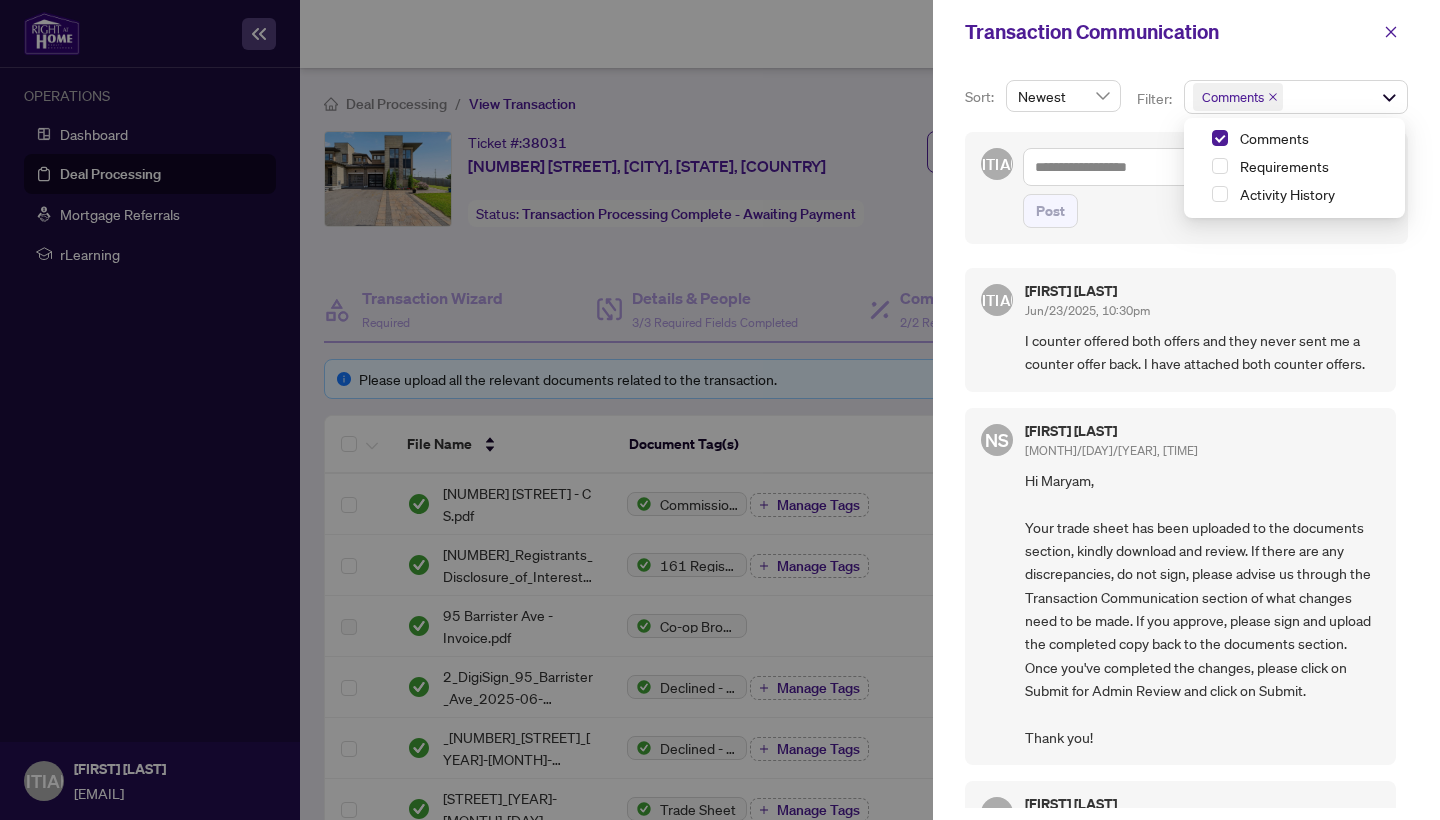 scroll, scrollTop: 0, scrollLeft: 0, axis: both 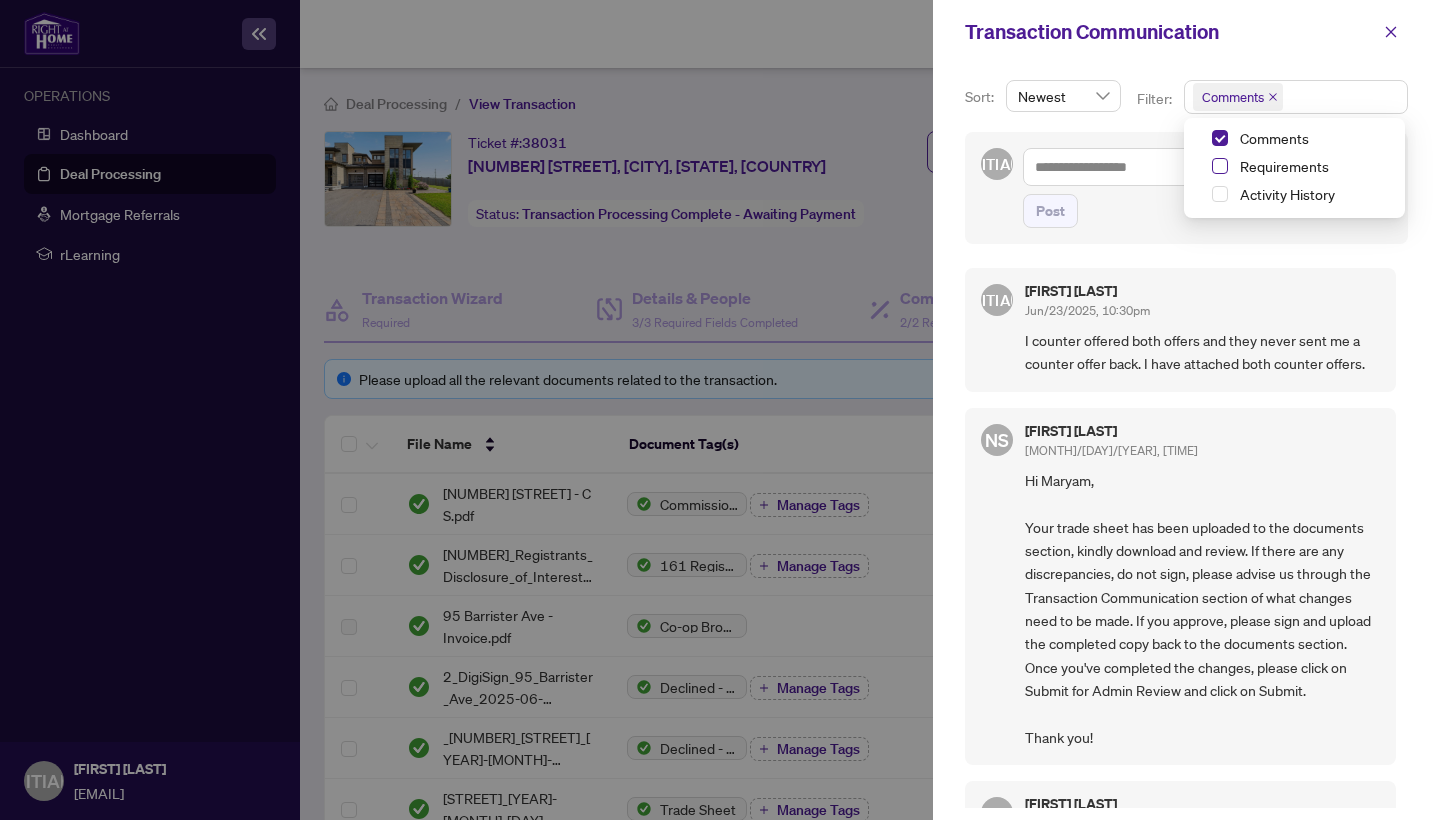 click at bounding box center (1220, 138) 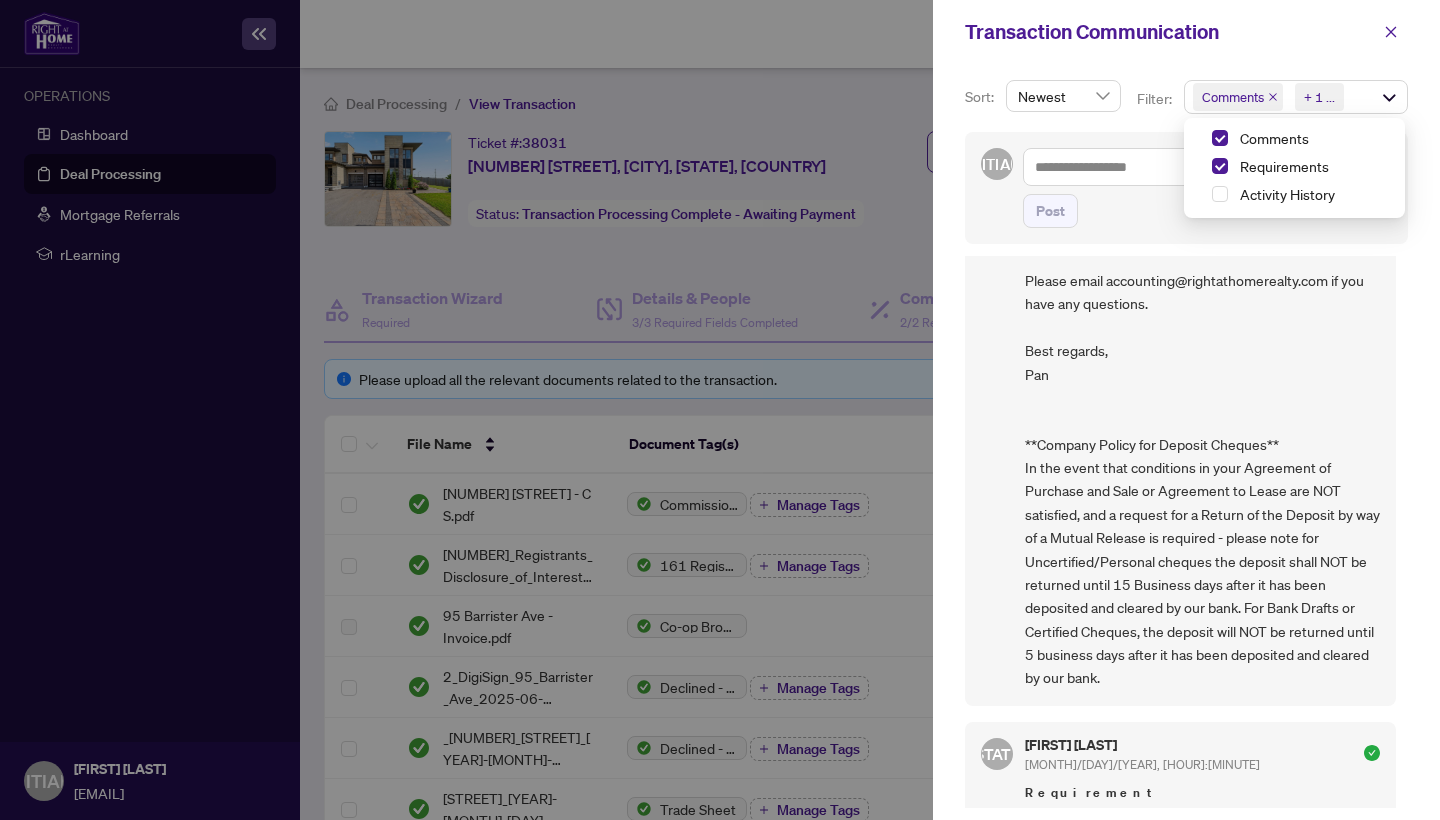scroll, scrollTop: 3422, scrollLeft: 0, axis: vertical 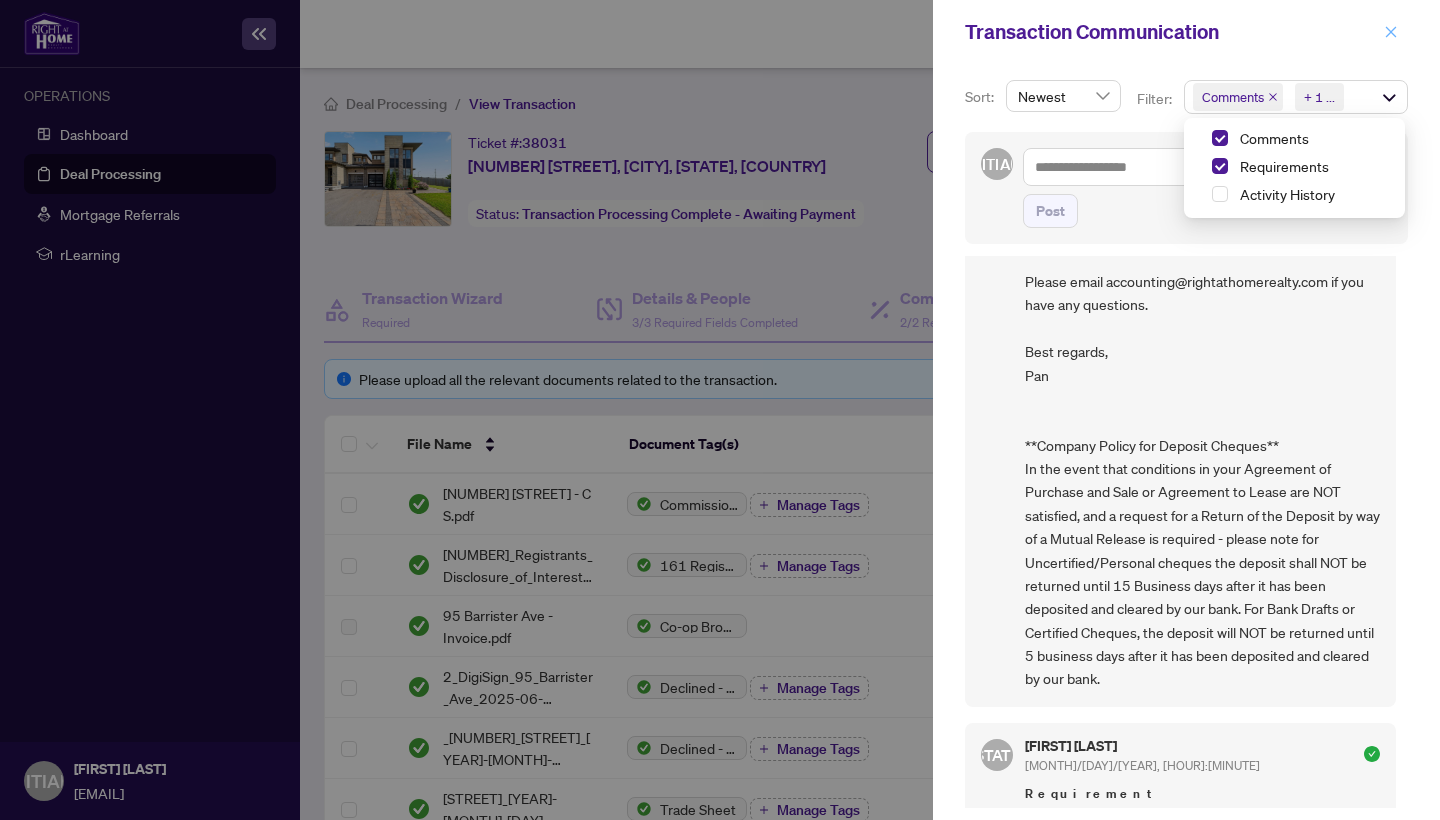 click at bounding box center (1391, 32) 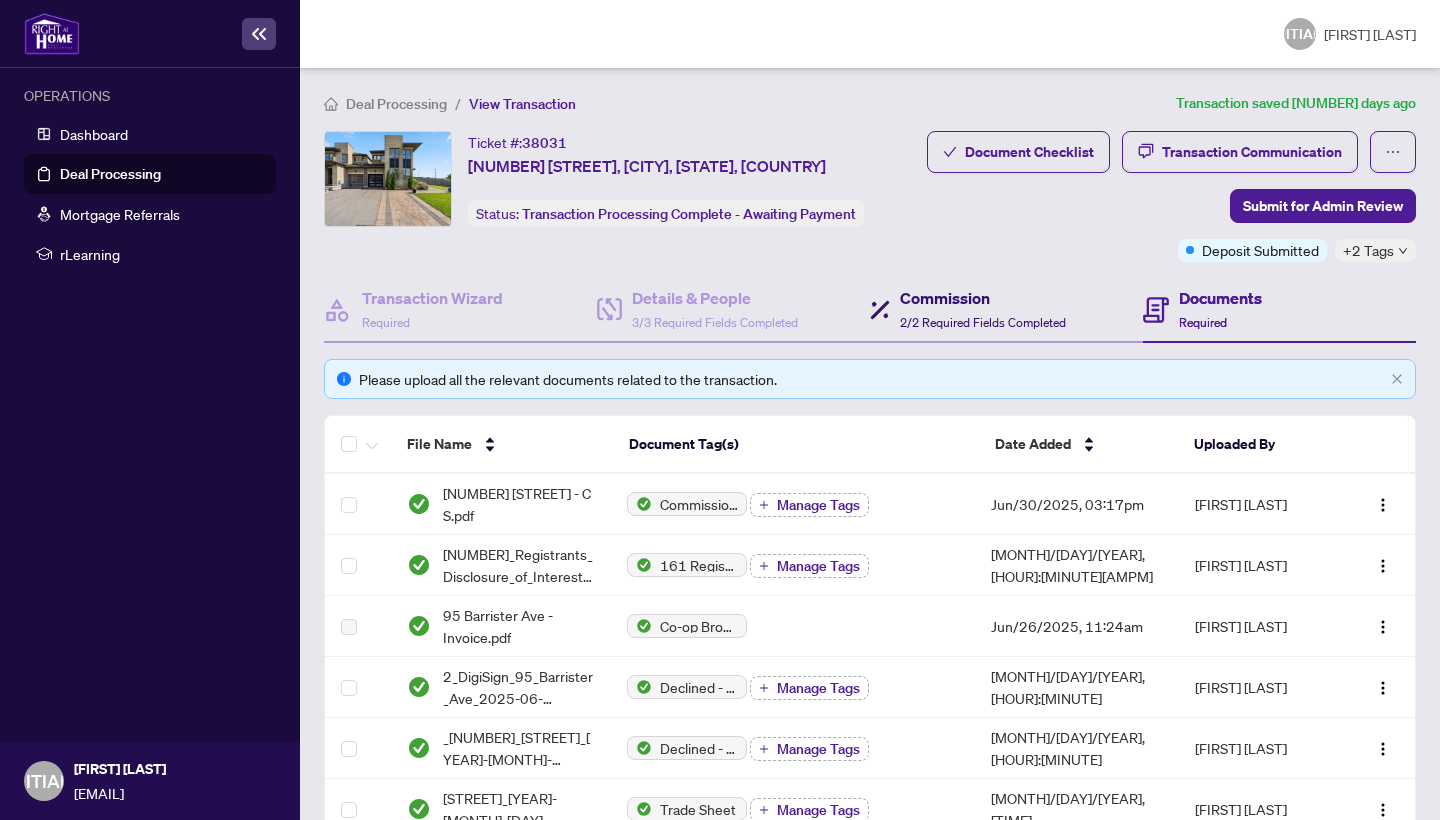 click on "Commission" at bounding box center (983, 298) 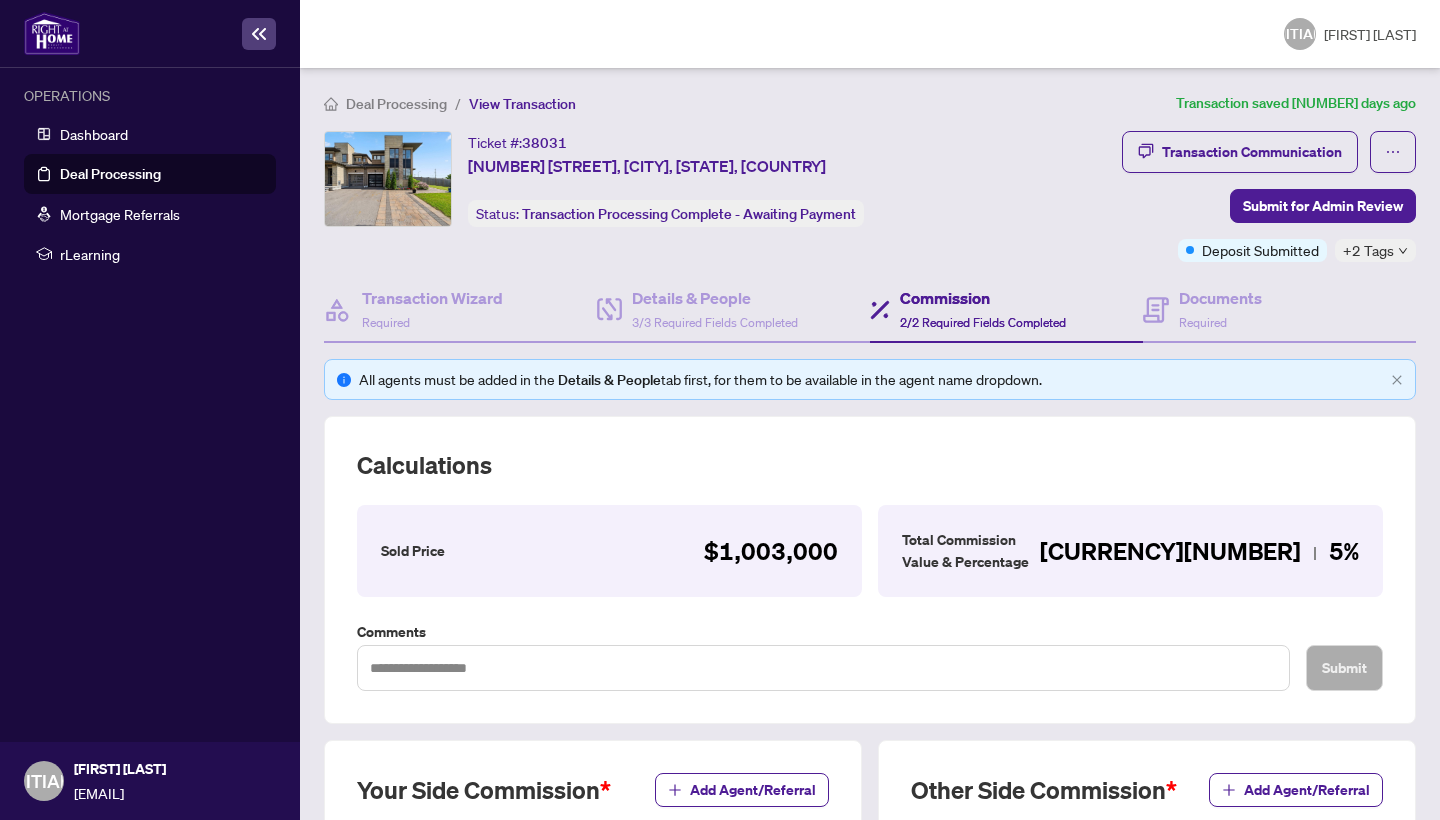 scroll, scrollTop: 0, scrollLeft: 0, axis: both 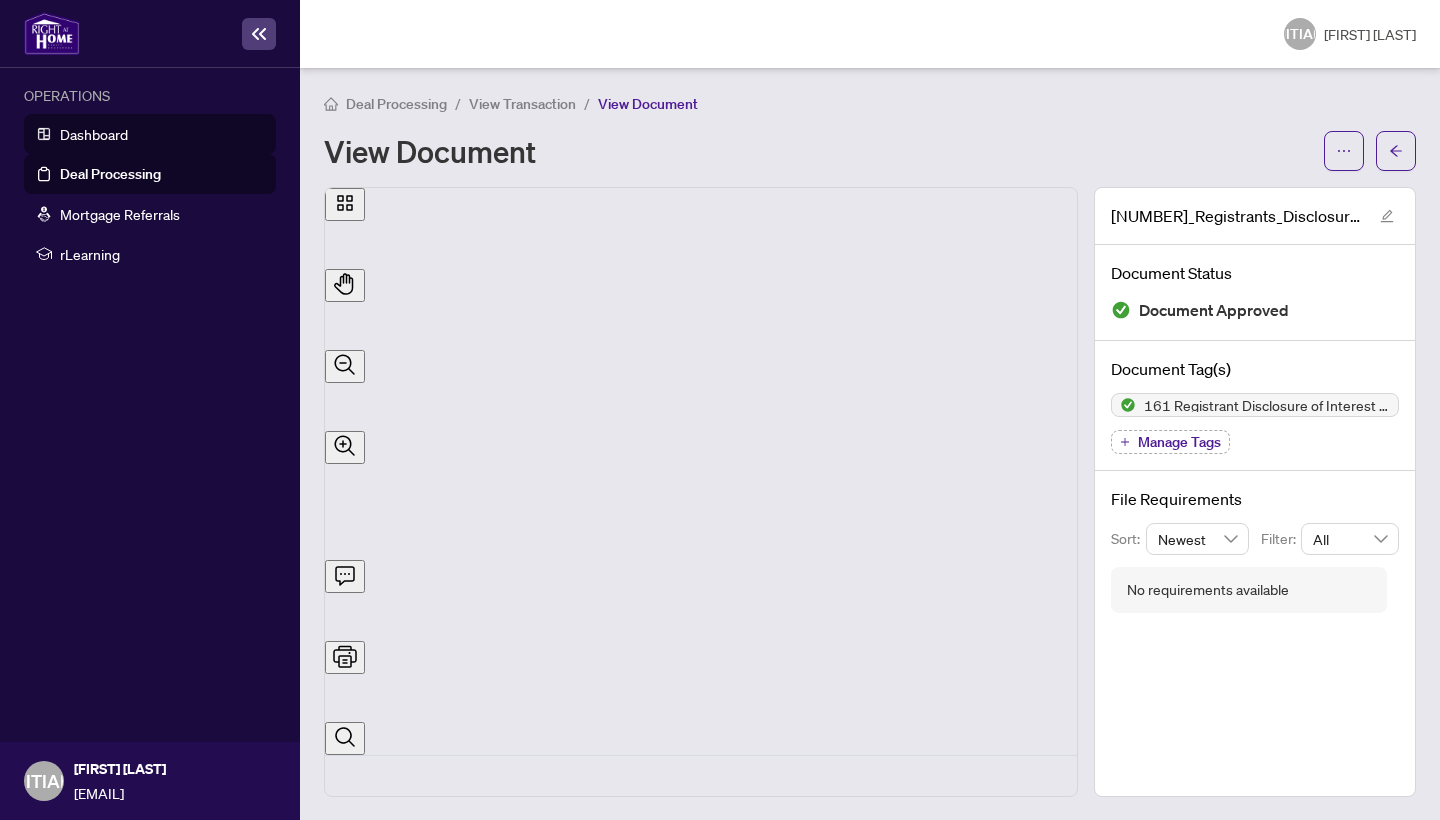 click on "Dashboard" at bounding box center [94, 134] 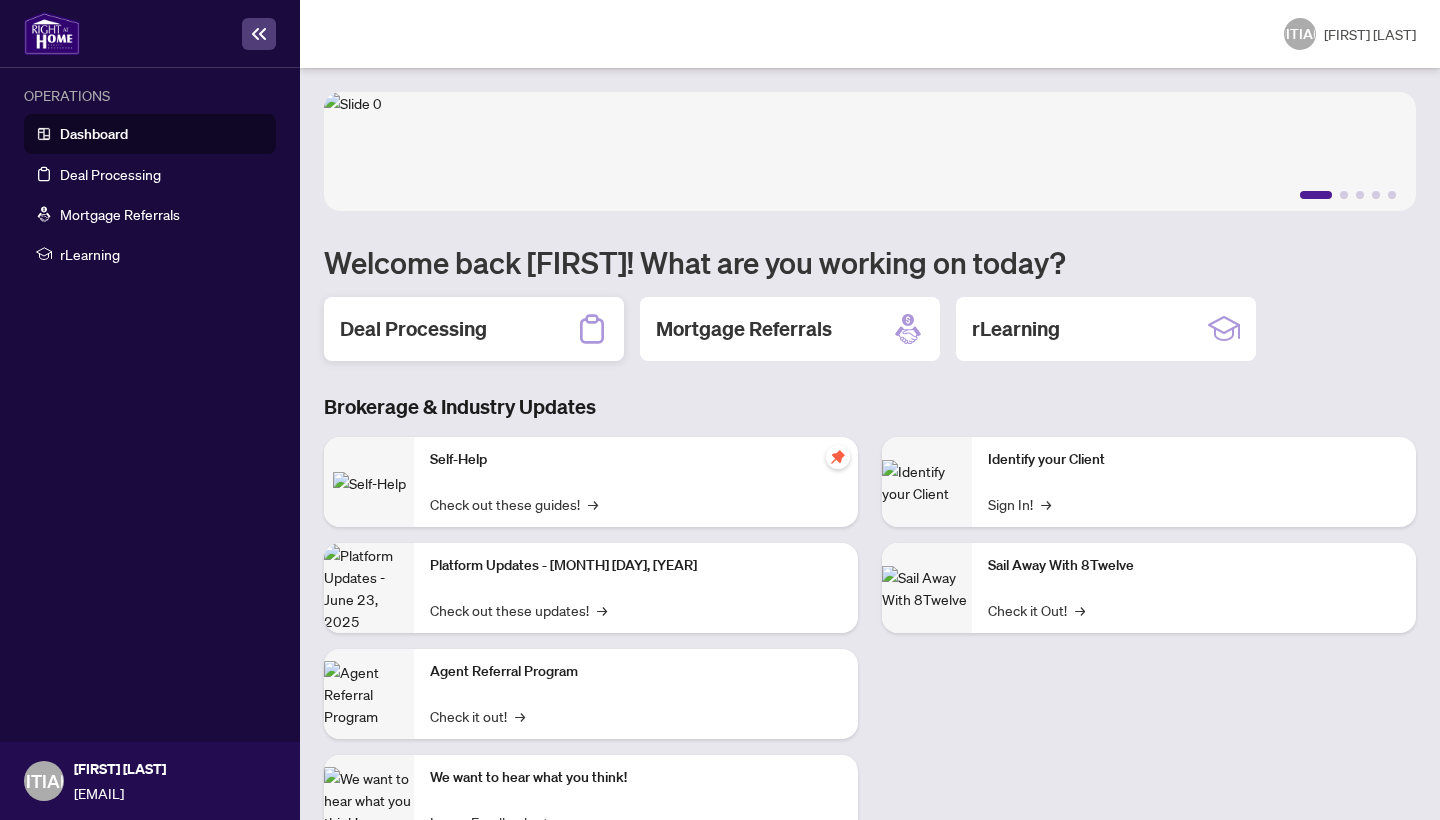 click on "Deal Processing" at bounding box center (474, 329) 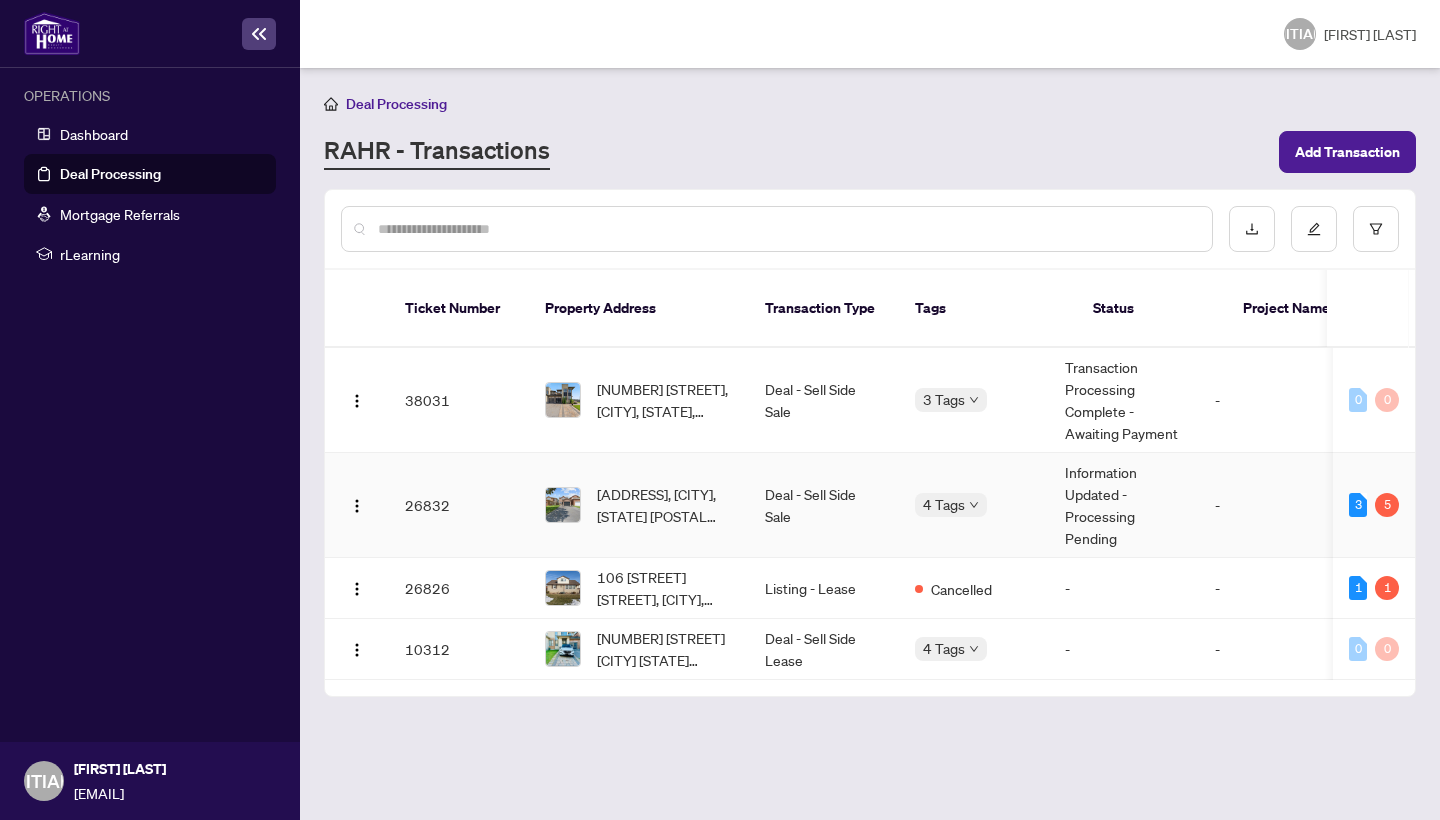 click on "Deal - Sell Side Sale" at bounding box center [824, 505] 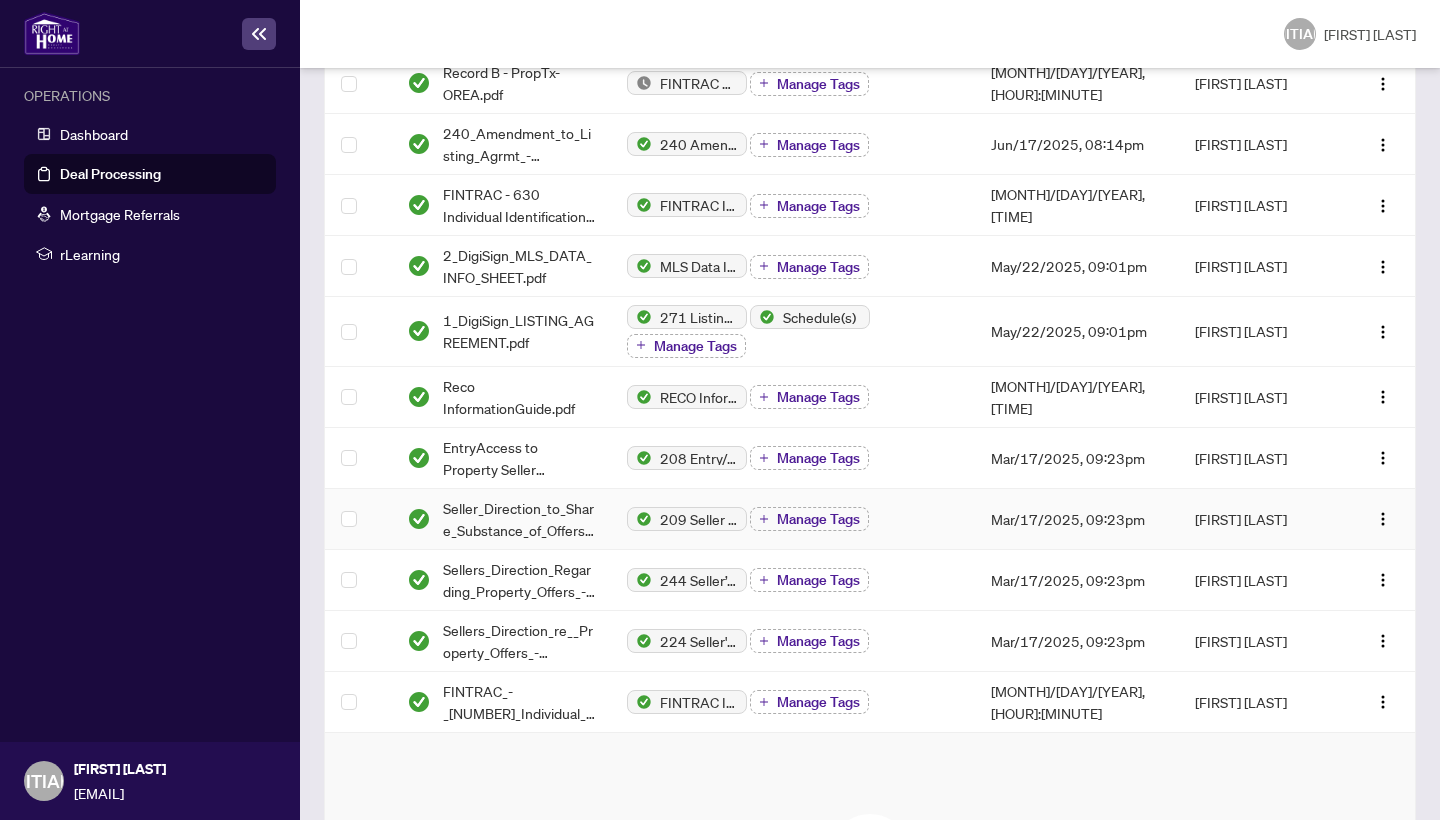 scroll, scrollTop: 935, scrollLeft: 0, axis: vertical 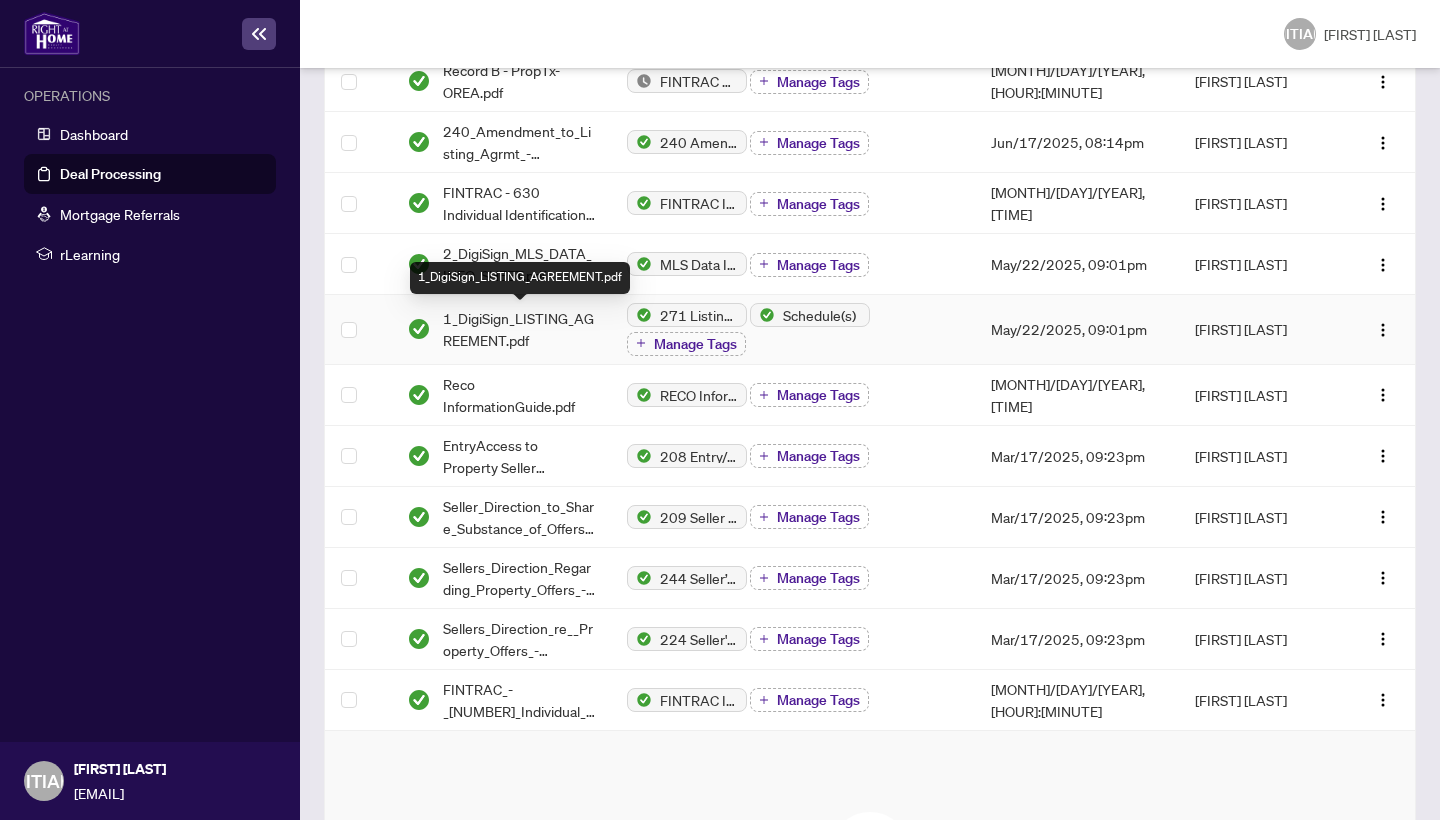 click on "1_DigiSign_LISTING_AGREEMENT.pdf" at bounding box center [519, 329] 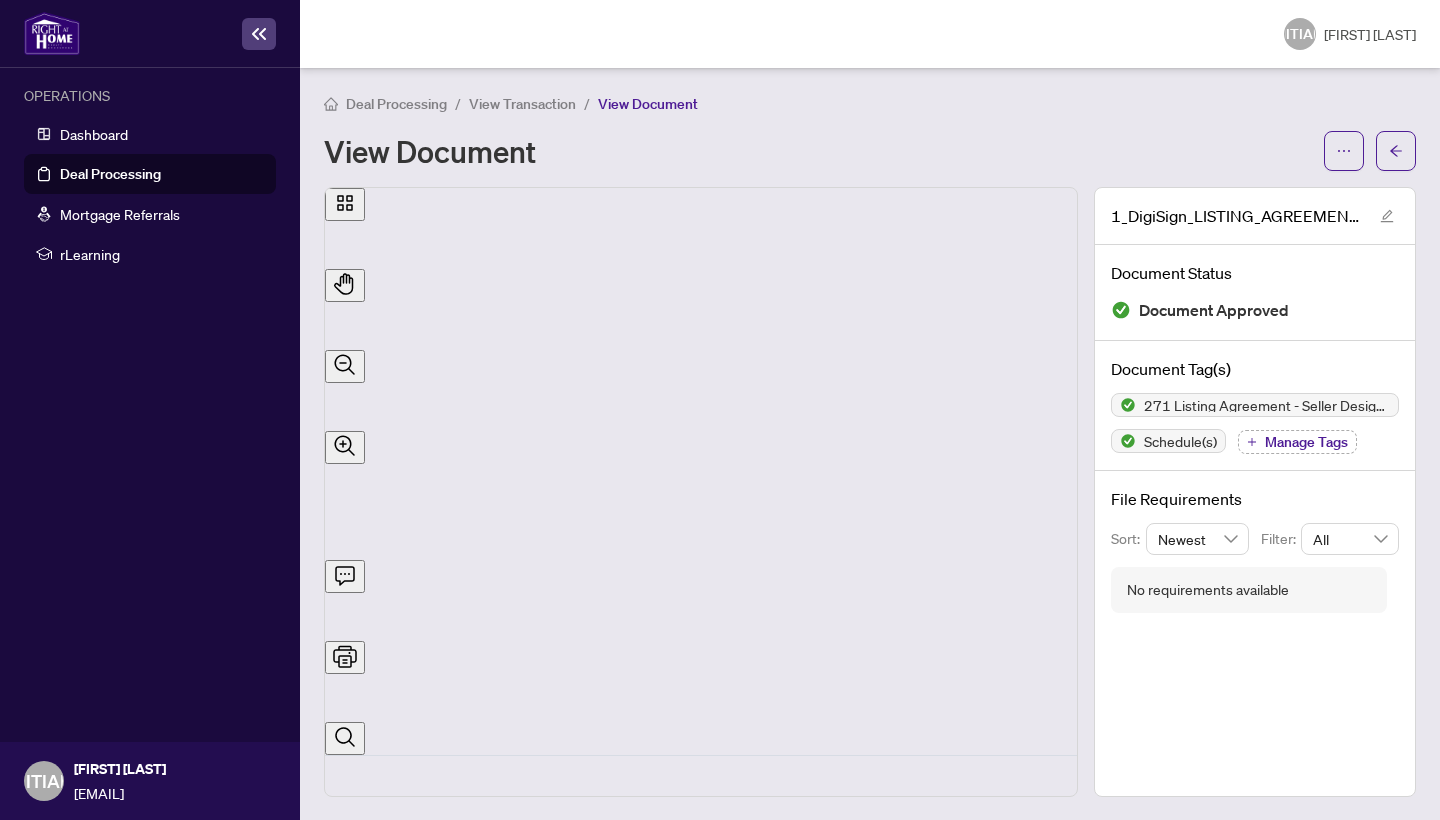 scroll, scrollTop: 545, scrollLeft: 0, axis: vertical 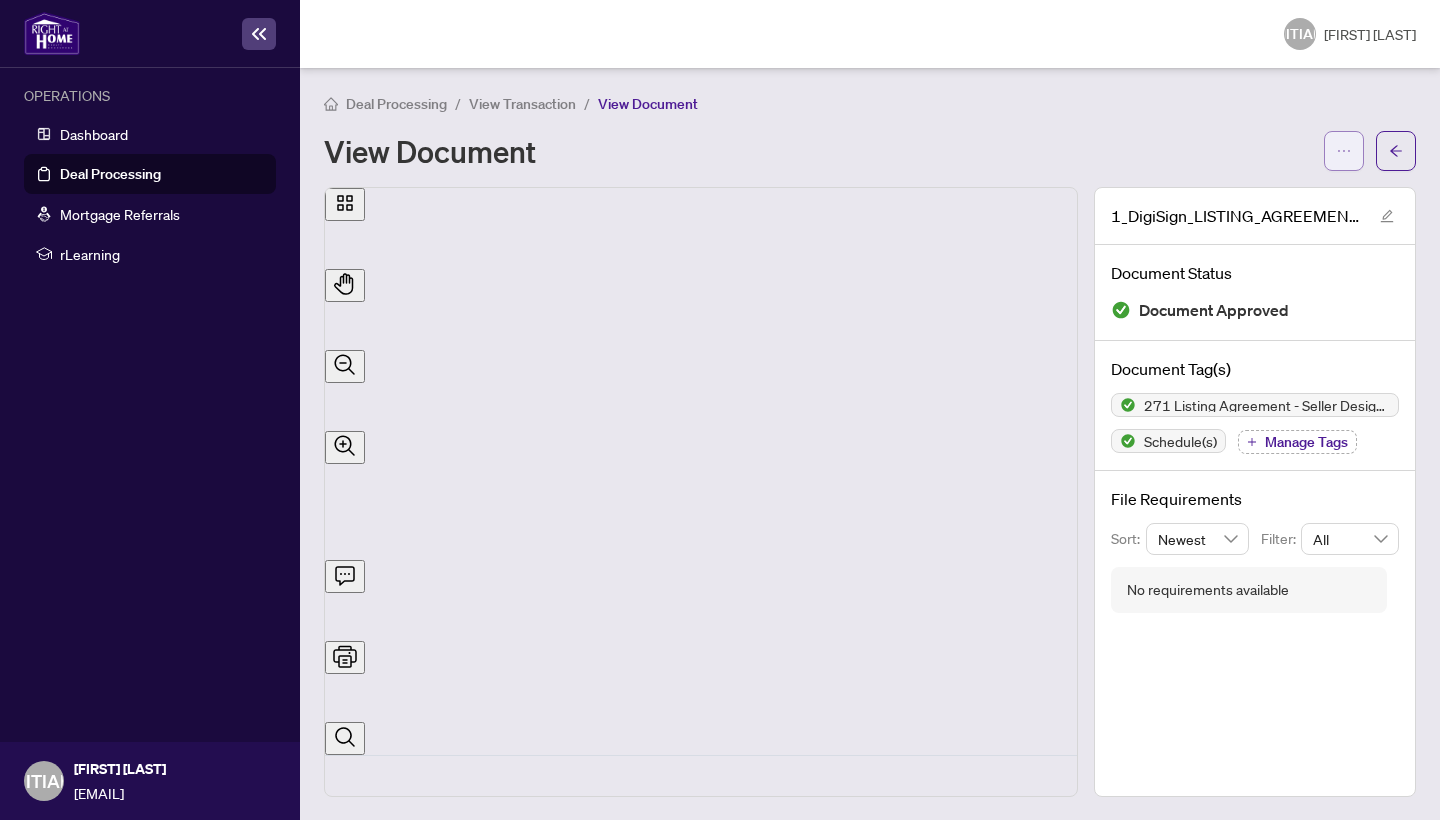click at bounding box center [1344, 151] 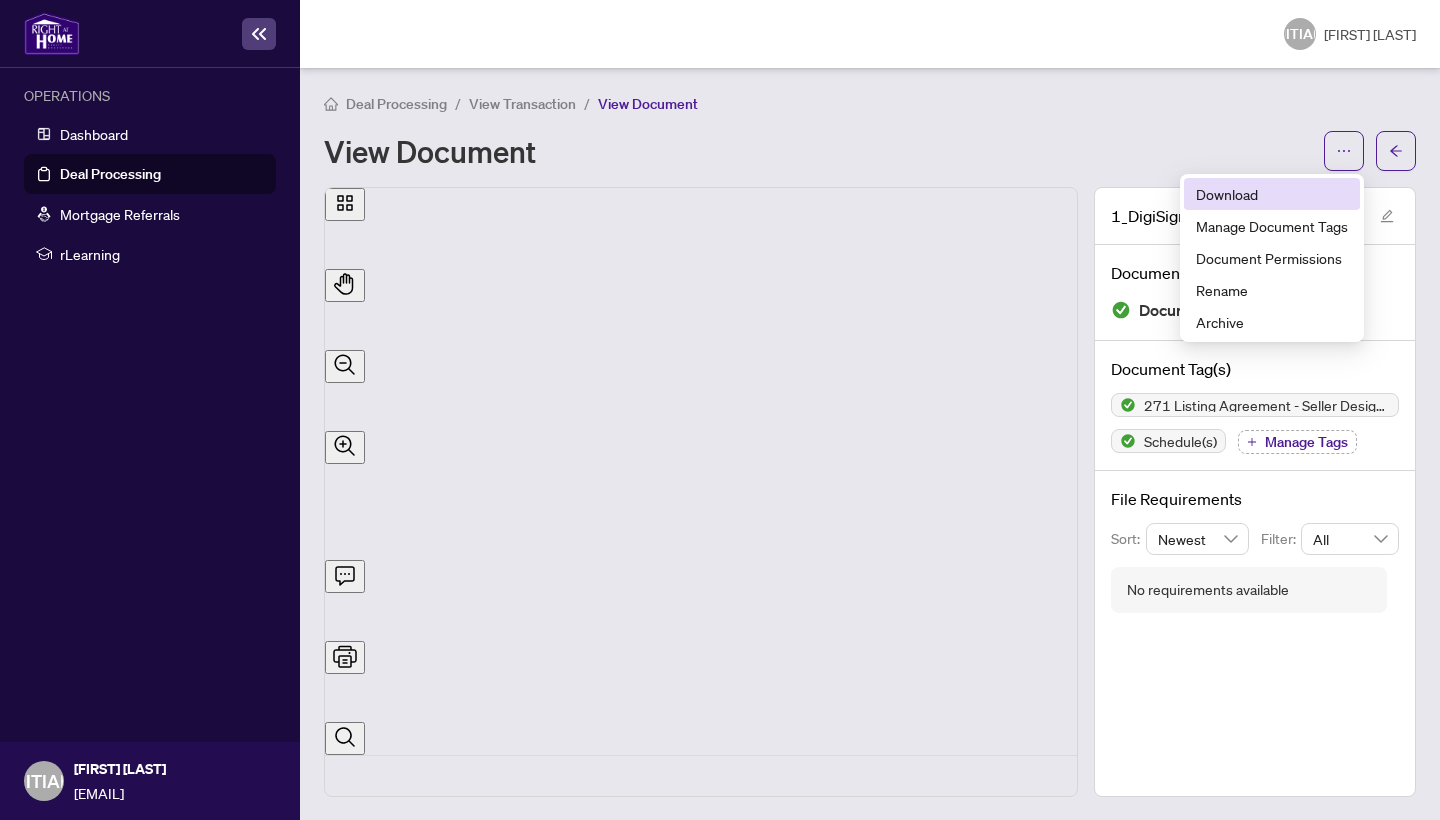 click on "Download" at bounding box center [1272, 194] 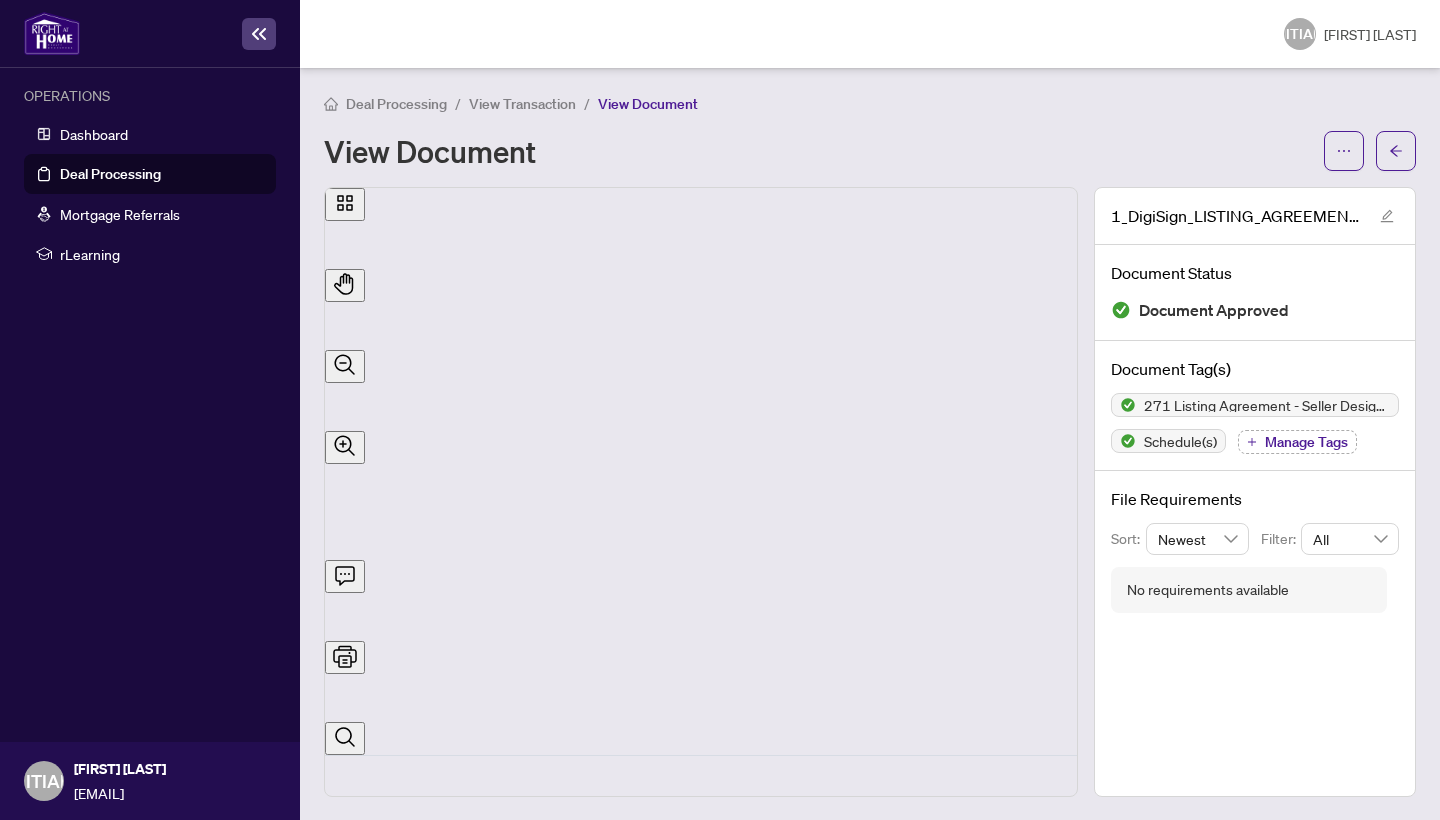 click at bounding box center (259, 34) 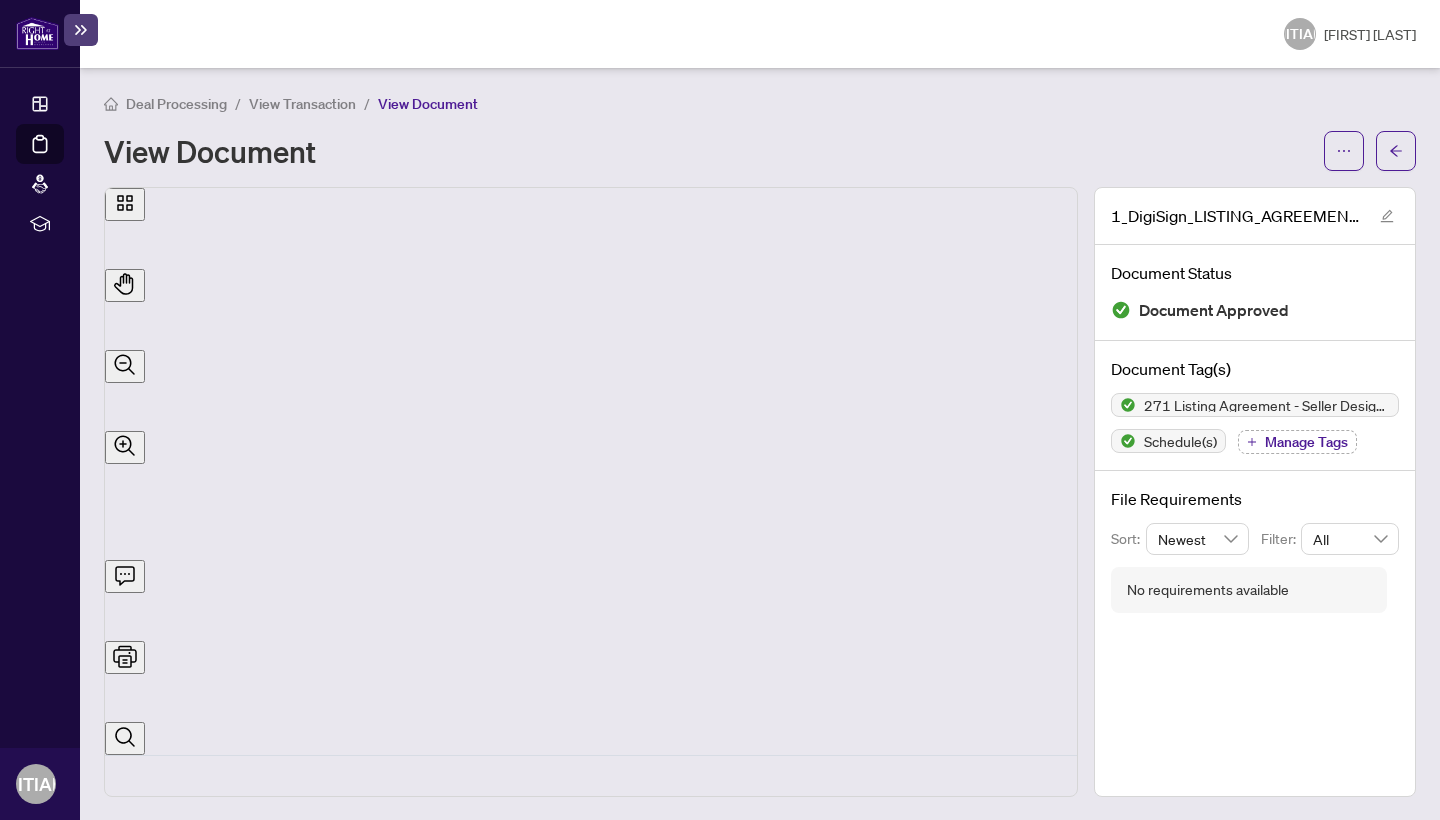scroll, scrollTop: 586, scrollLeft: 0, axis: vertical 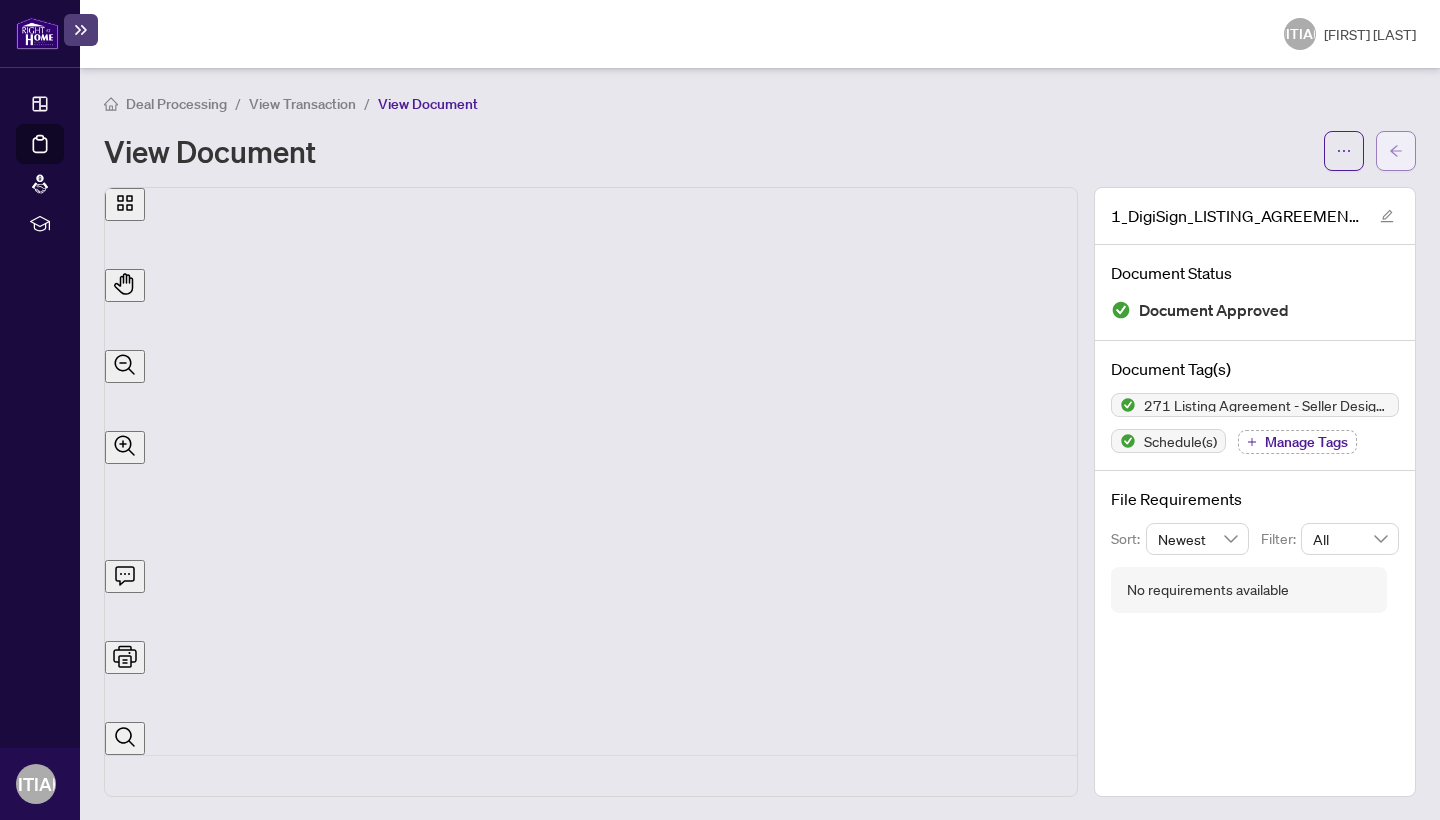click at bounding box center [1396, 151] 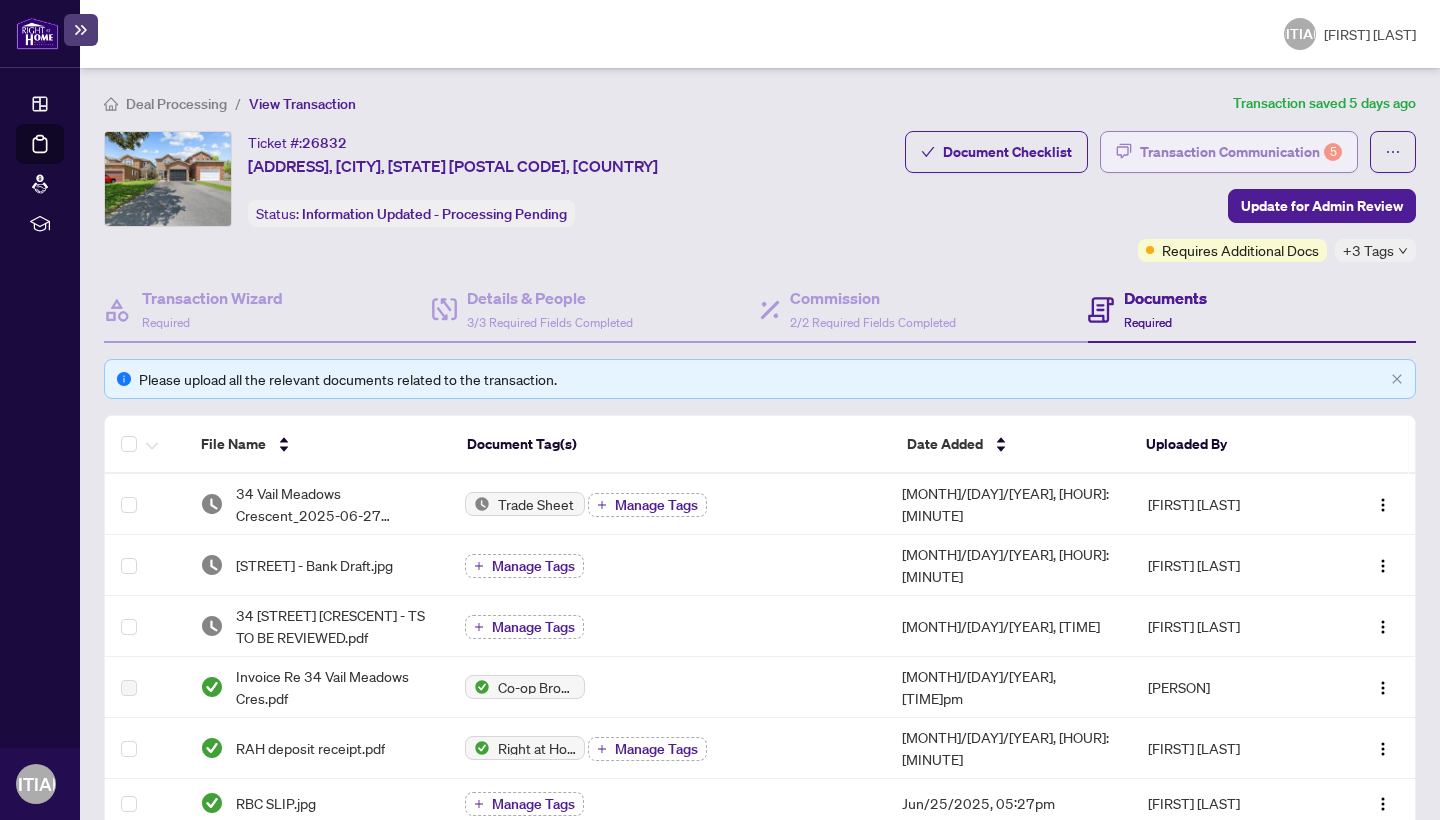 click on "Transaction Communication 5" at bounding box center (1241, 152) 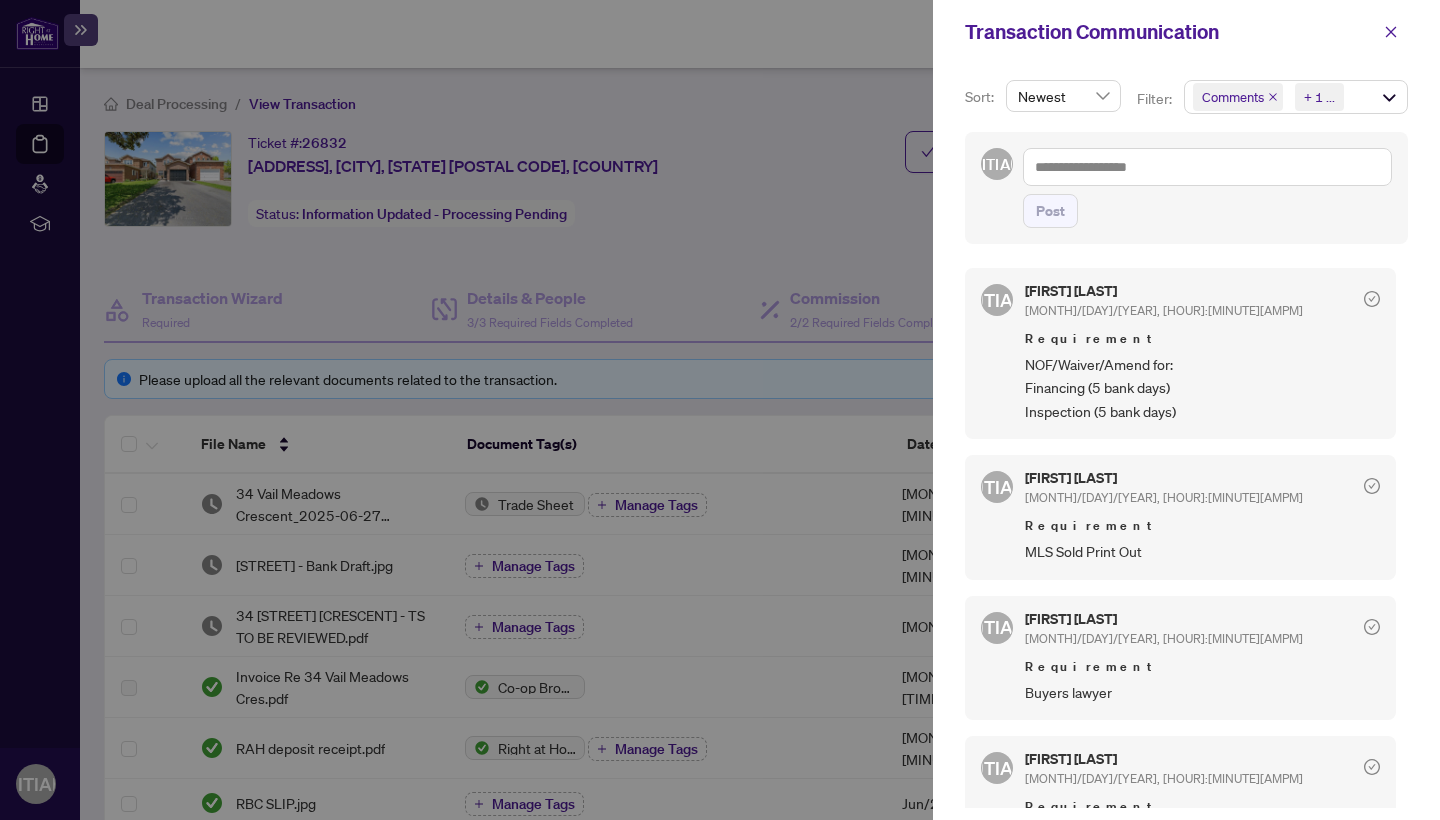 click at bounding box center [720, 410] 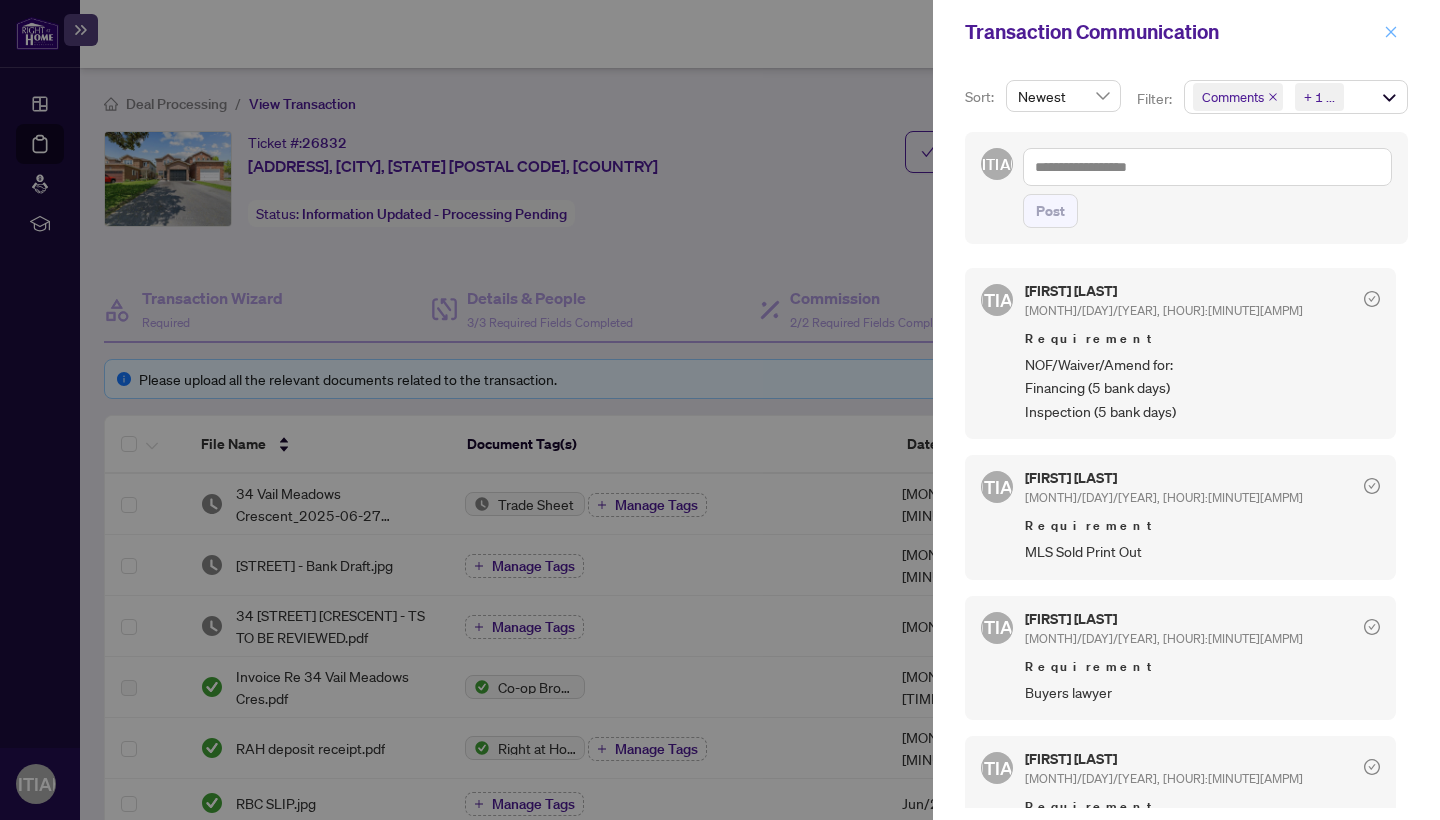 click at bounding box center [1391, 32] 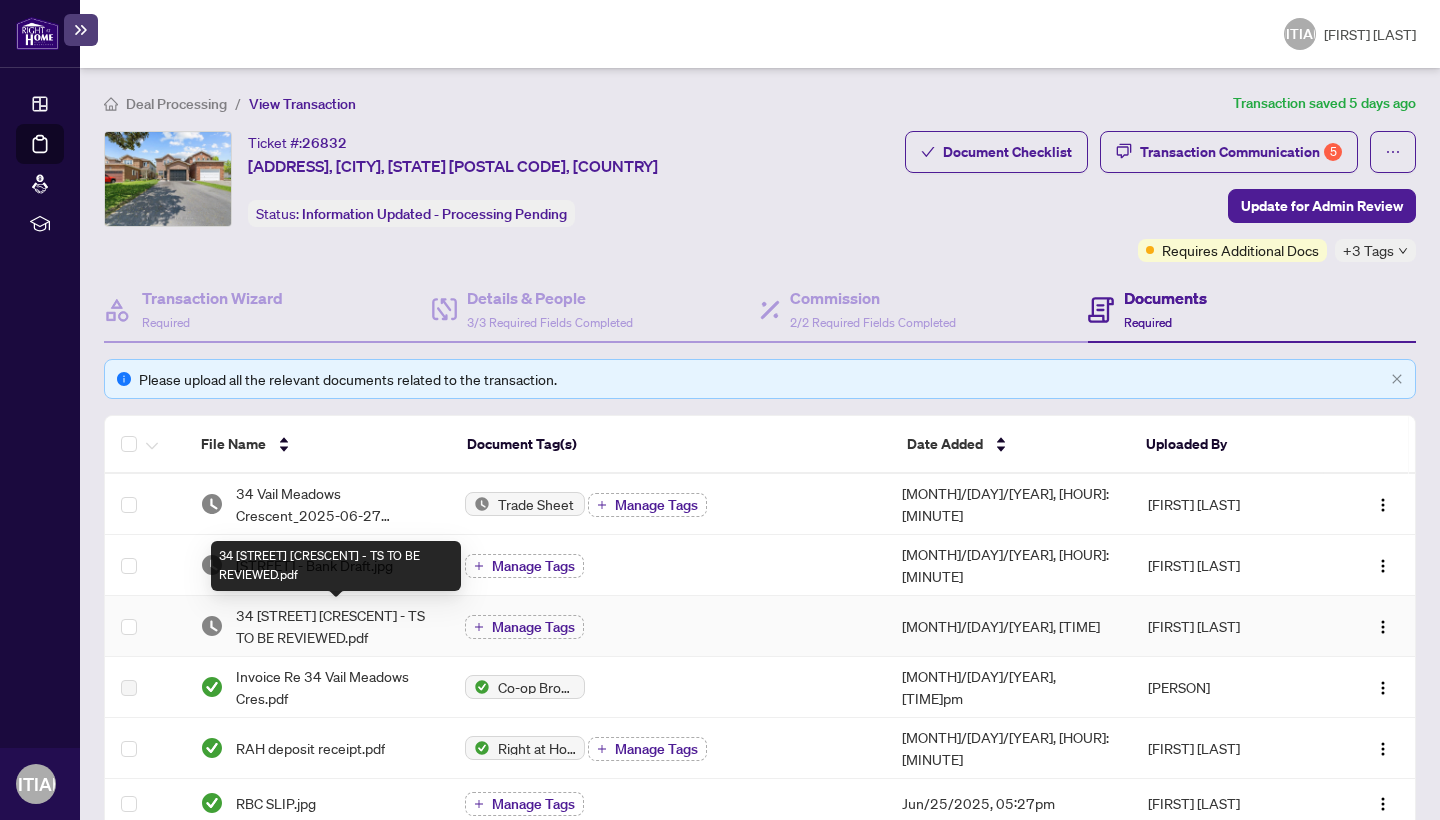 click on "34 [STREET] [CRESCENT] - TS TO BE REVIEWED.pdf" at bounding box center [334, 626] 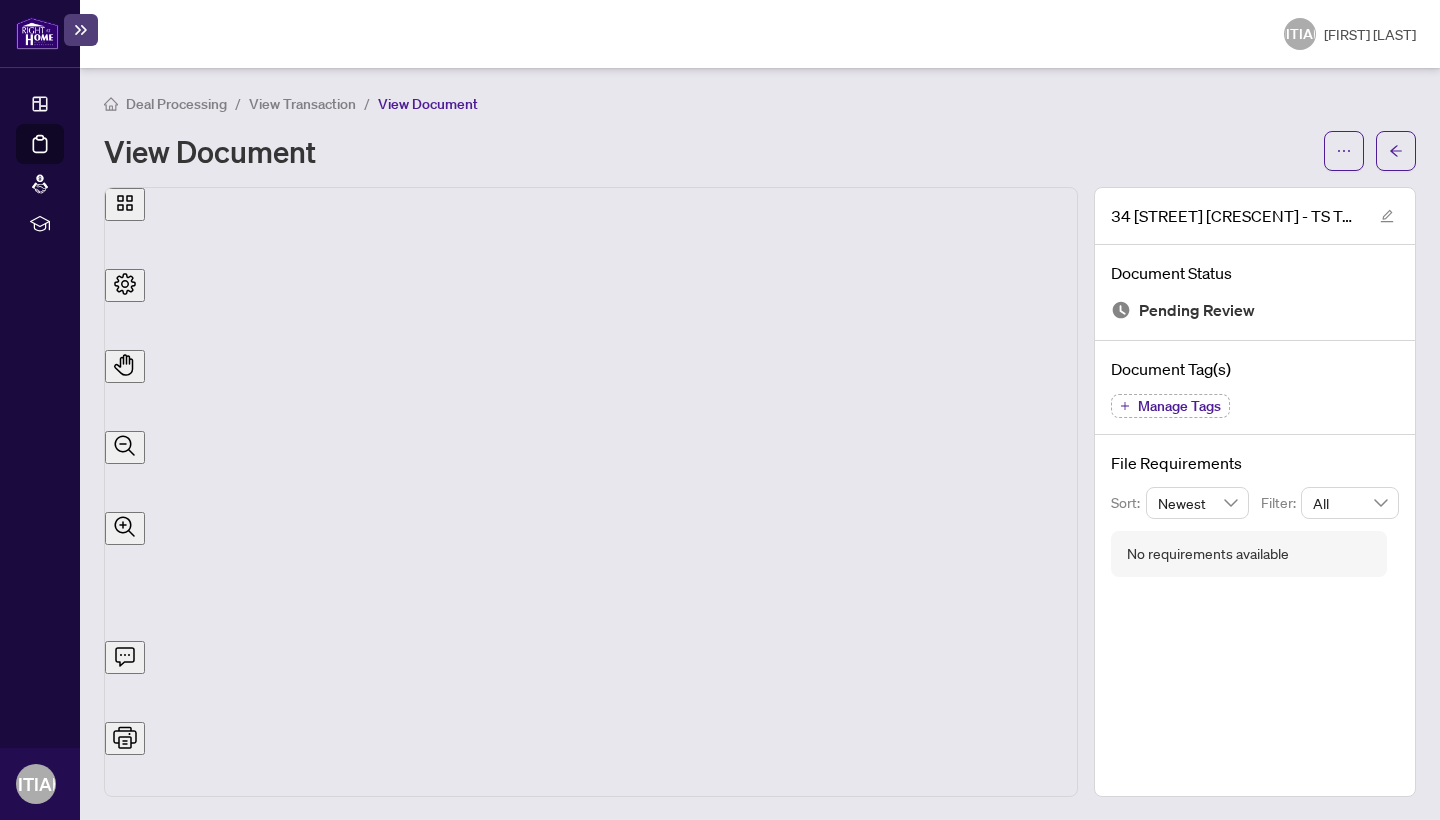 scroll, scrollTop: 398, scrollLeft: 0, axis: vertical 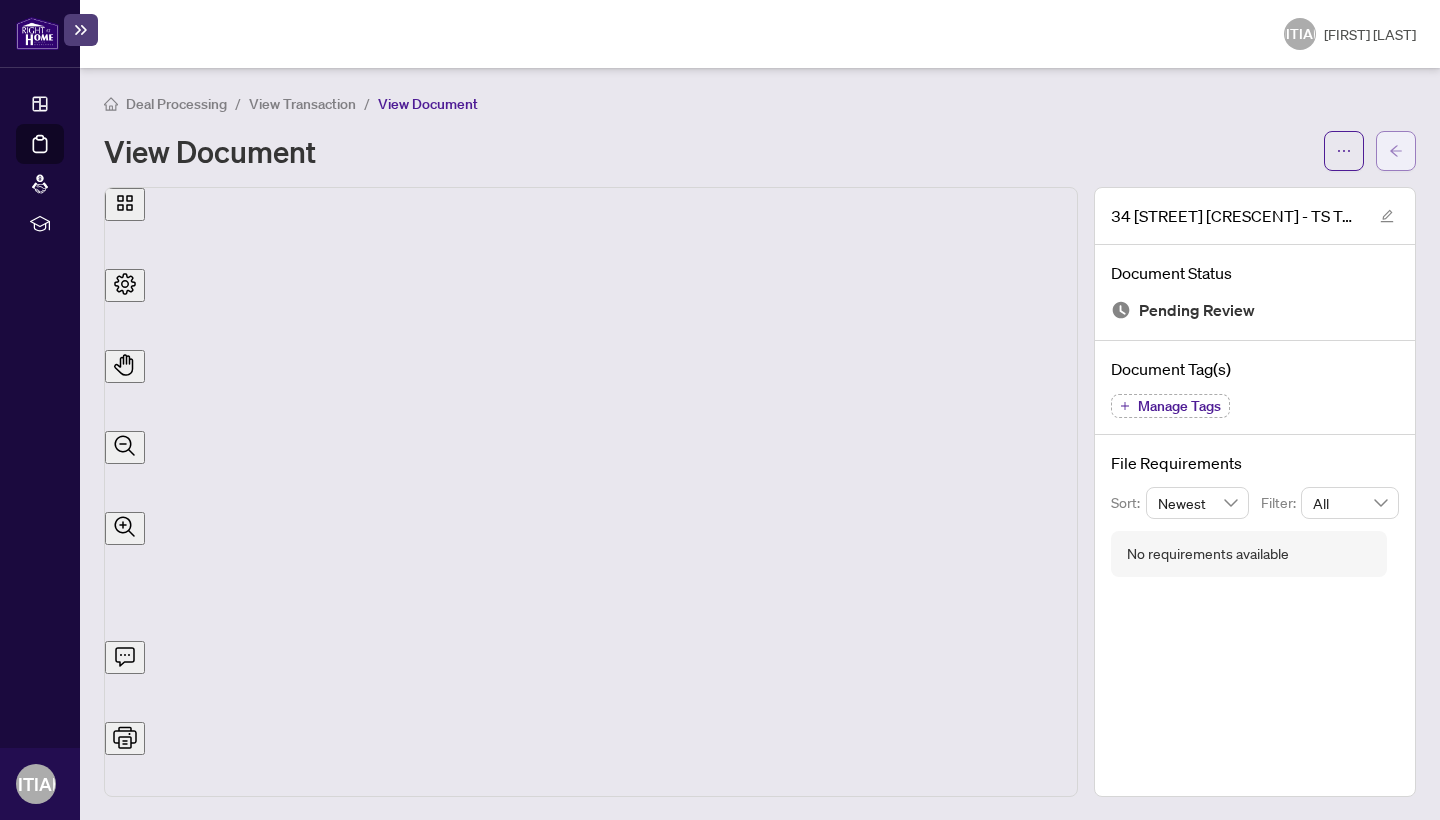 click at bounding box center [1396, 151] 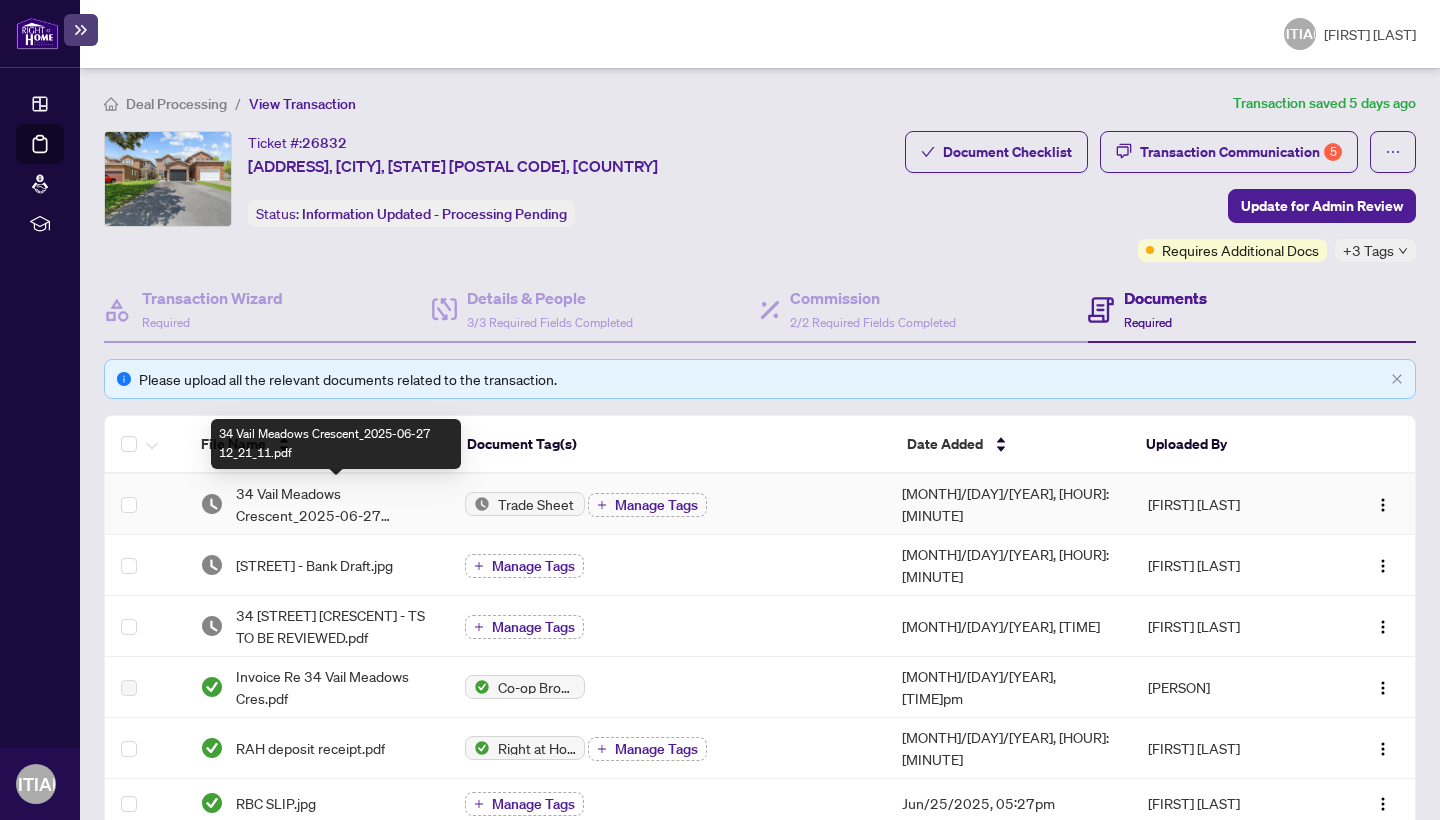 click on "34 Vail Meadows Crescent_2025-06-27 12_21_11.pdf" at bounding box center (334, 504) 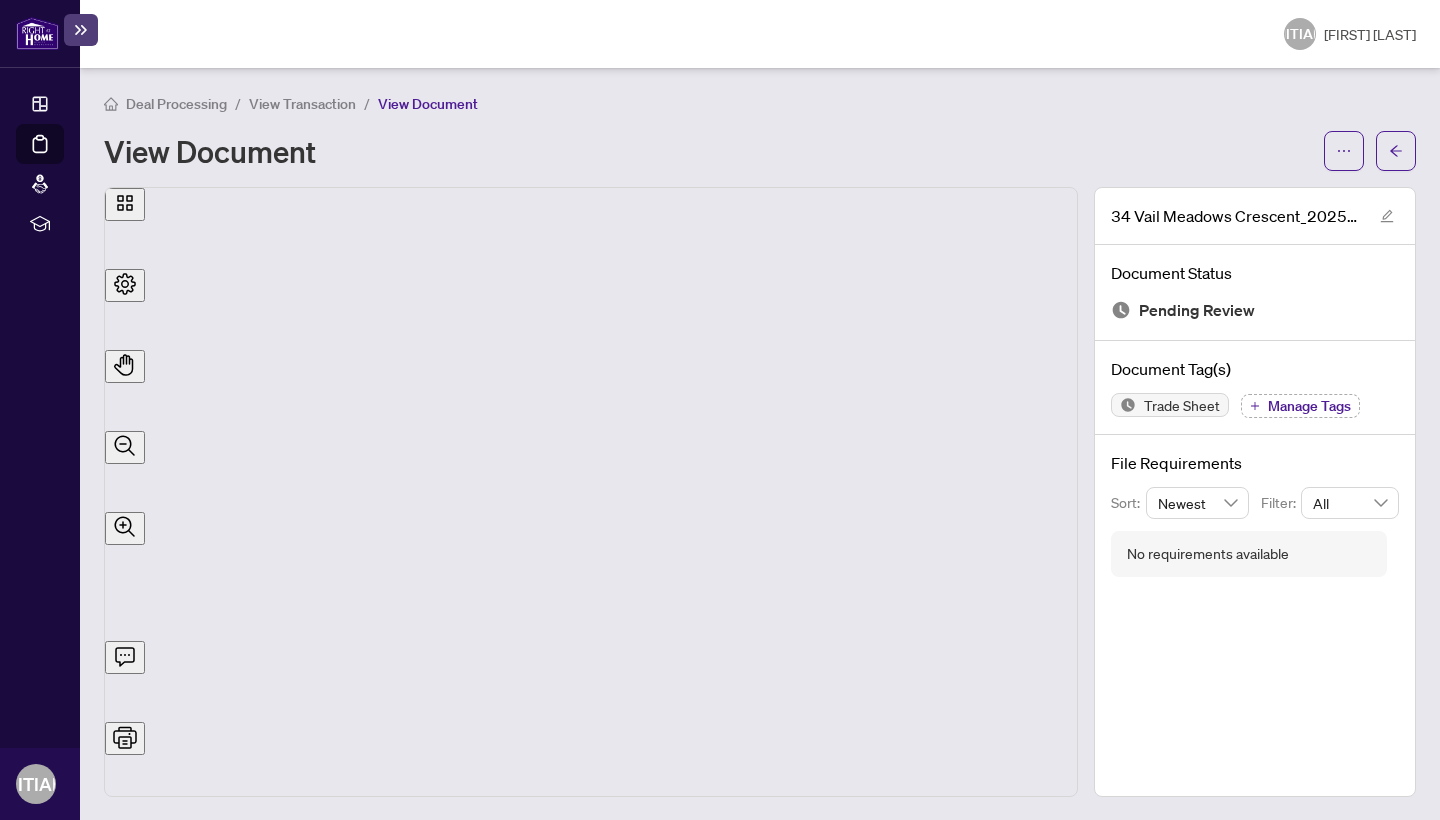 scroll, scrollTop: 470, scrollLeft: 0, axis: vertical 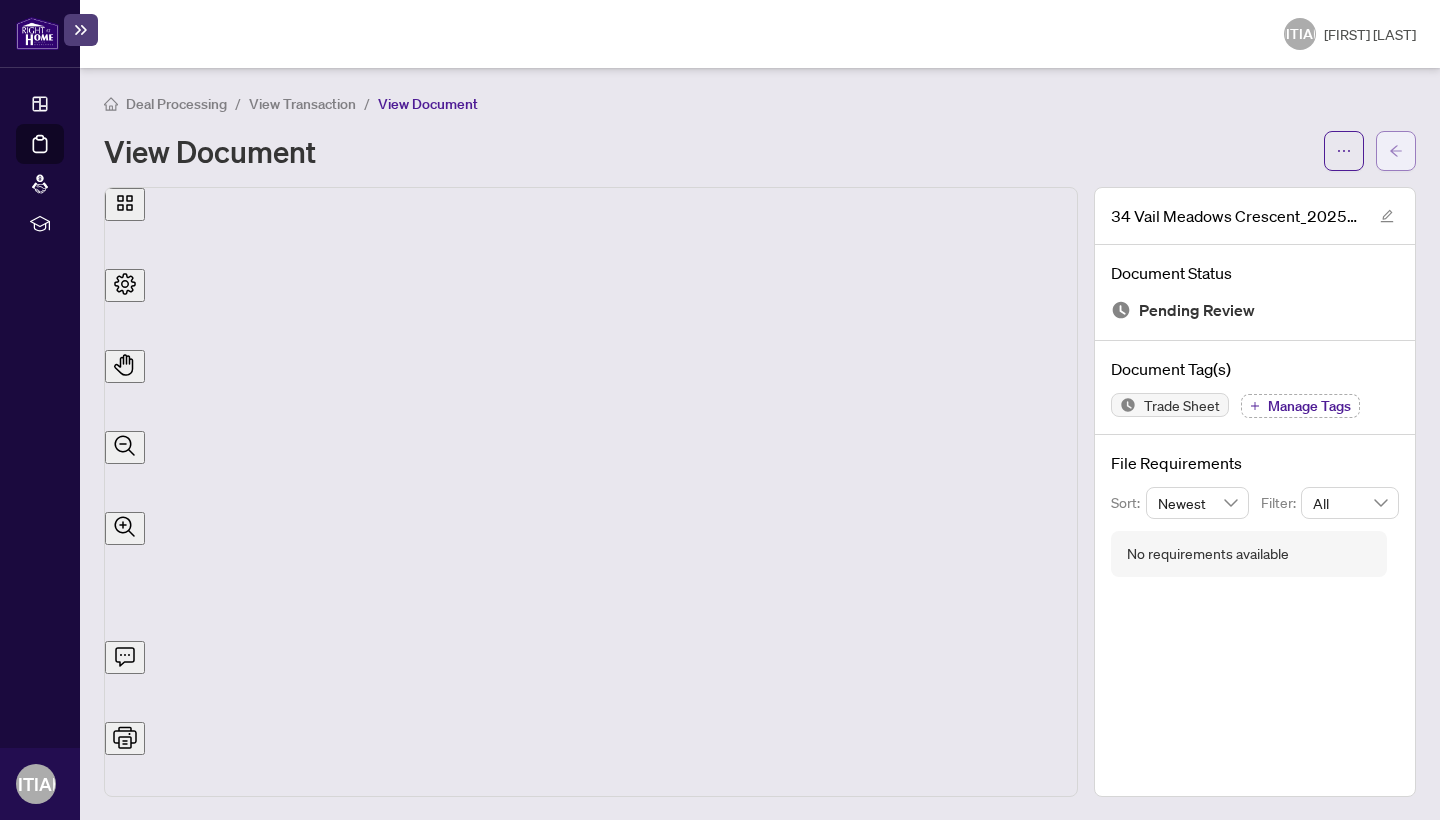 click at bounding box center (1396, 151) 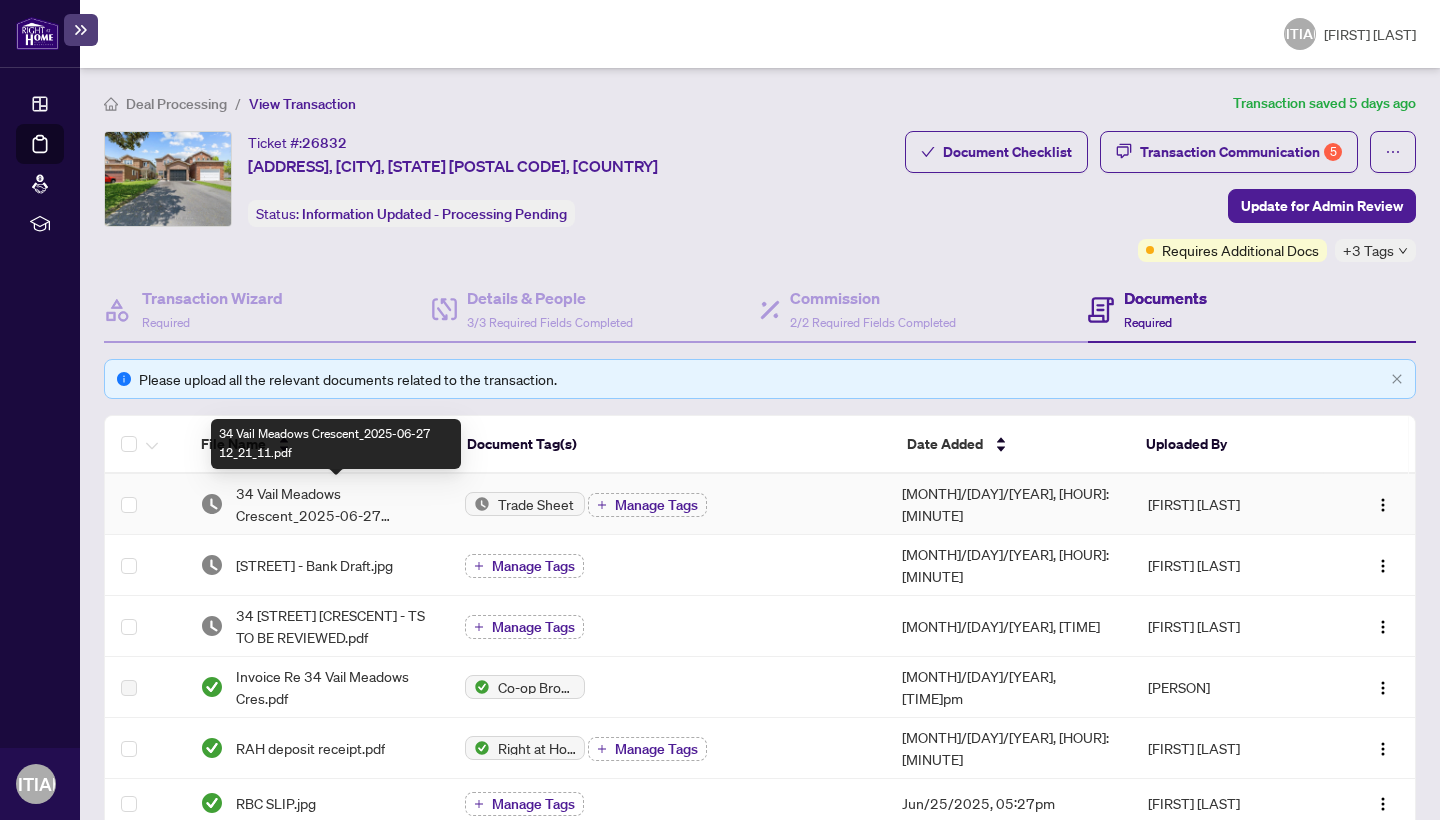 click on "34 Vail Meadows Crescent_2025-06-27 12_21_11.pdf" at bounding box center [334, 504] 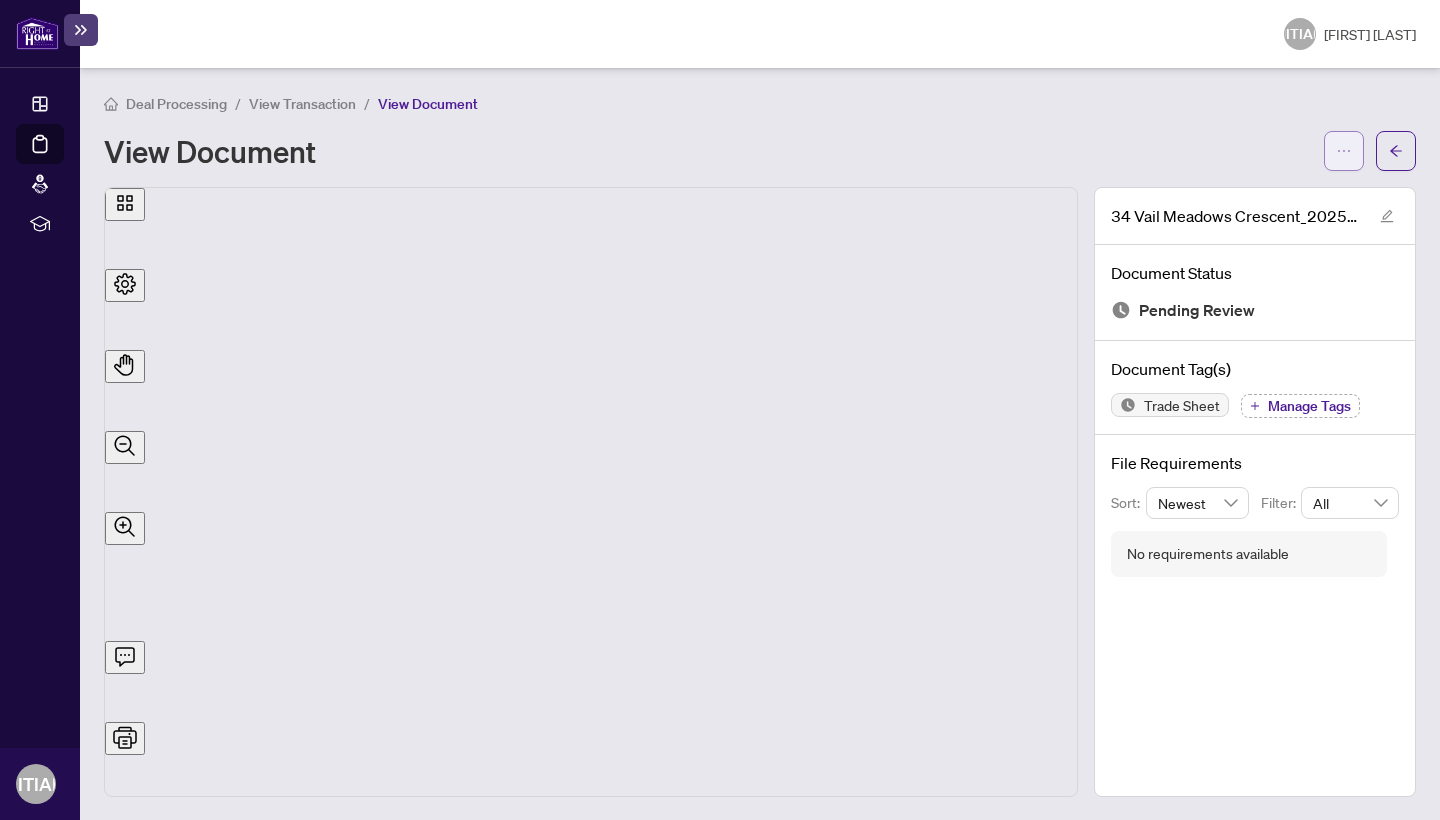click at bounding box center [1344, 151] 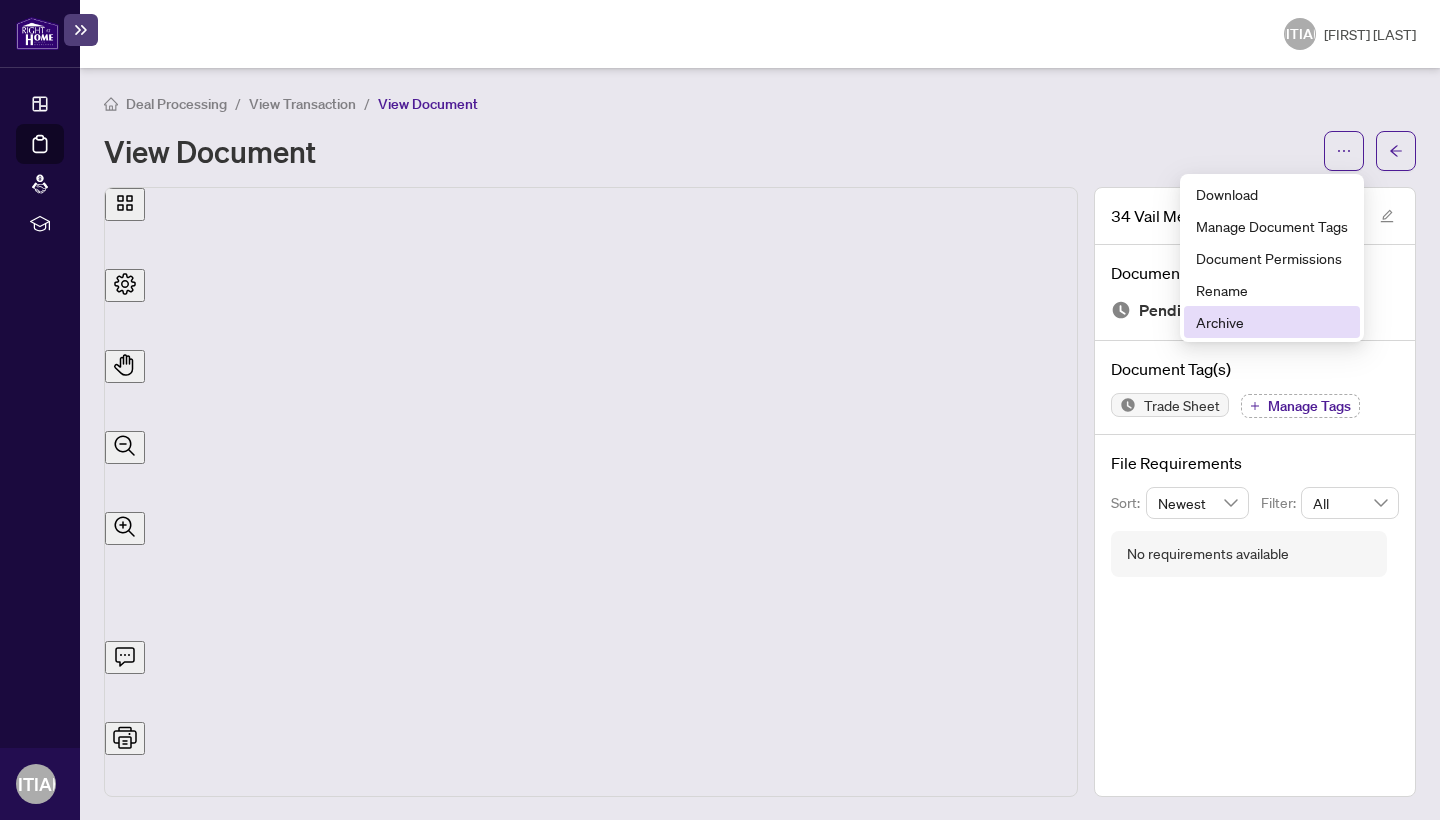 click on "Archive" at bounding box center [1272, 322] 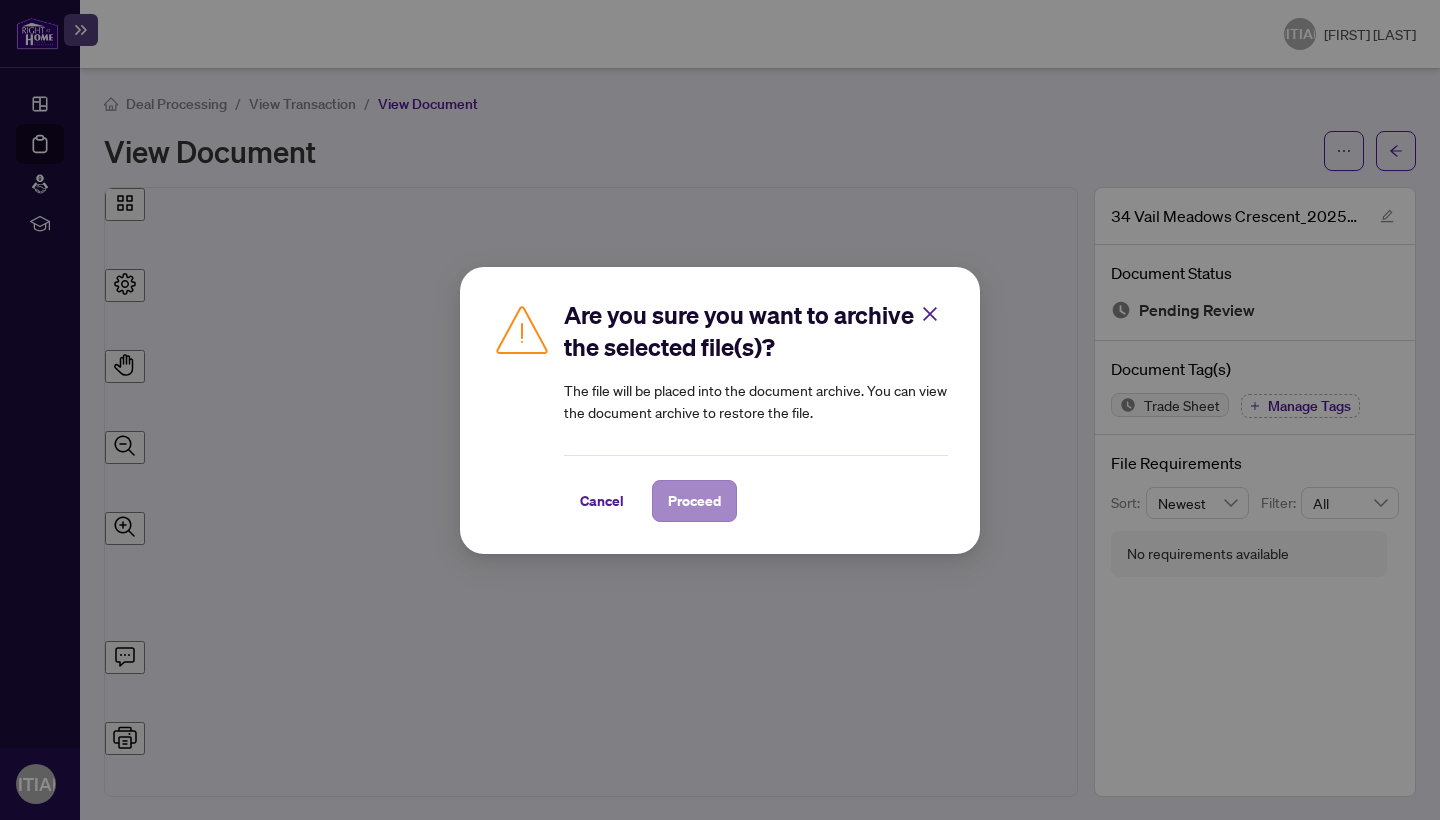 click on "Proceed" at bounding box center [694, 501] 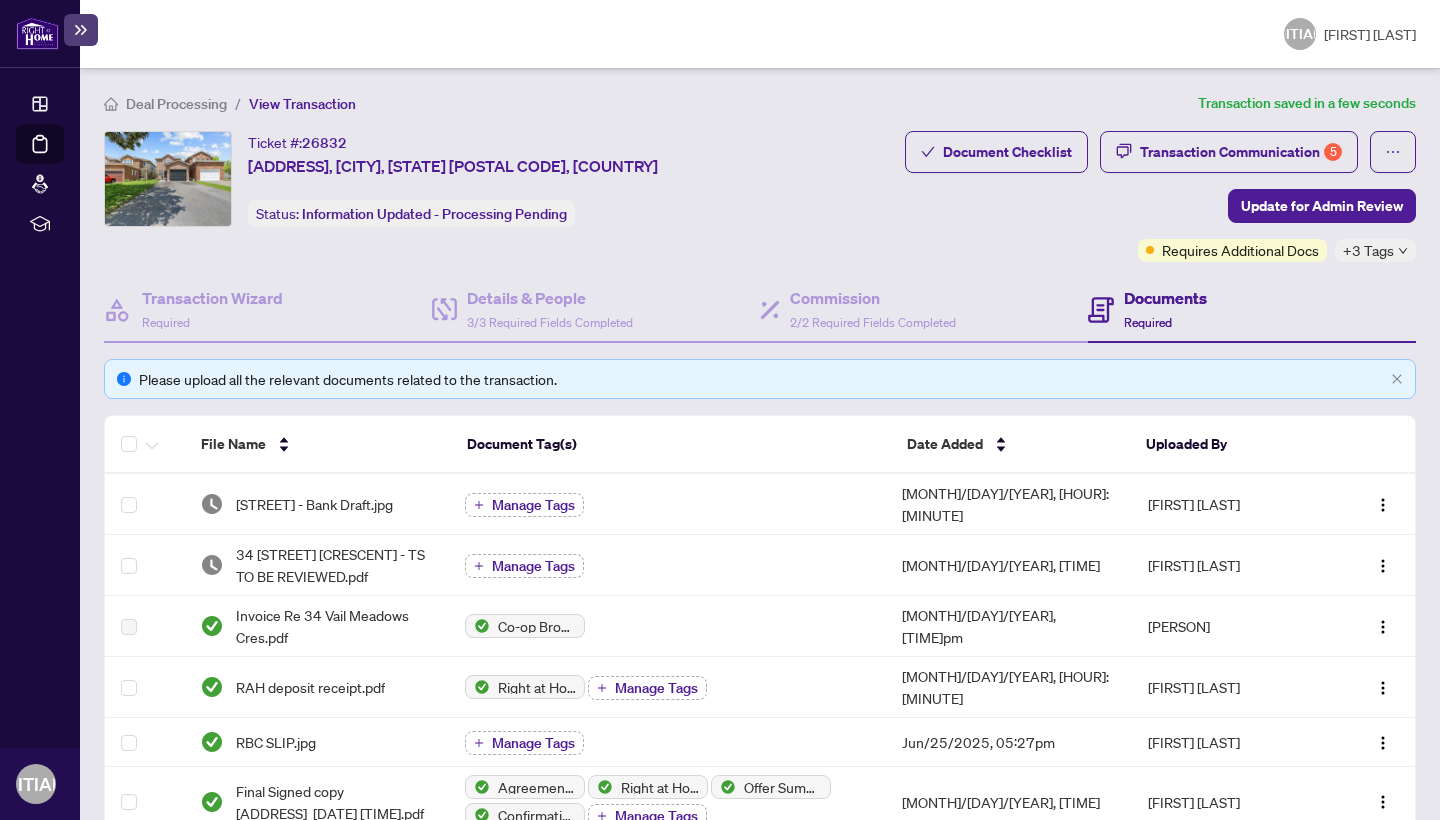 click on "Document Checklist Transaction Communication 5 Update for Admin Review Requires Additional Docs +3 Tags" at bounding box center [1160, 196] 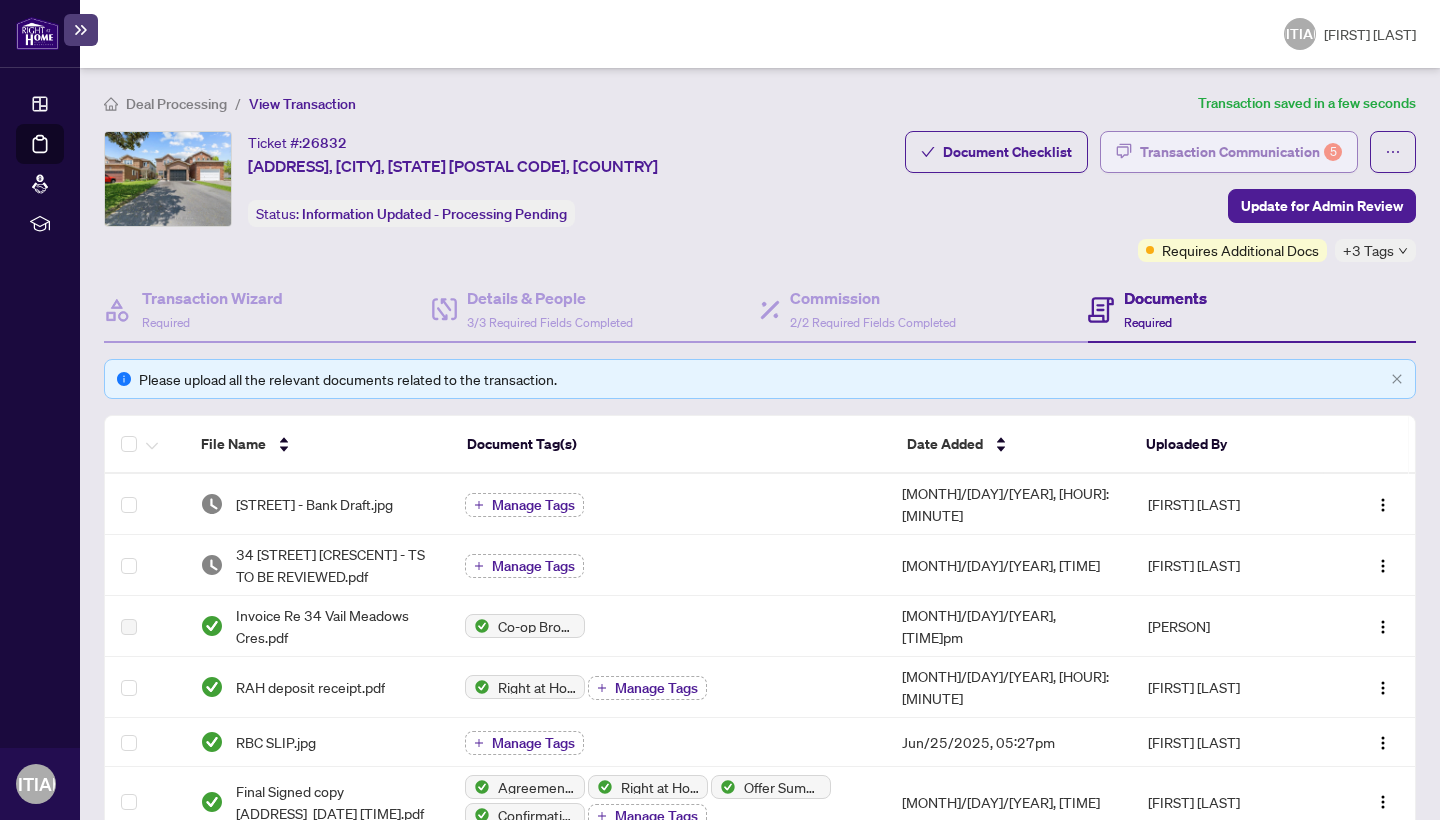click on "Transaction Communication 5" at bounding box center (1241, 152) 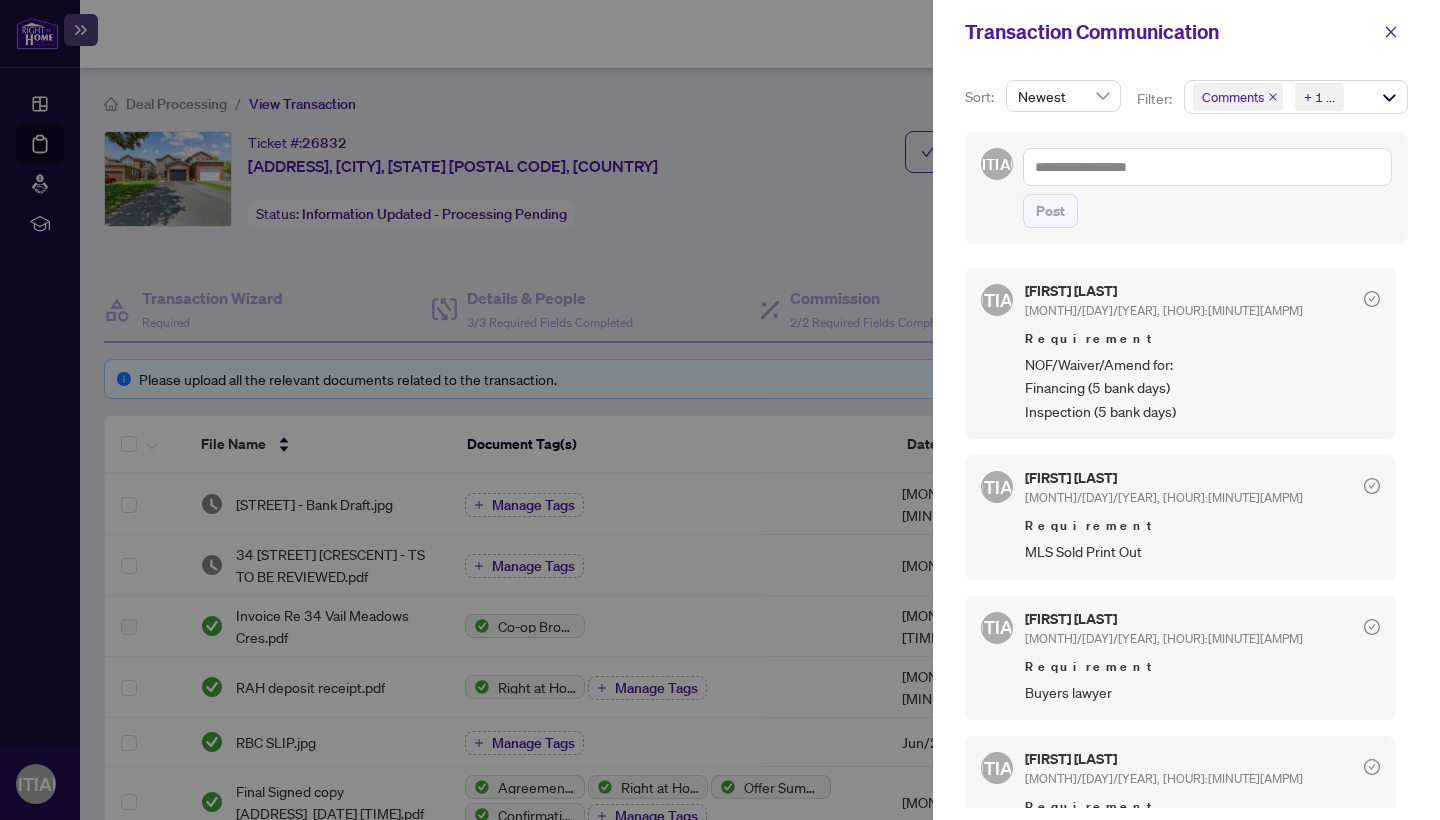scroll, scrollTop: 0, scrollLeft: 0, axis: both 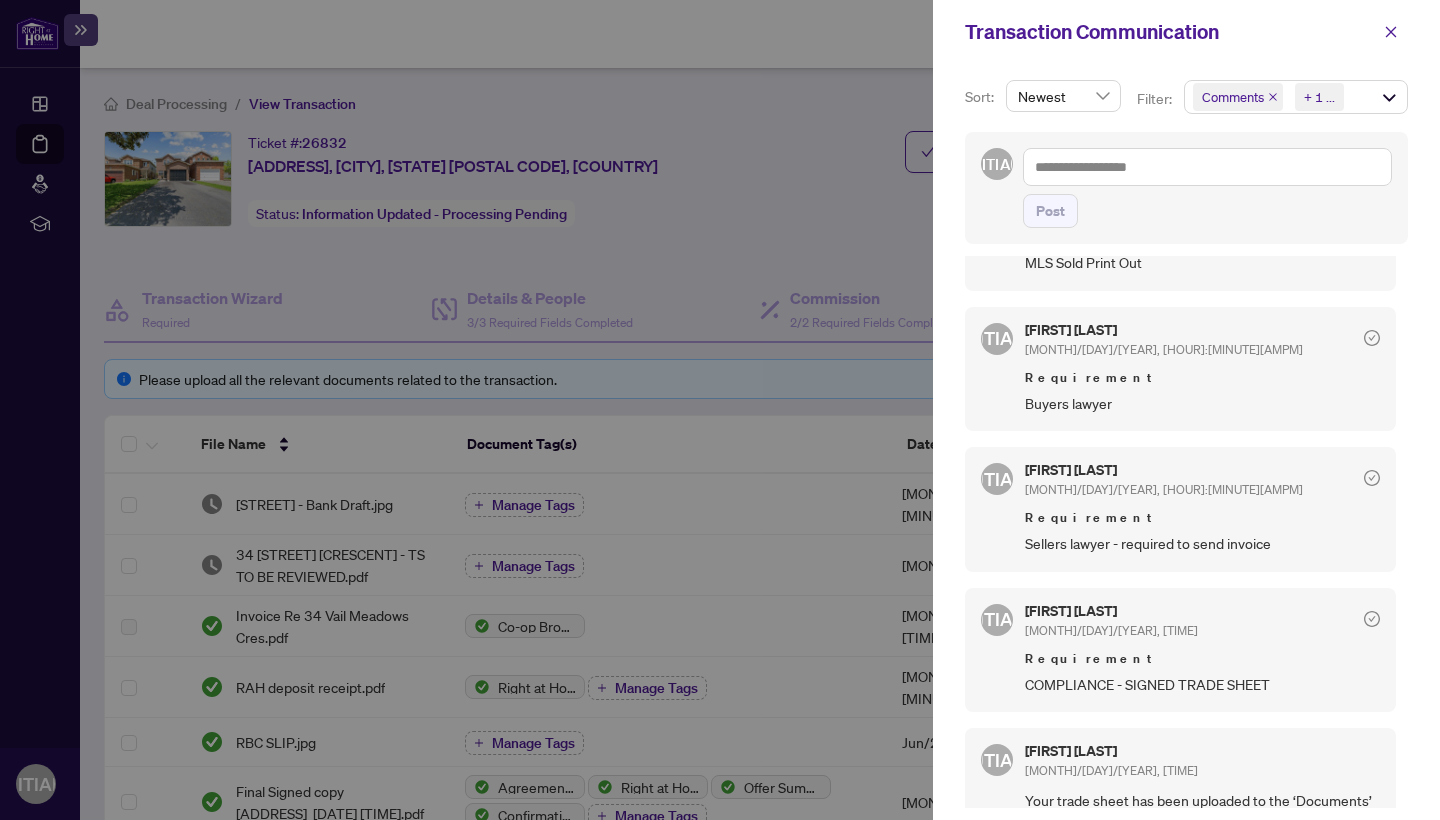 click at bounding box center (720, 410) 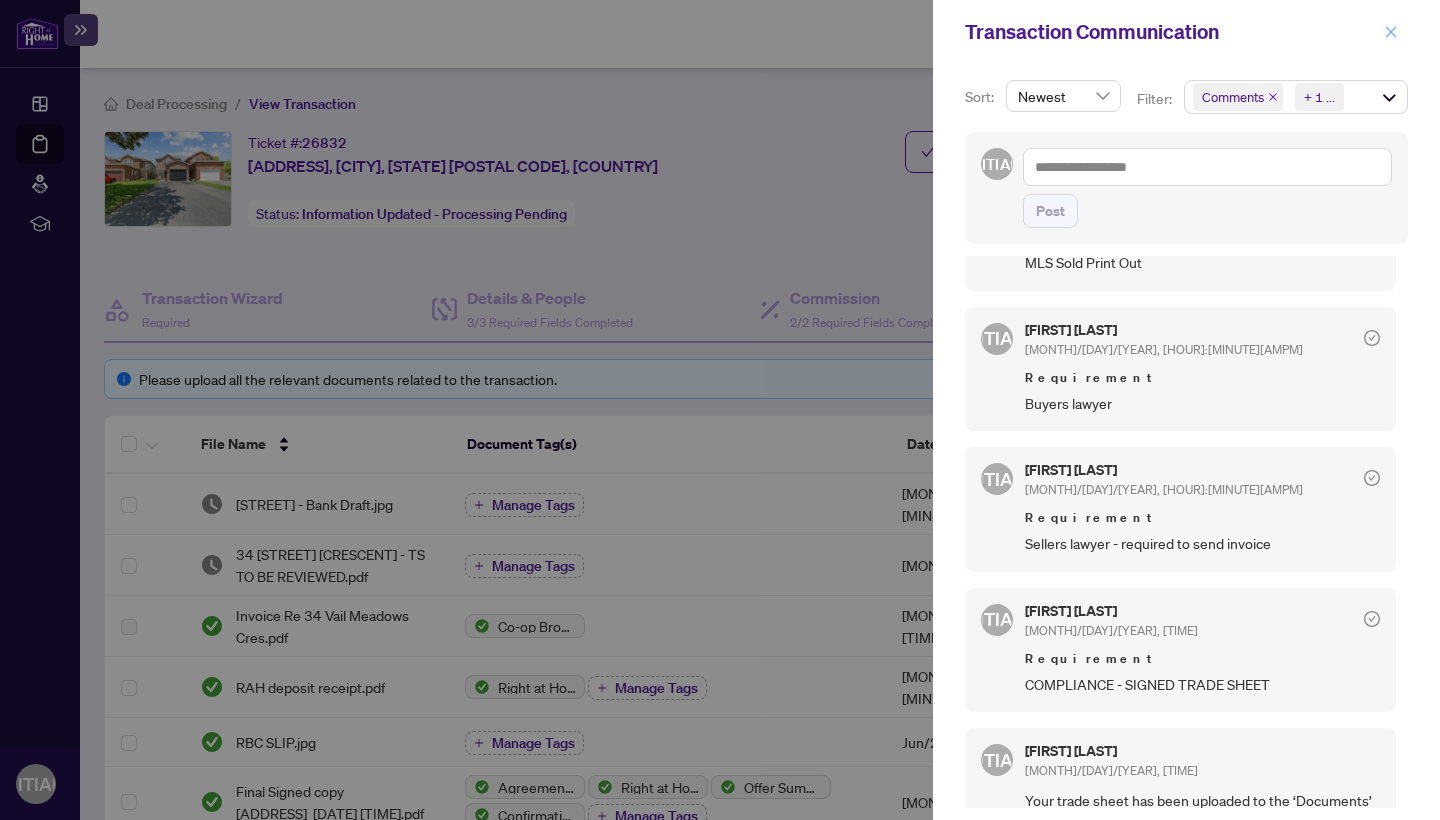 click at bounding box center (1391, 32) 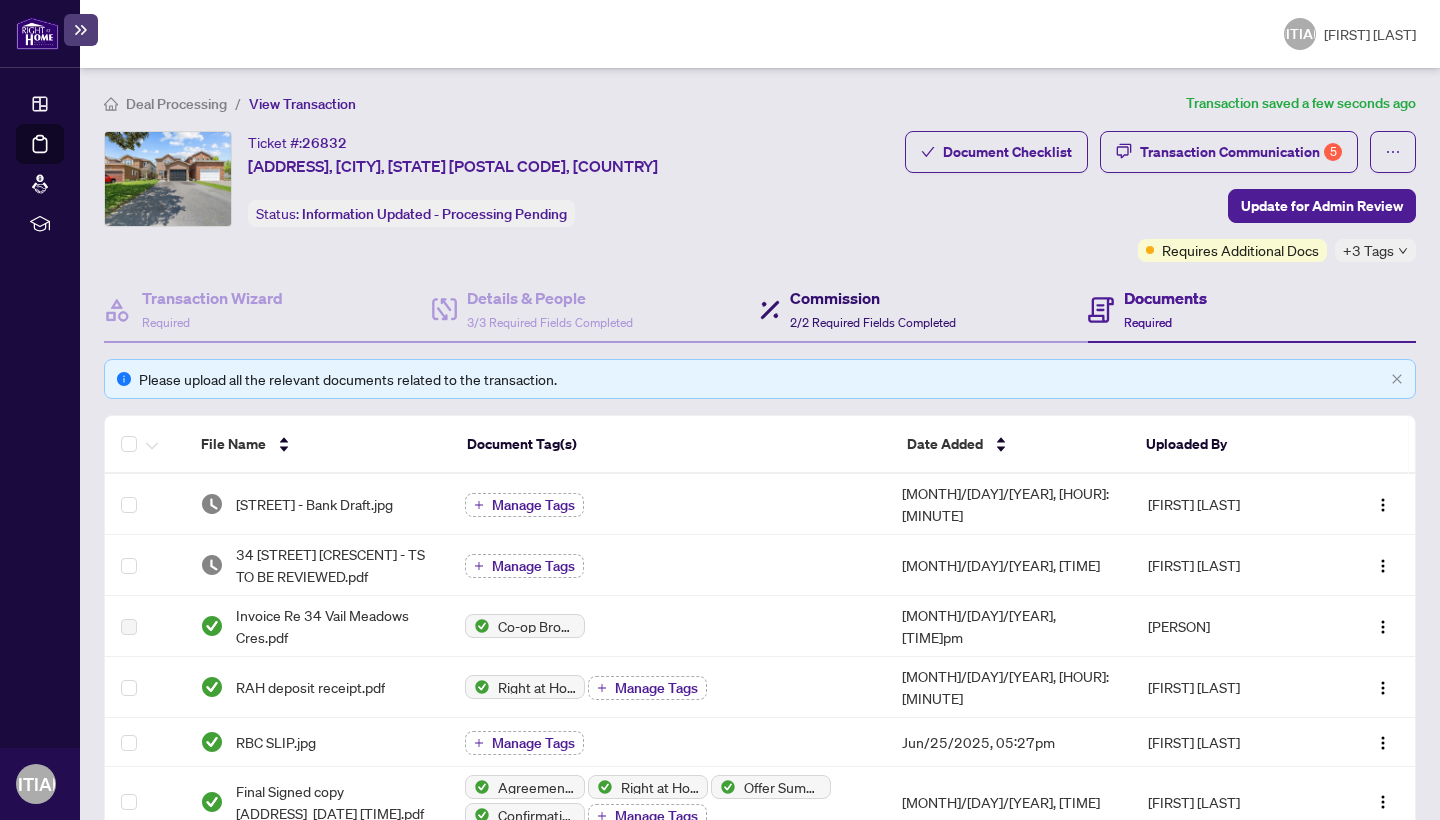 click on "Commission" at bounding box center [873, 298] 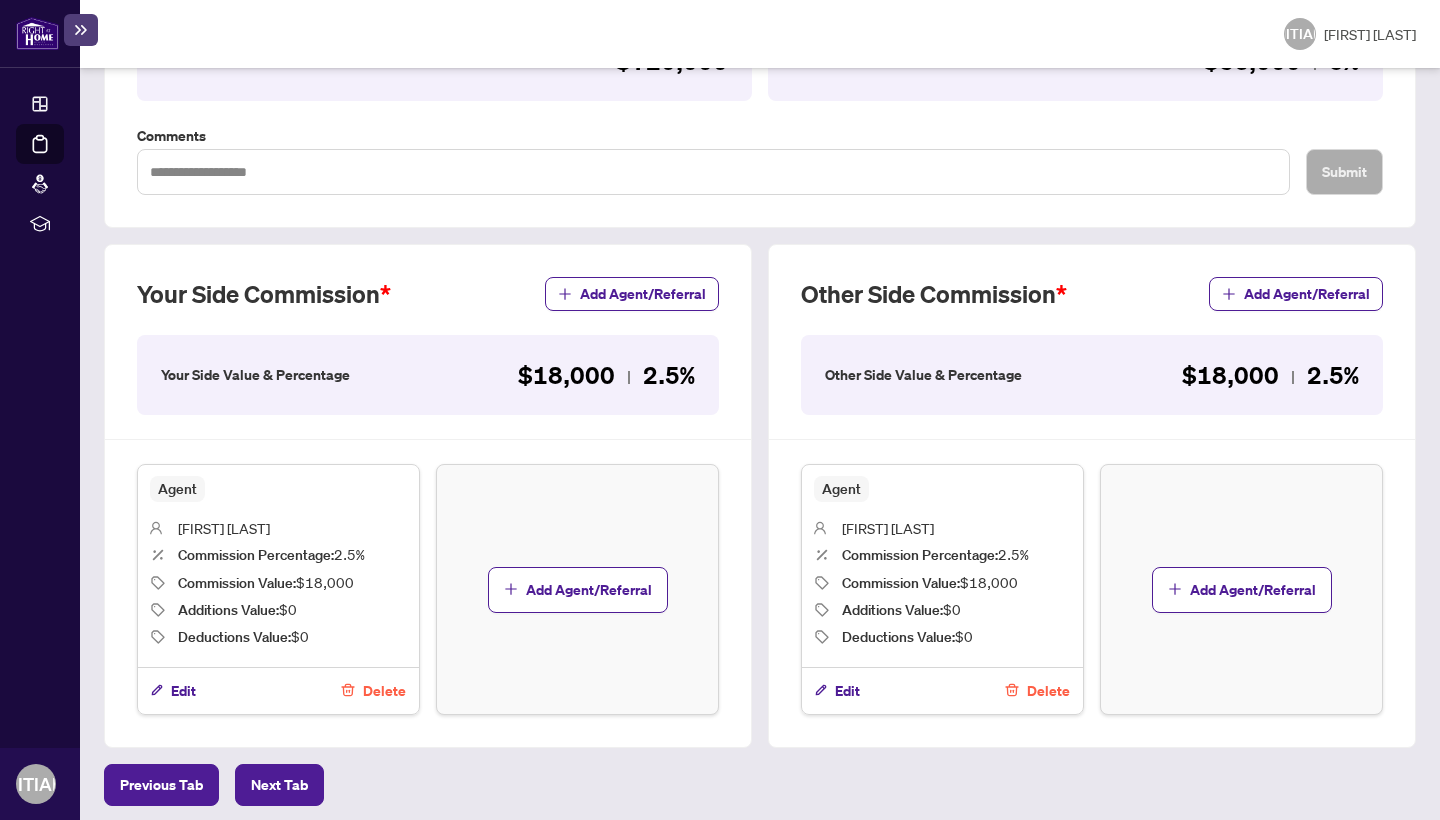 scroll, scrollTop: 483, scrollLeft: 0, axis: vertical 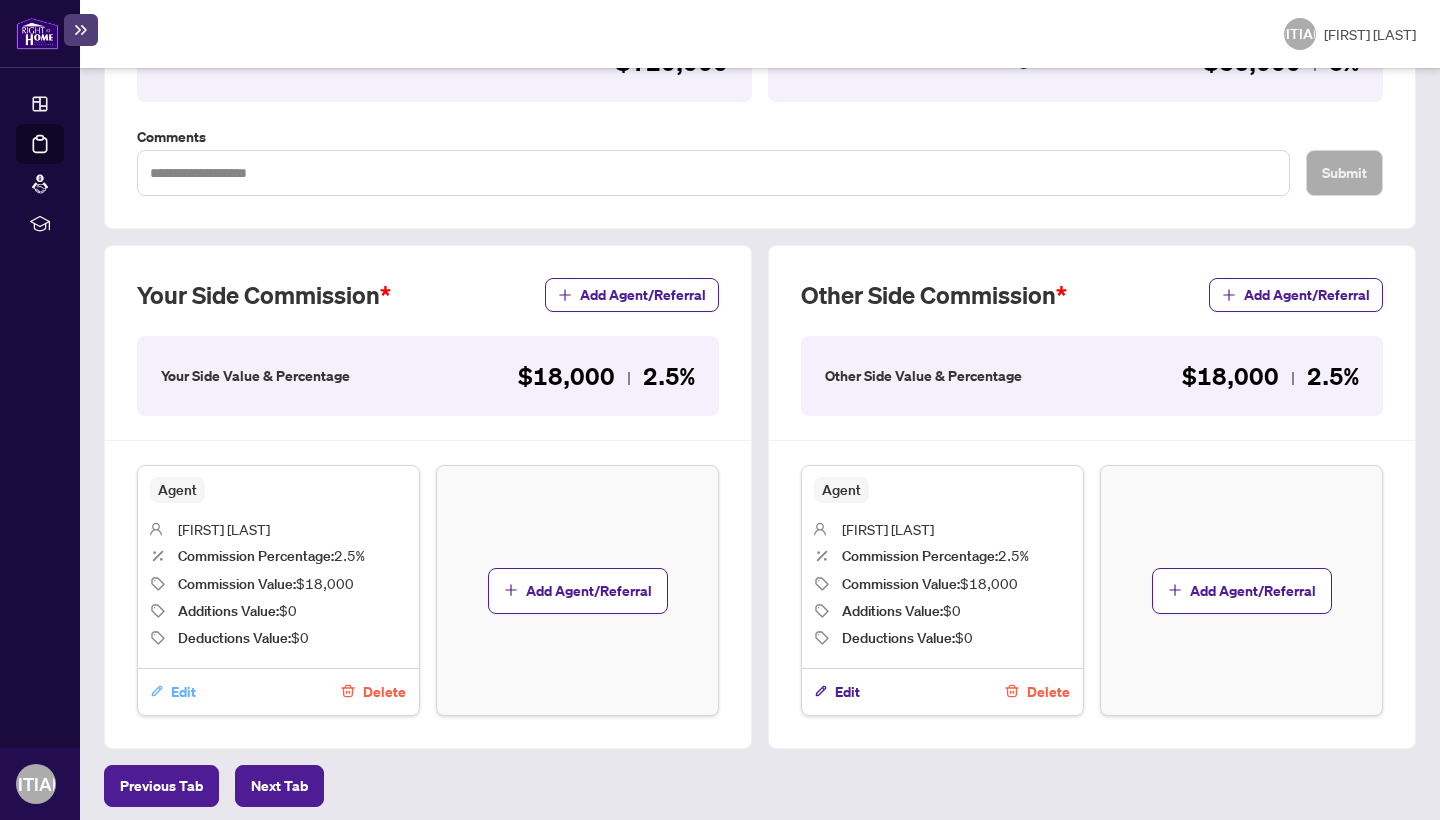 click on "Edit" at bounding box center [183, 692] 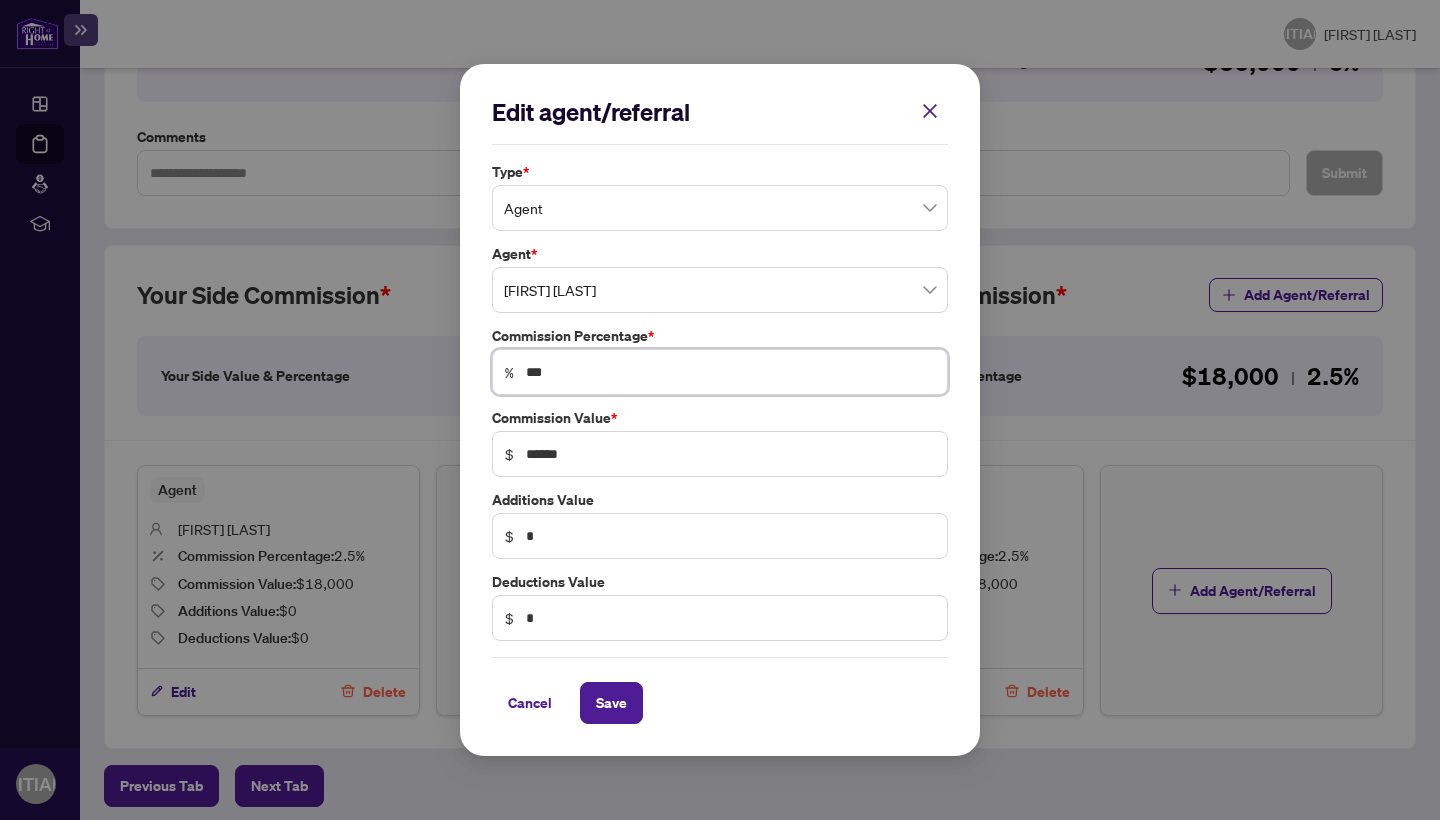 click on "***" at bounding box center (730, 372) 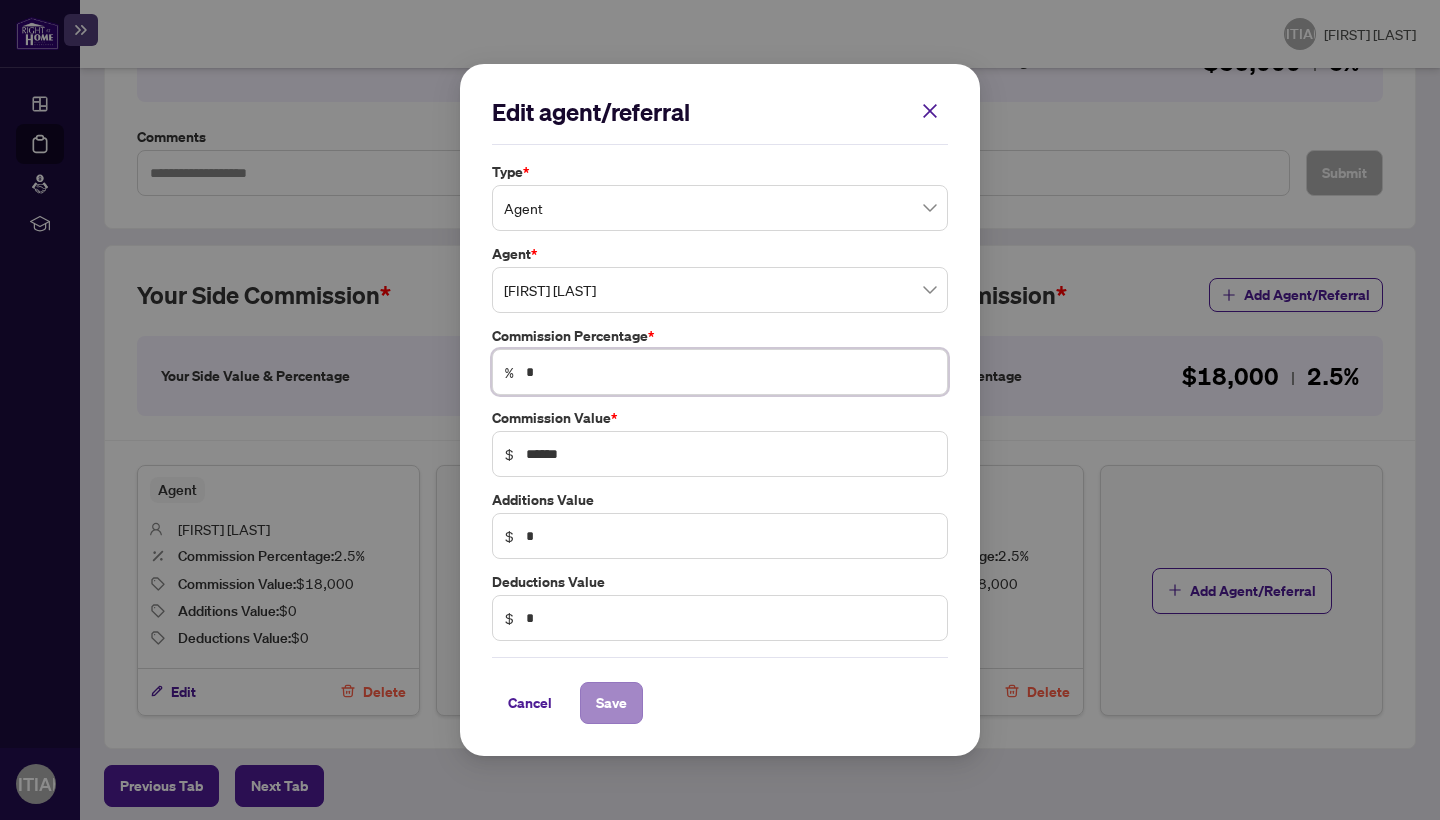 type on "*" 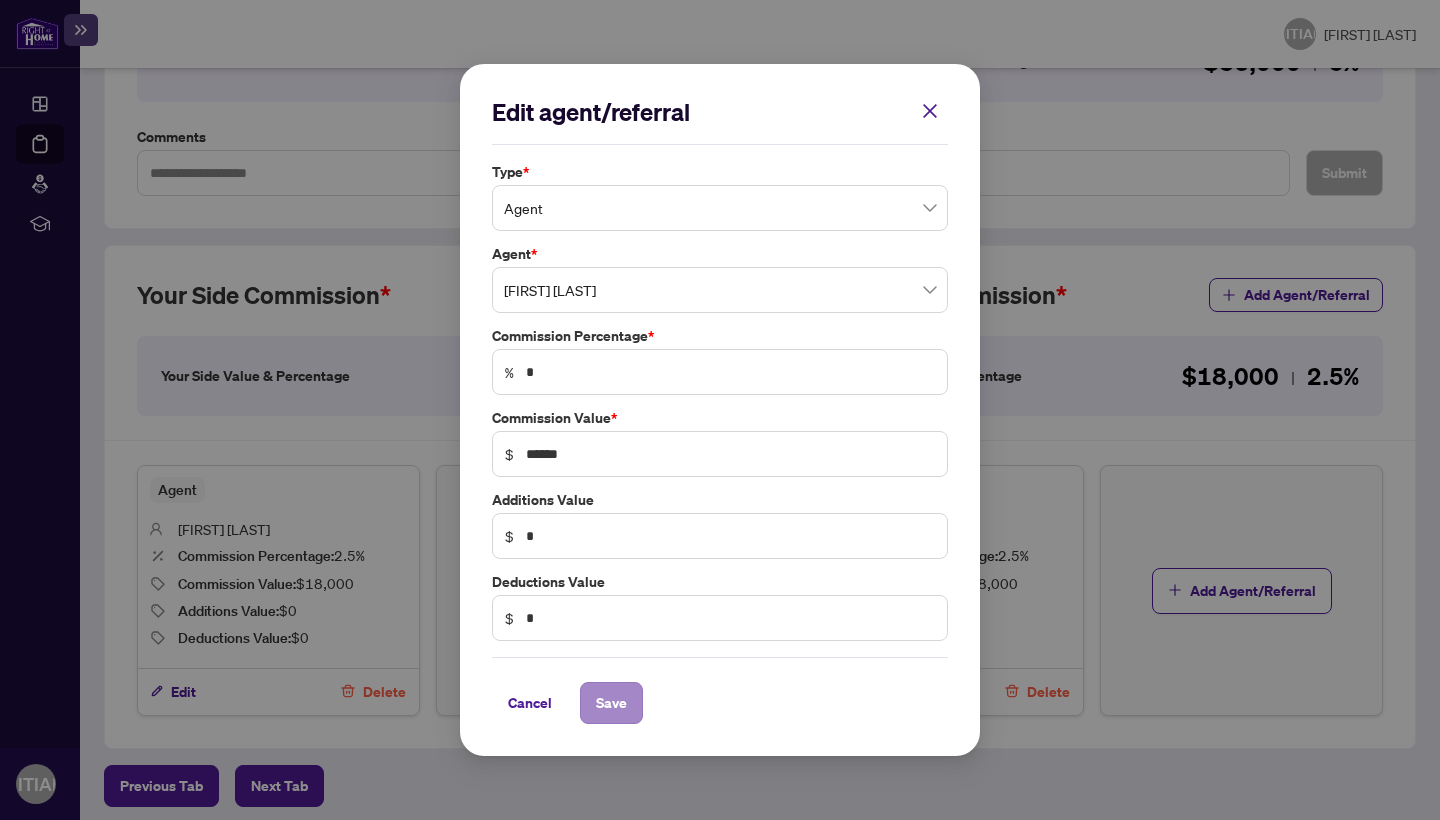 click on "Save" at bounding box center [611, 703] 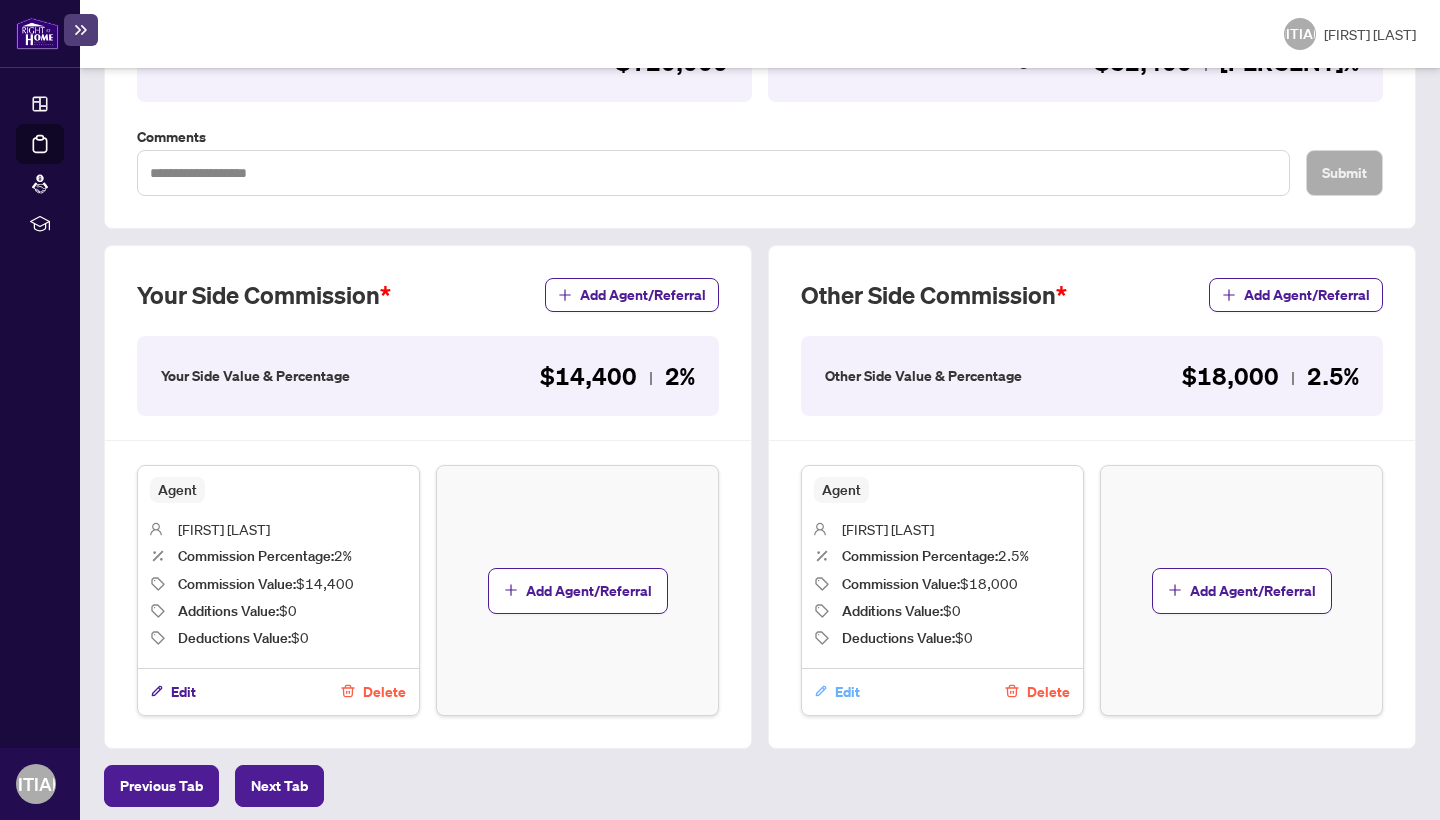 click on "Edit" at bounding box center (847, 692) 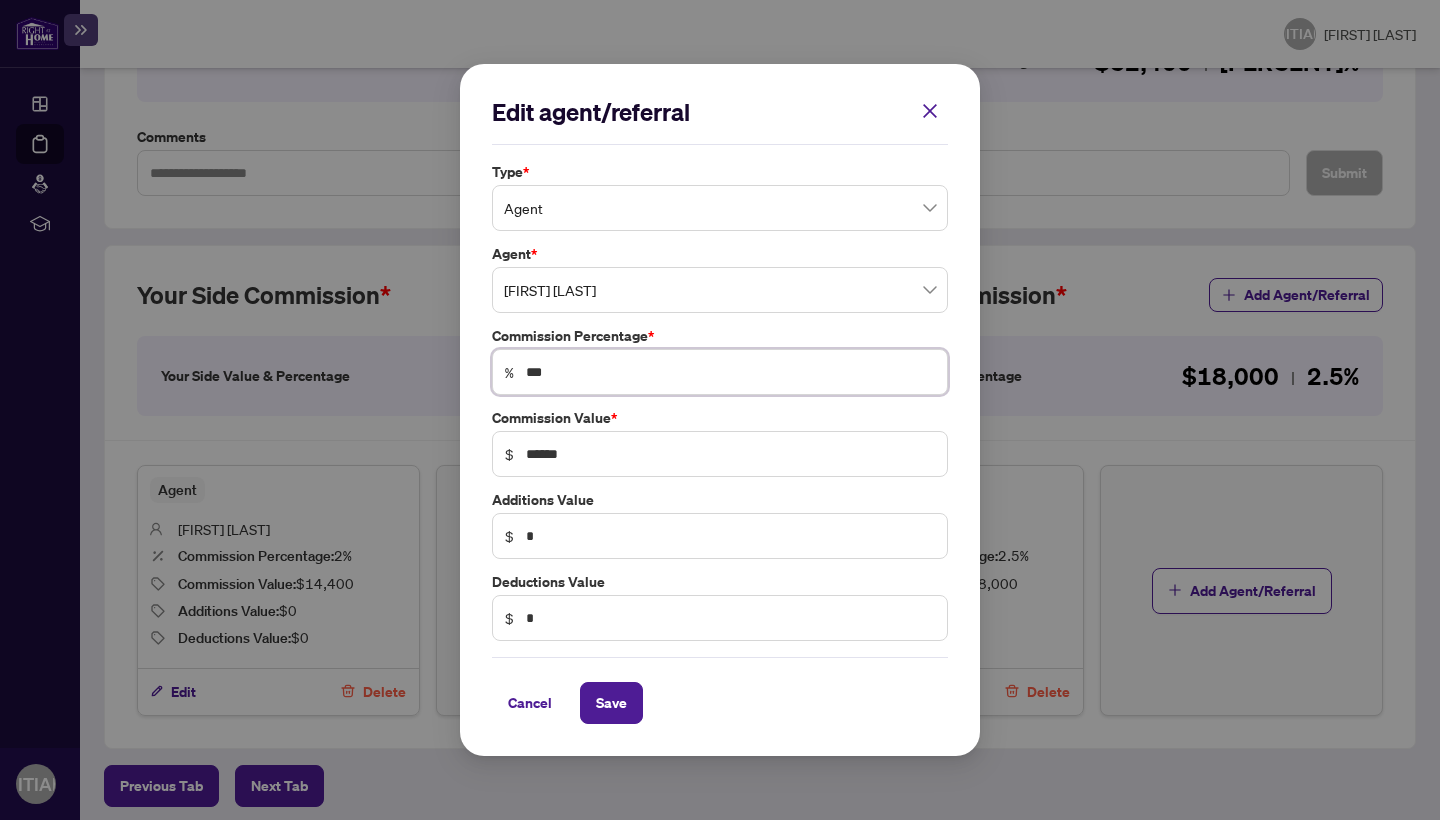 click on "***" at bounding box center (730, 372) 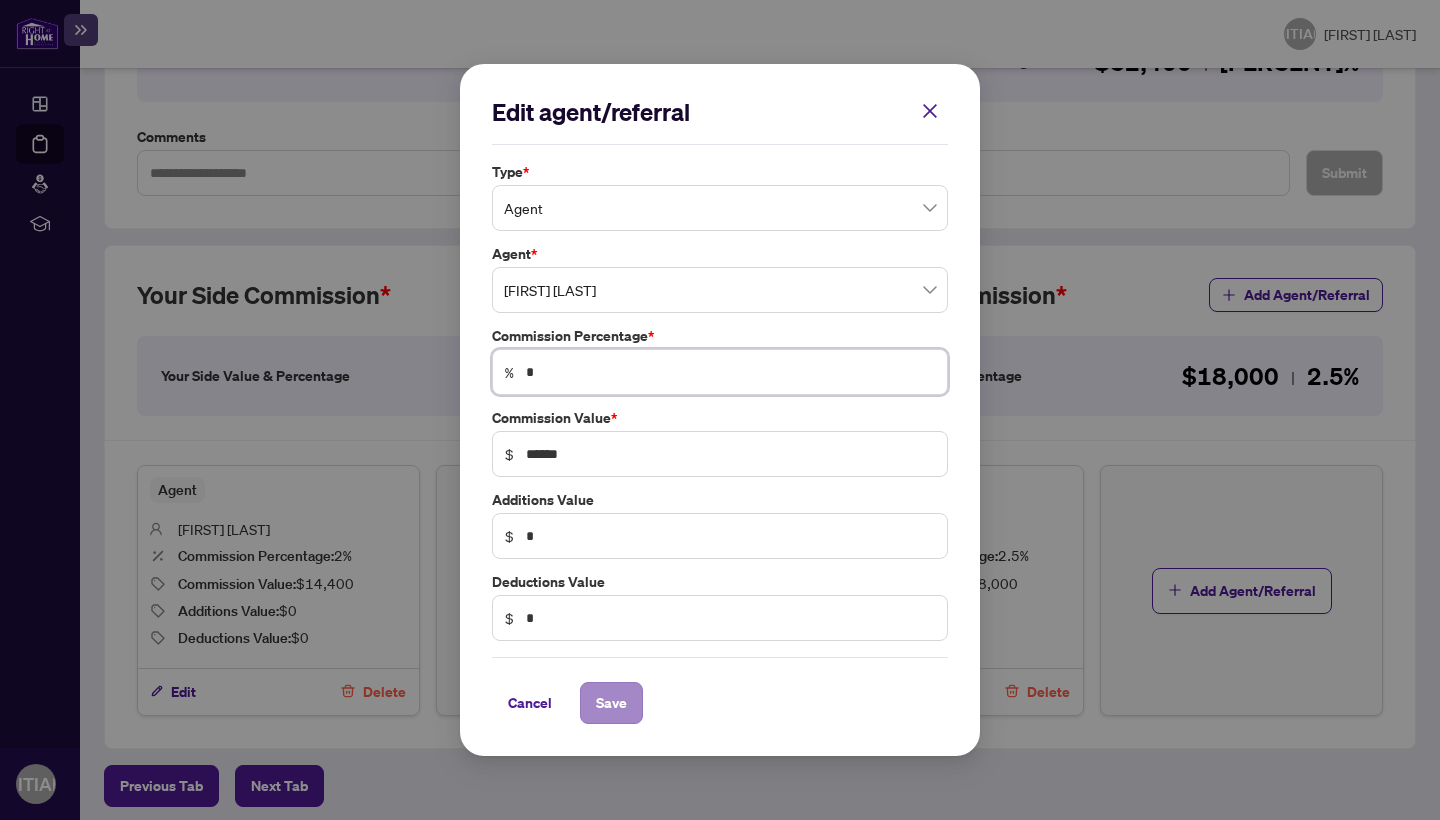 type on "*" 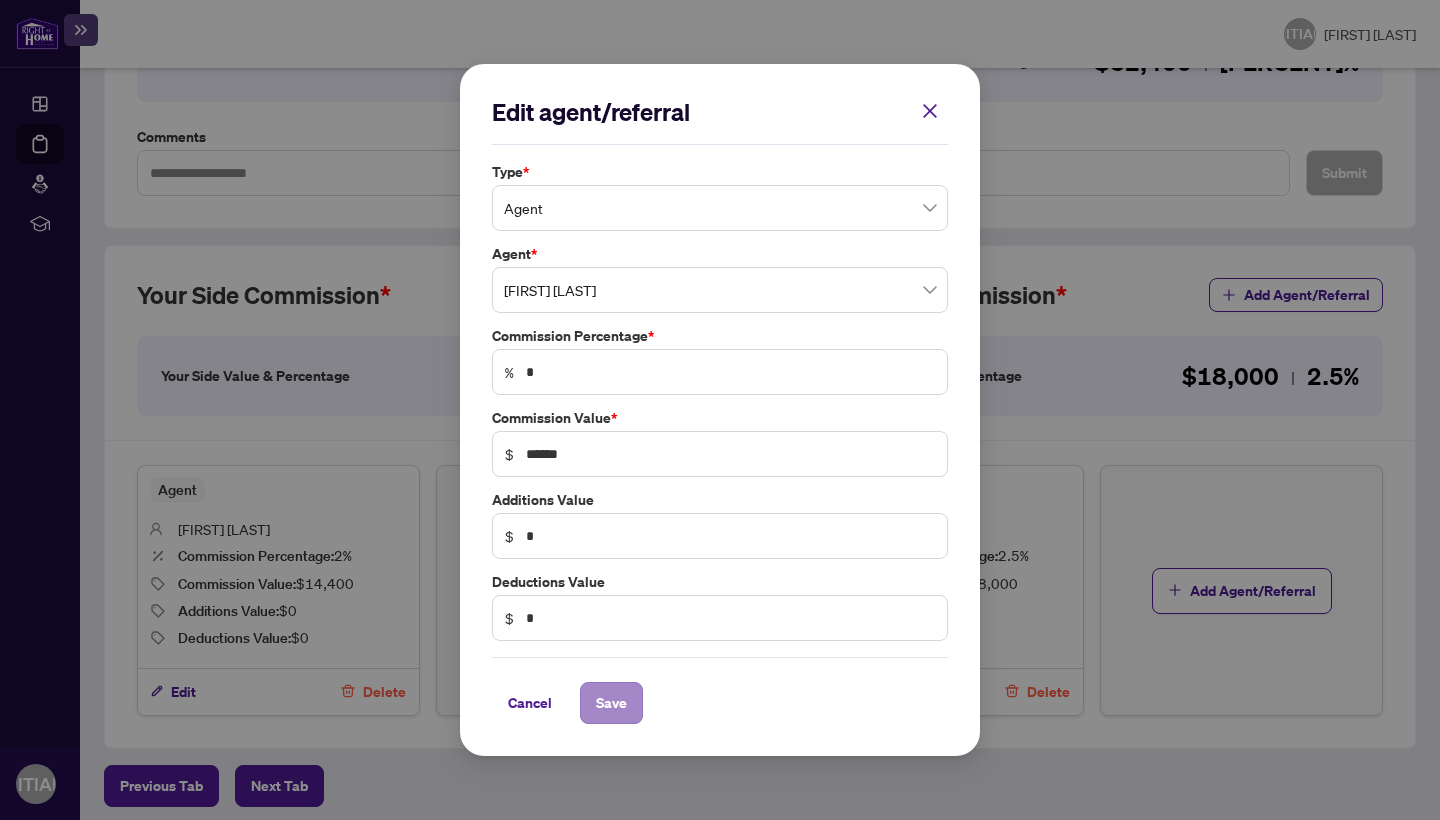 click on "Save" at bounding box center [611, 703] 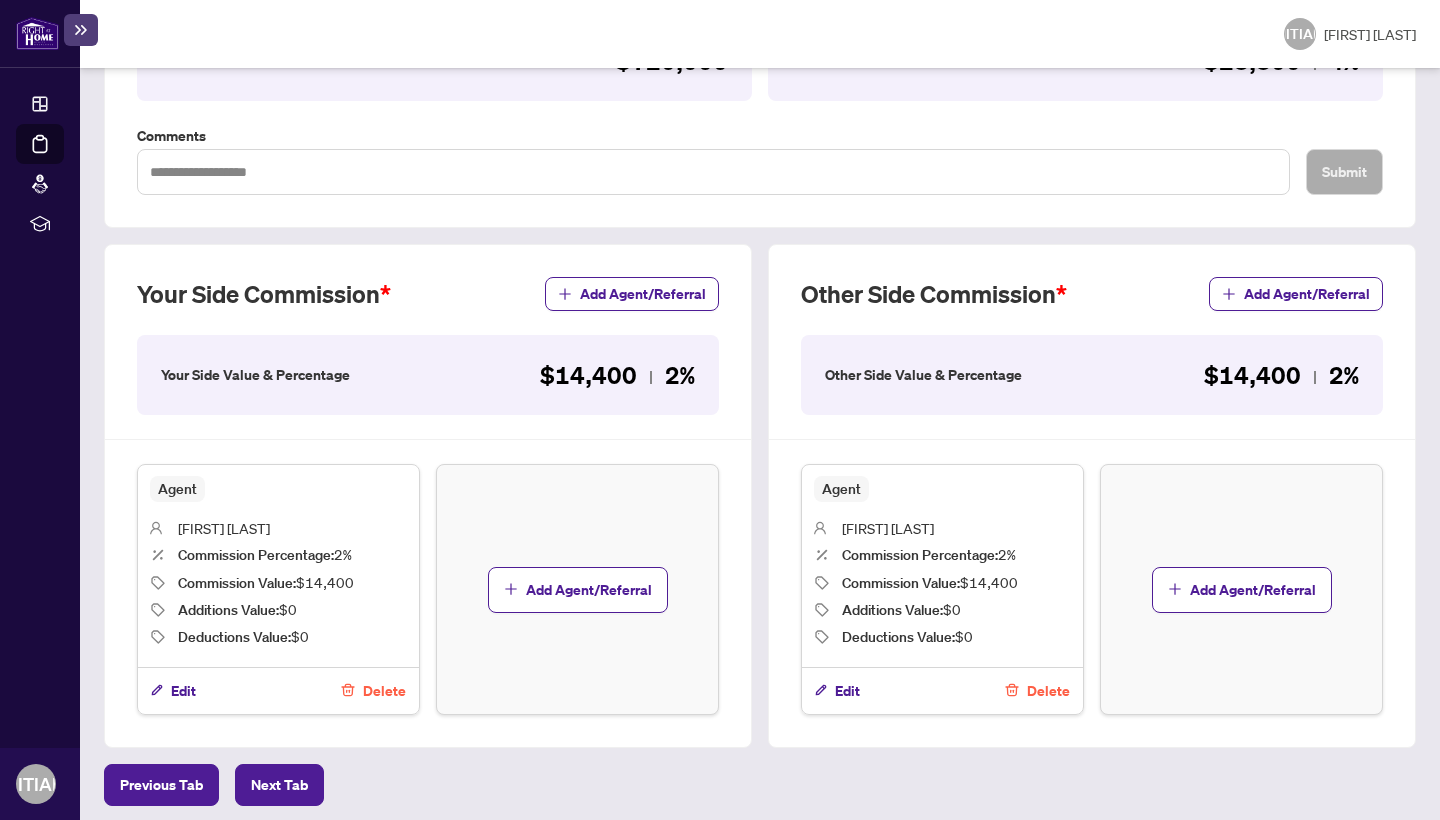 scroll, scrollTop: 483, scrollLeft: 0, axis: vertical 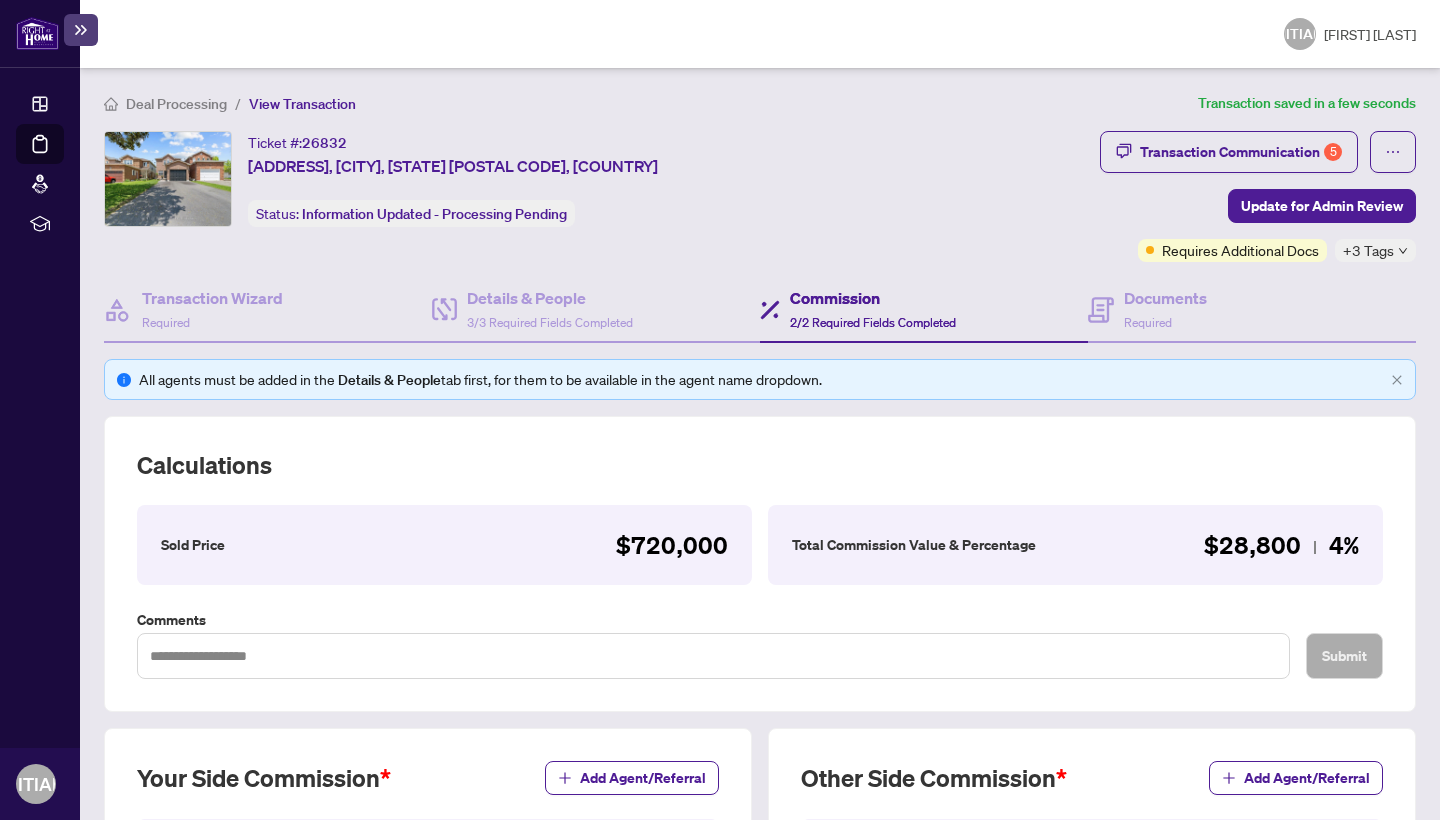 click on "$720,000" at bounding box center [672, 545] 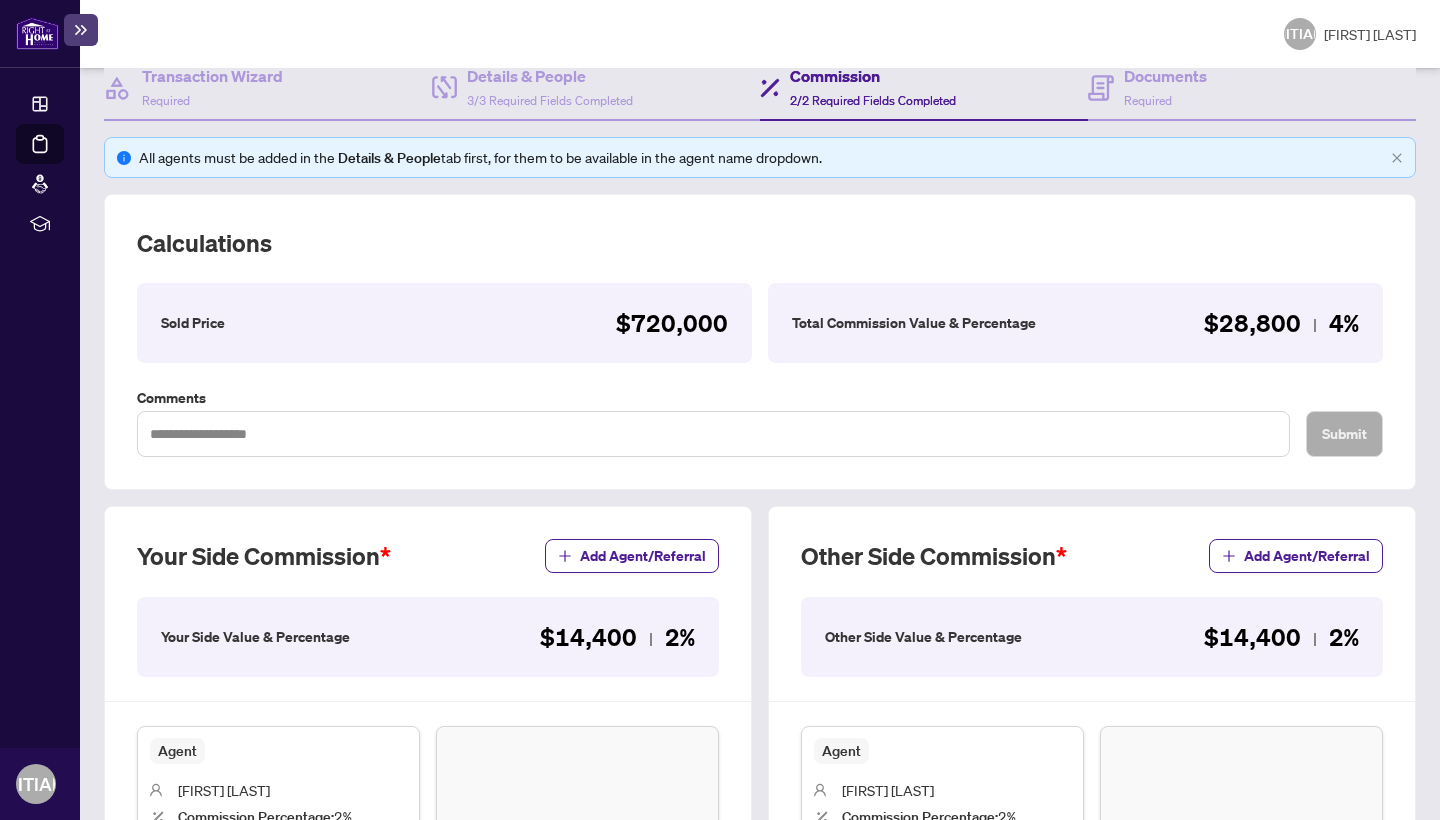 scroll, scrollTop: 230, scrollLeft: 0, axis: vertical 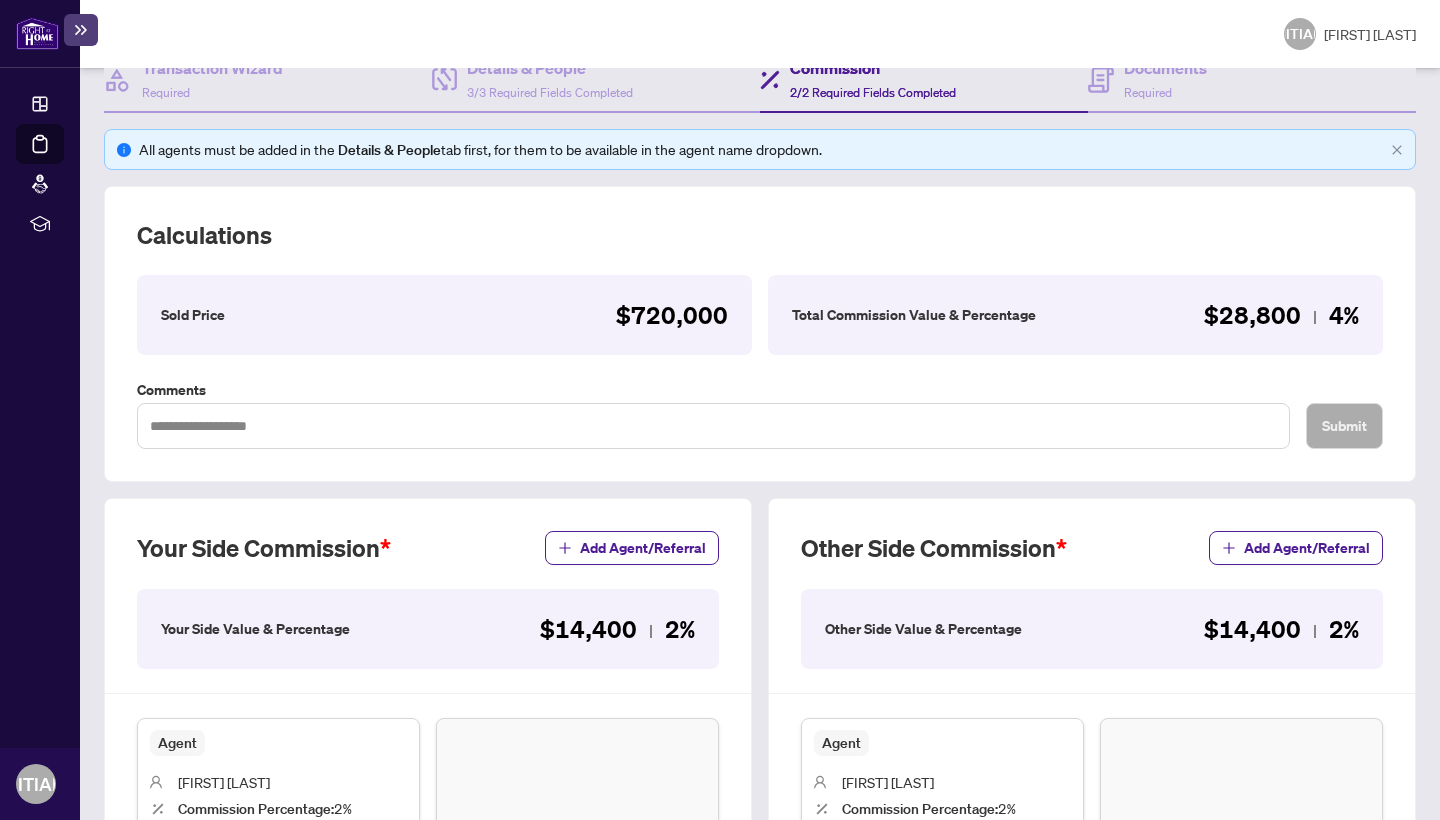 click on "$720,000" at bounding box center [672, 315] 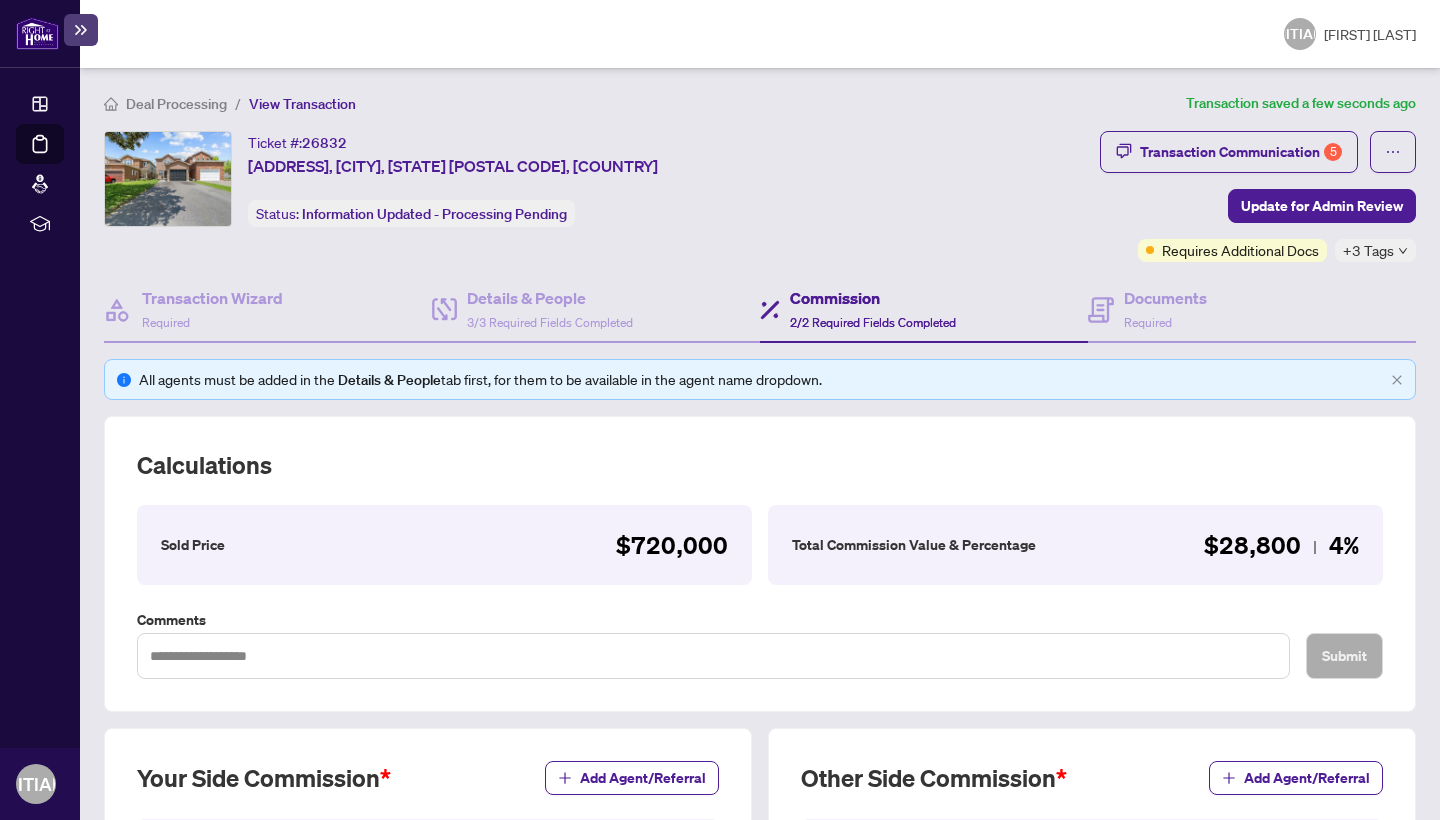 scroll, scrollTop: 0, scrollLeft: 0, axis: both 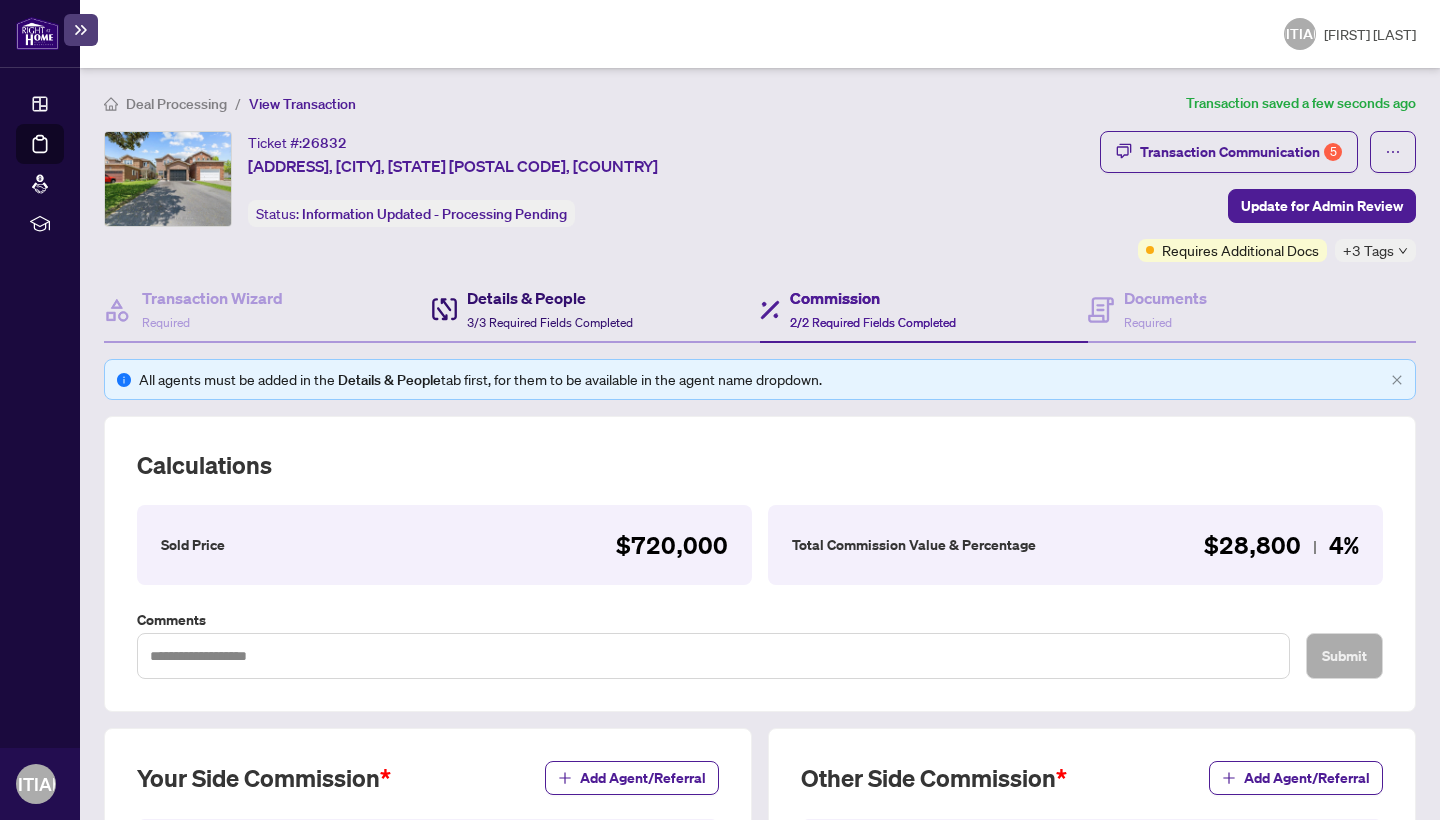 click on "Details & People" at bounding box center [550, 298] 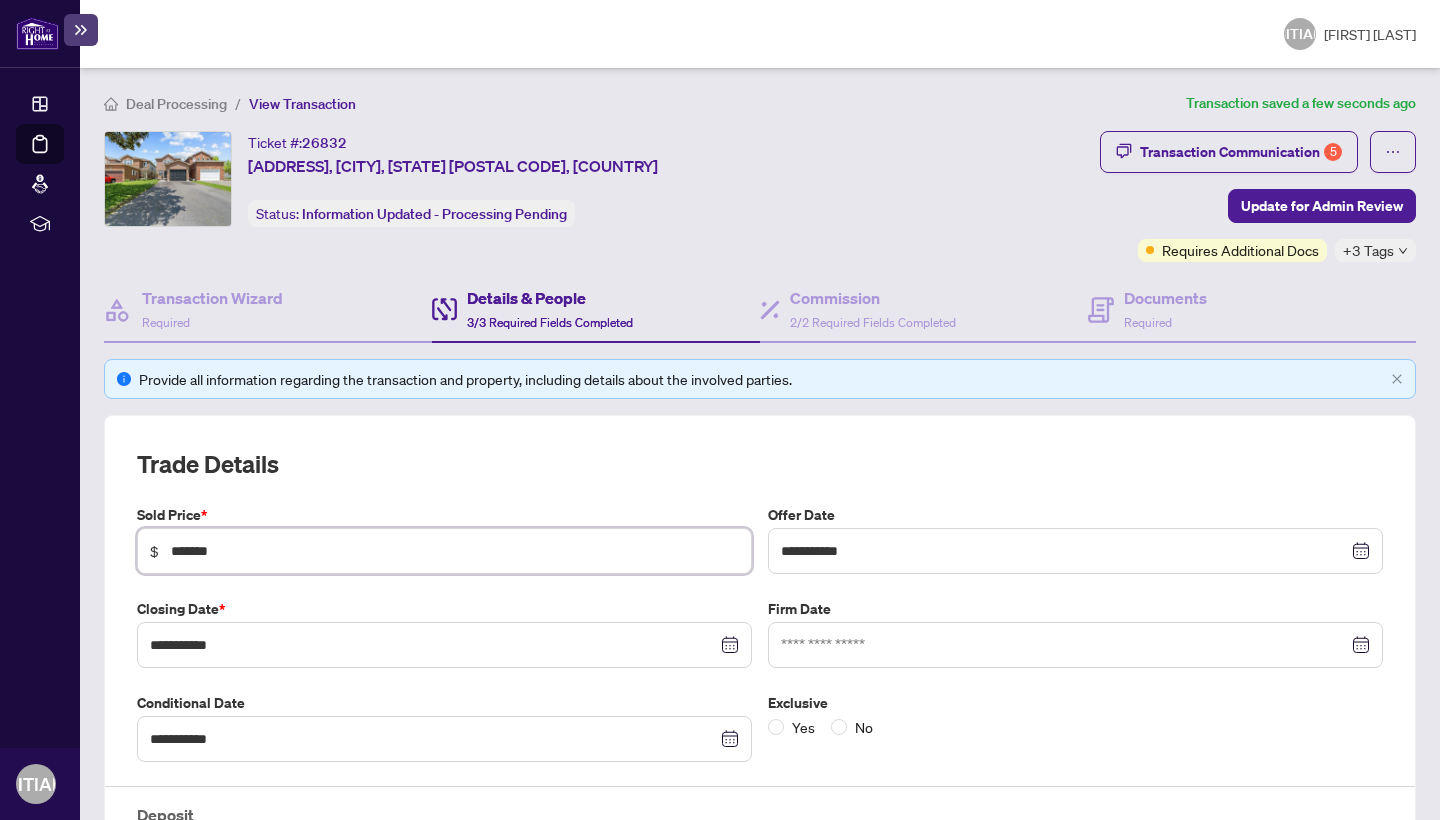 click on "*******" at bounding box center [455, 551] 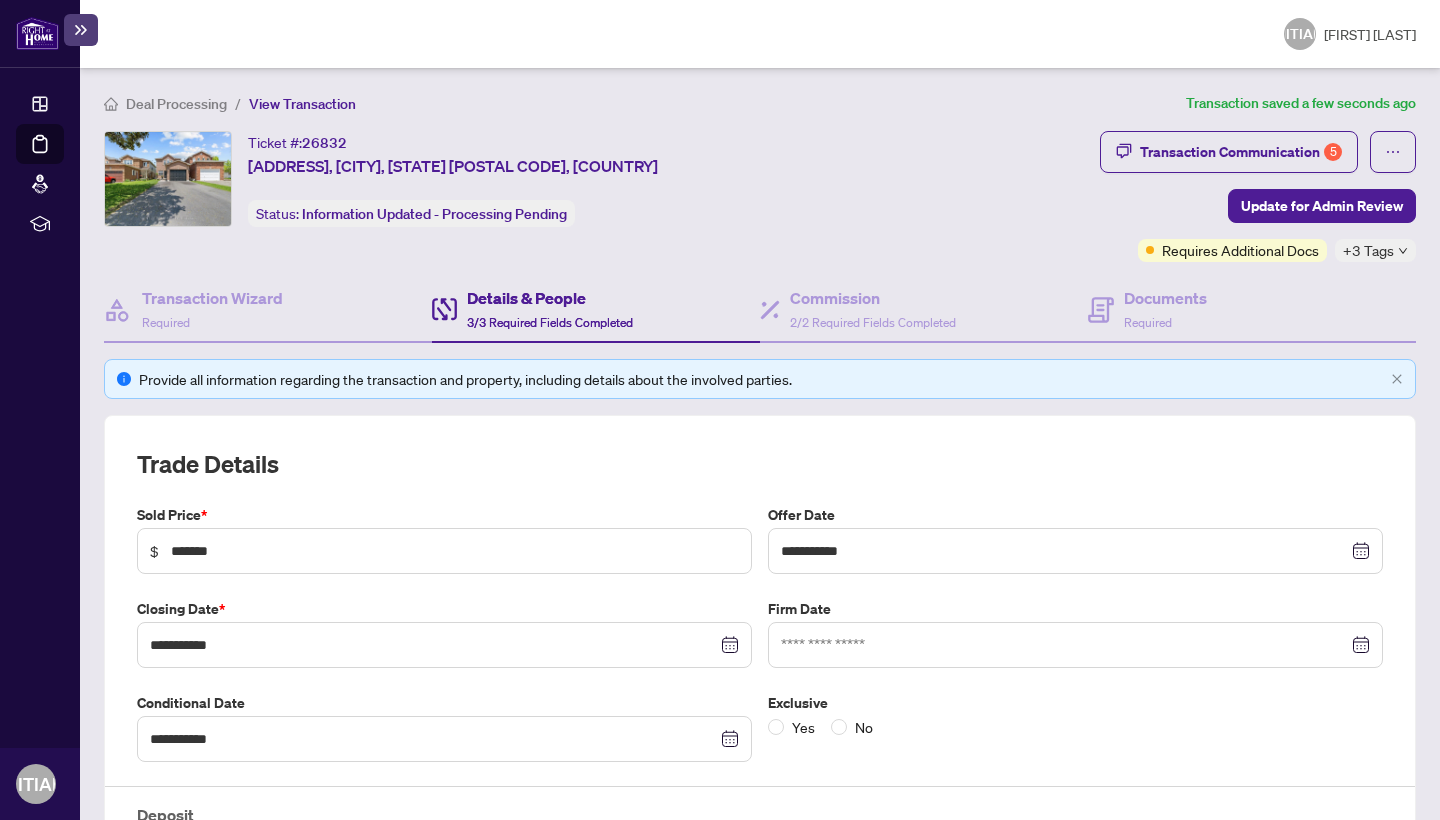 click on "Trade Details" at bounding box center (760, 464) 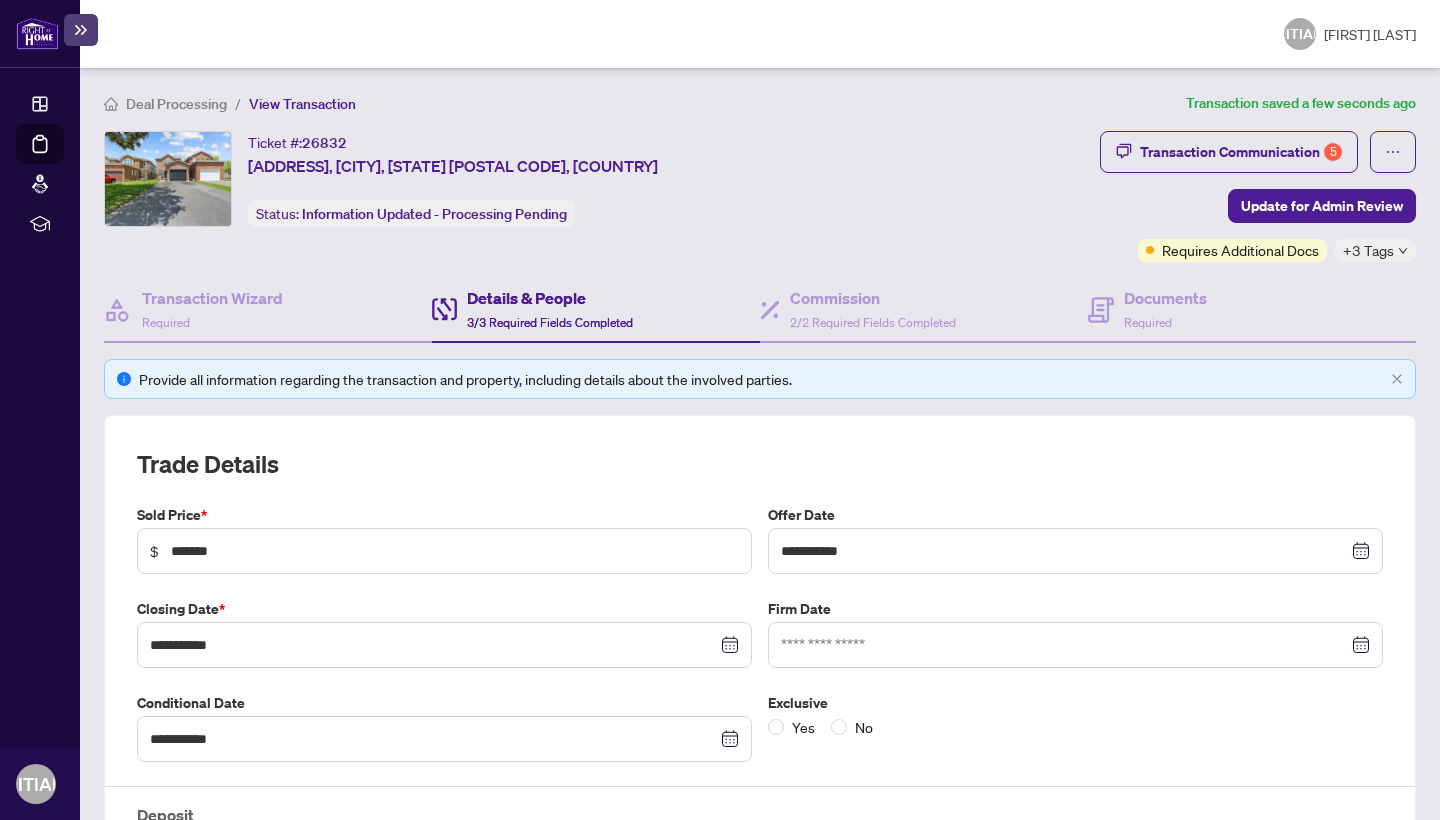 scroll, scrollTop: 0, scrollLeft: 0, axis: both 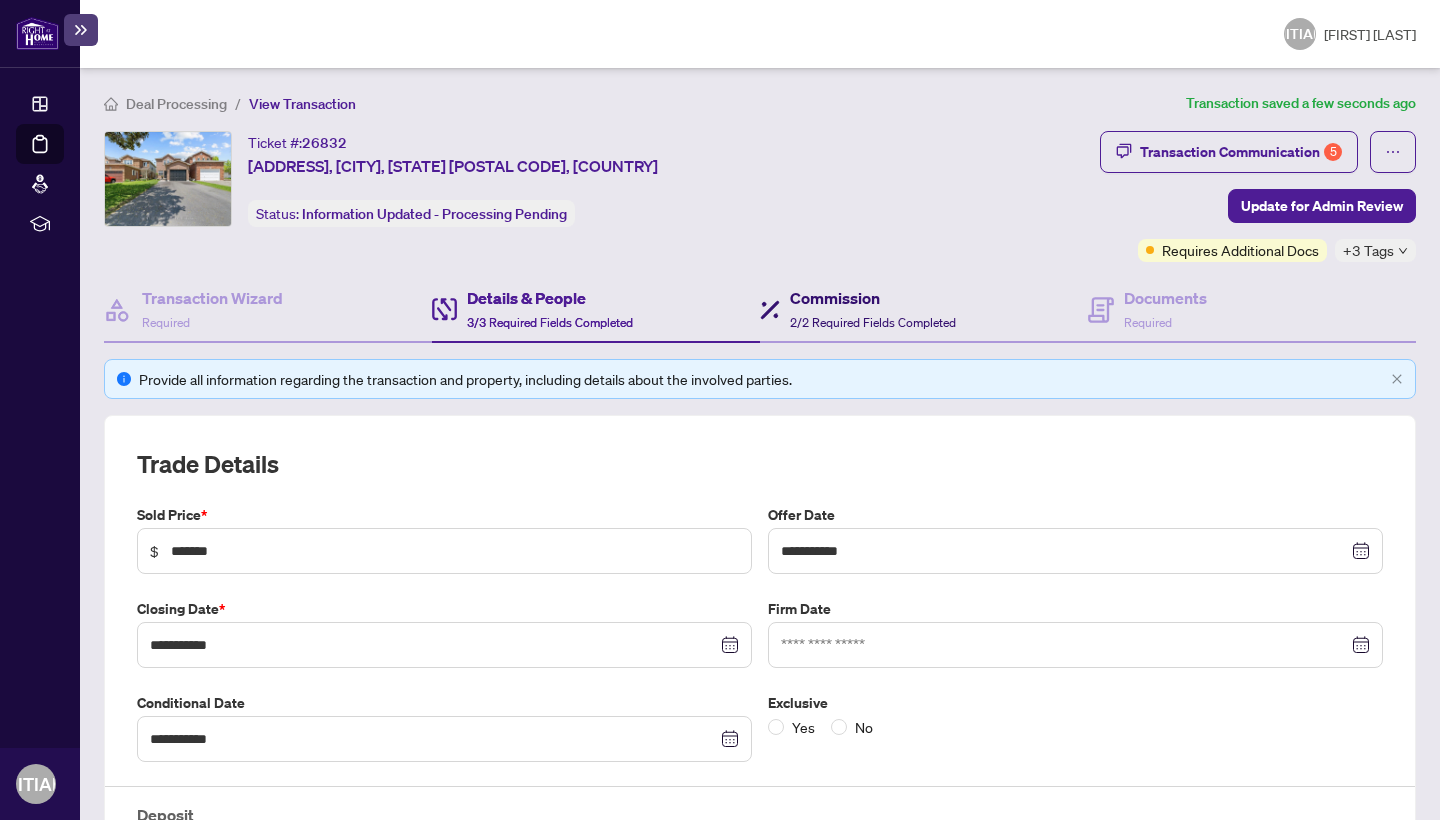 click on "Commission 2/2 Required Fields Completed" at bounding box center [873, 309] 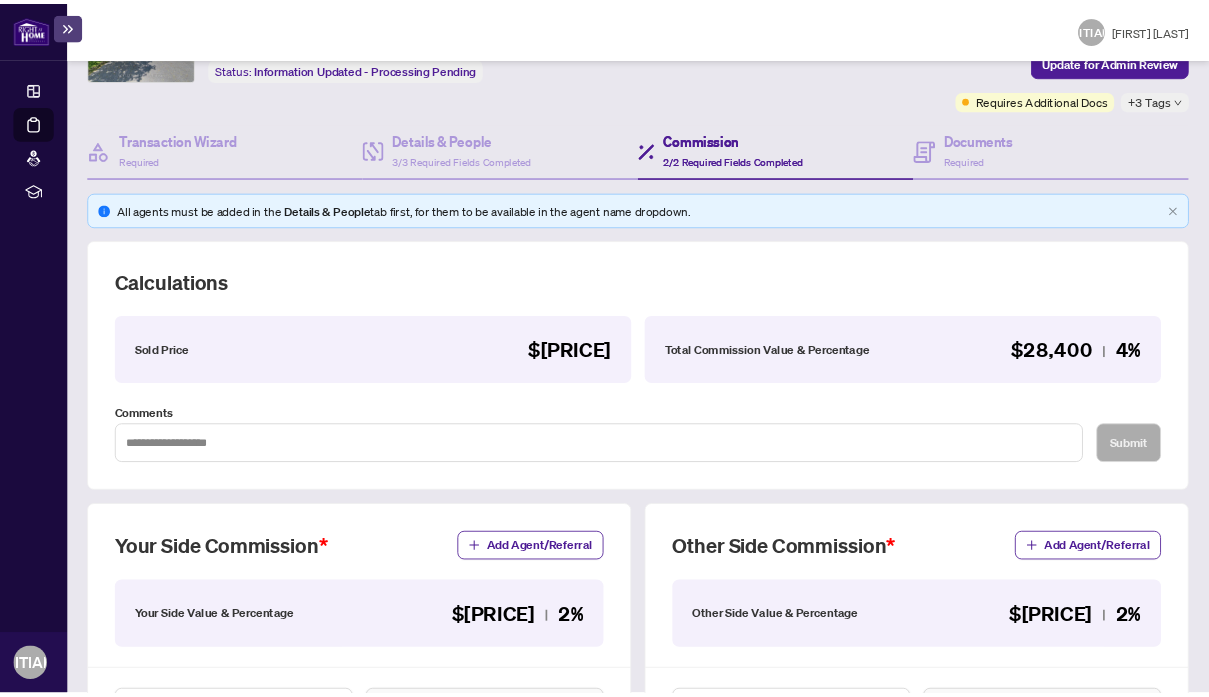 scroll, scrollTop: 111, scrollLeft: 0, axis: vertical 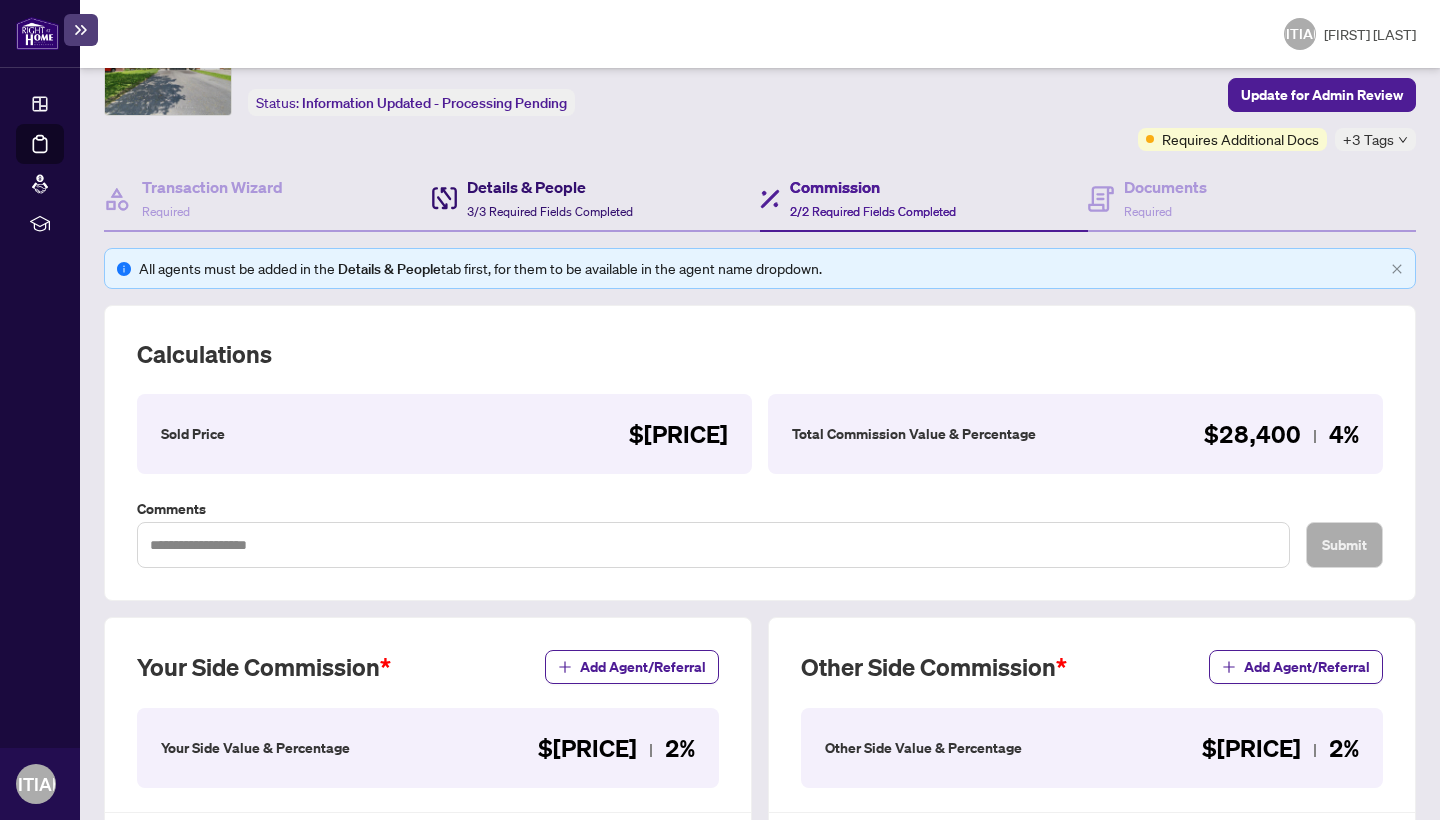 click on "3/3 Required Fields Completed" at bounding box center [550, 211] 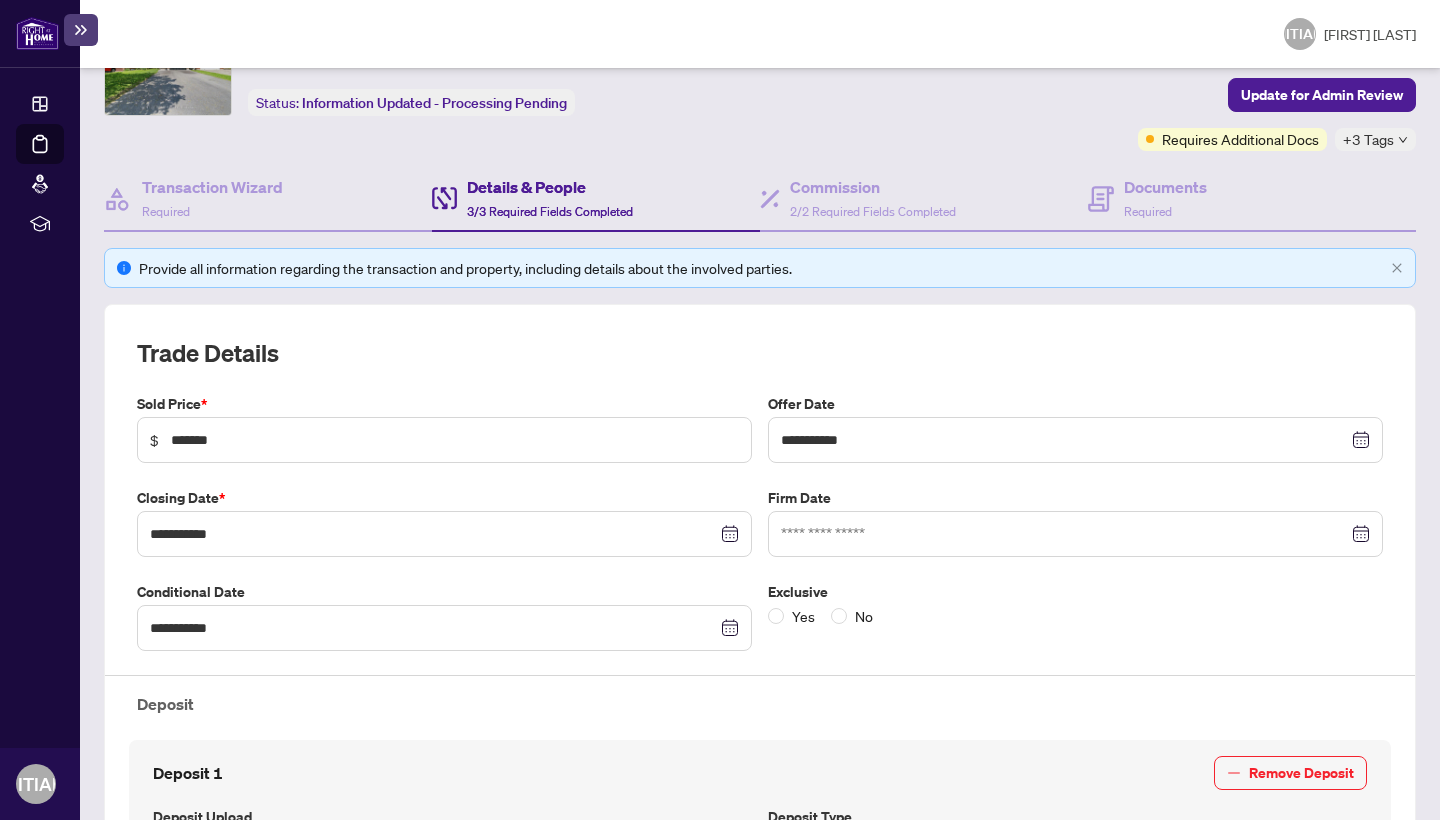 click at bounding box center [1075, 440] 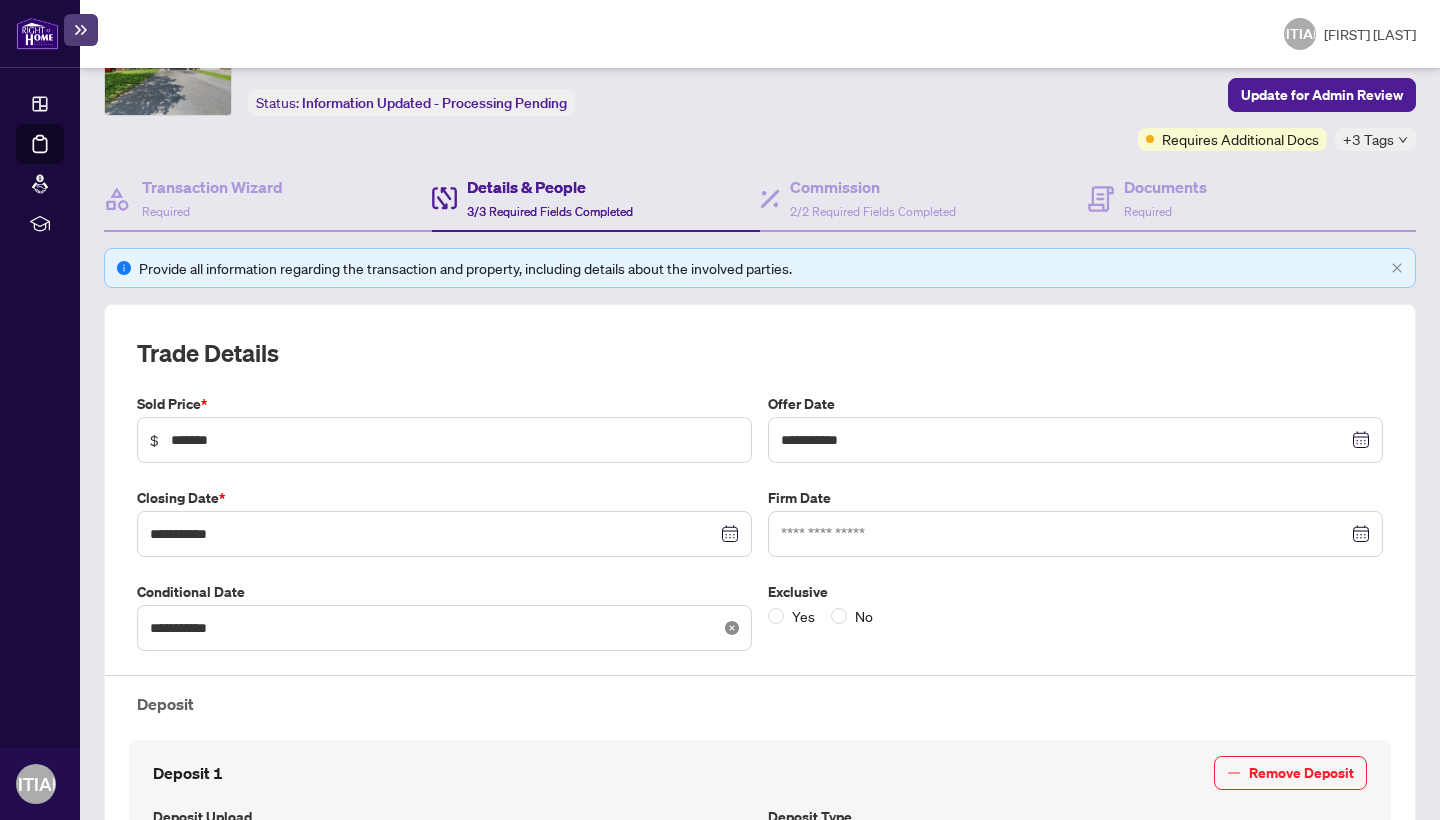 click at bounding box center [1363, 440] 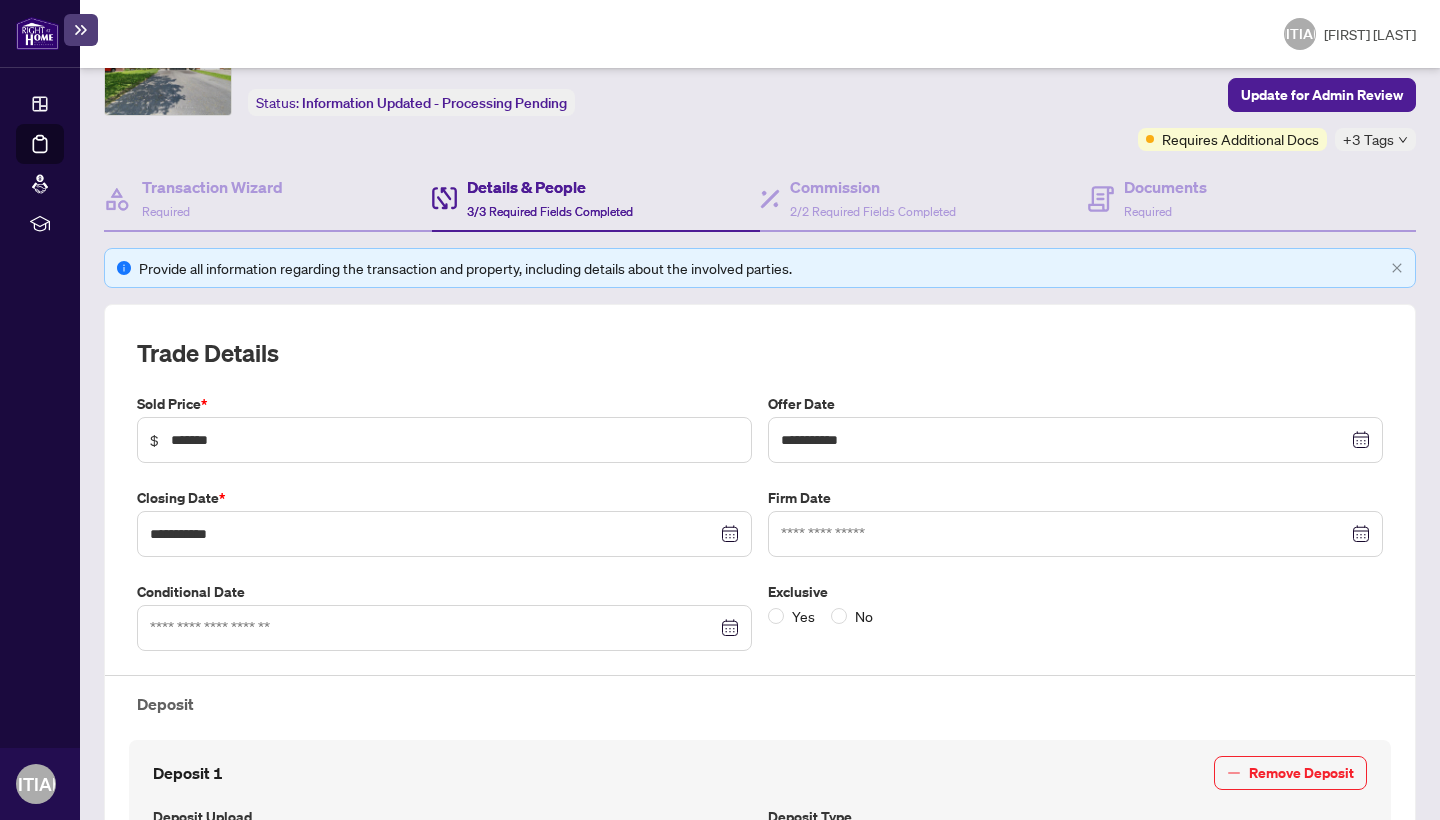 click at bounding box center [1075, 440] 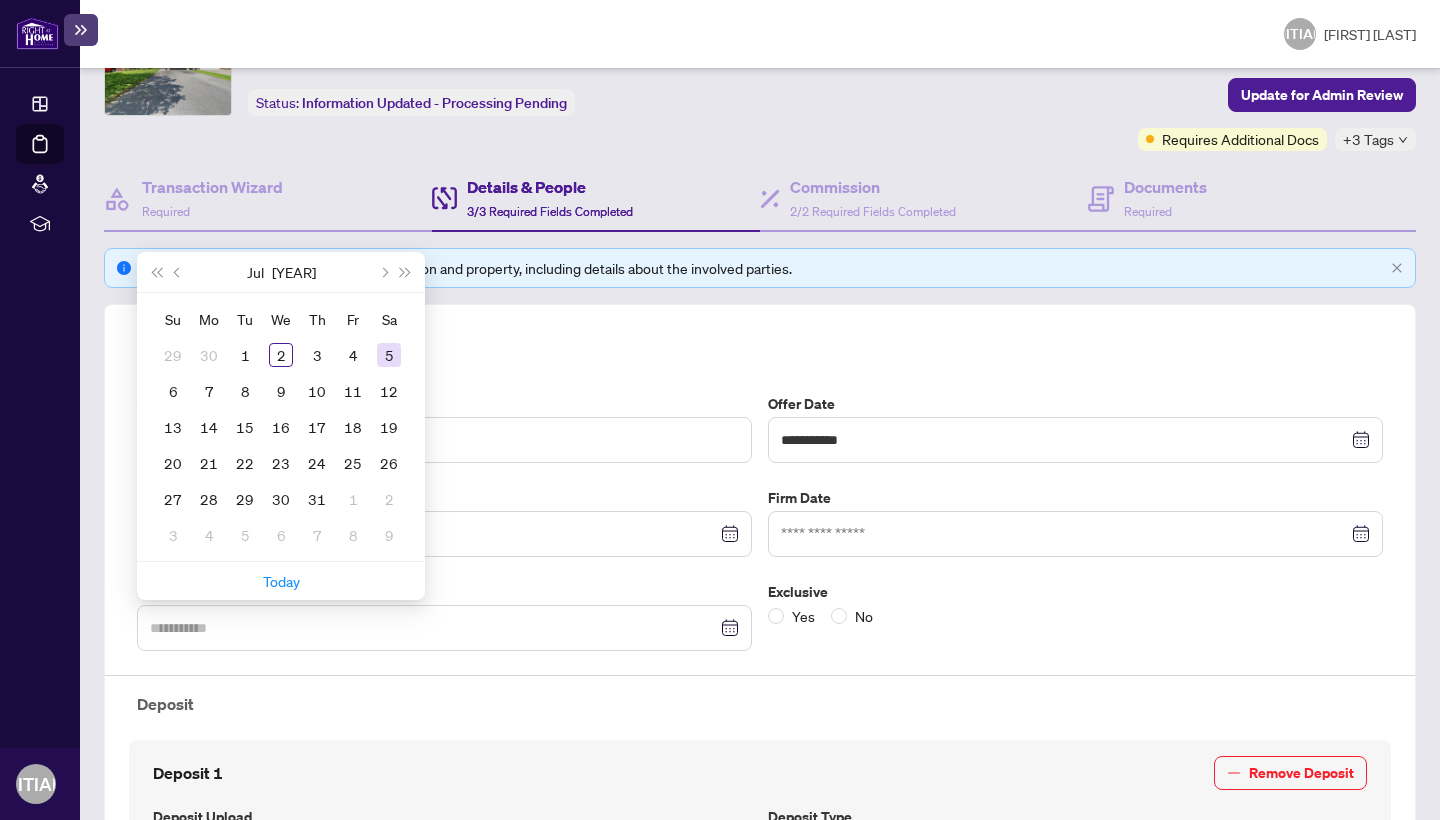 click on "5" at bounding box center [389, 355] 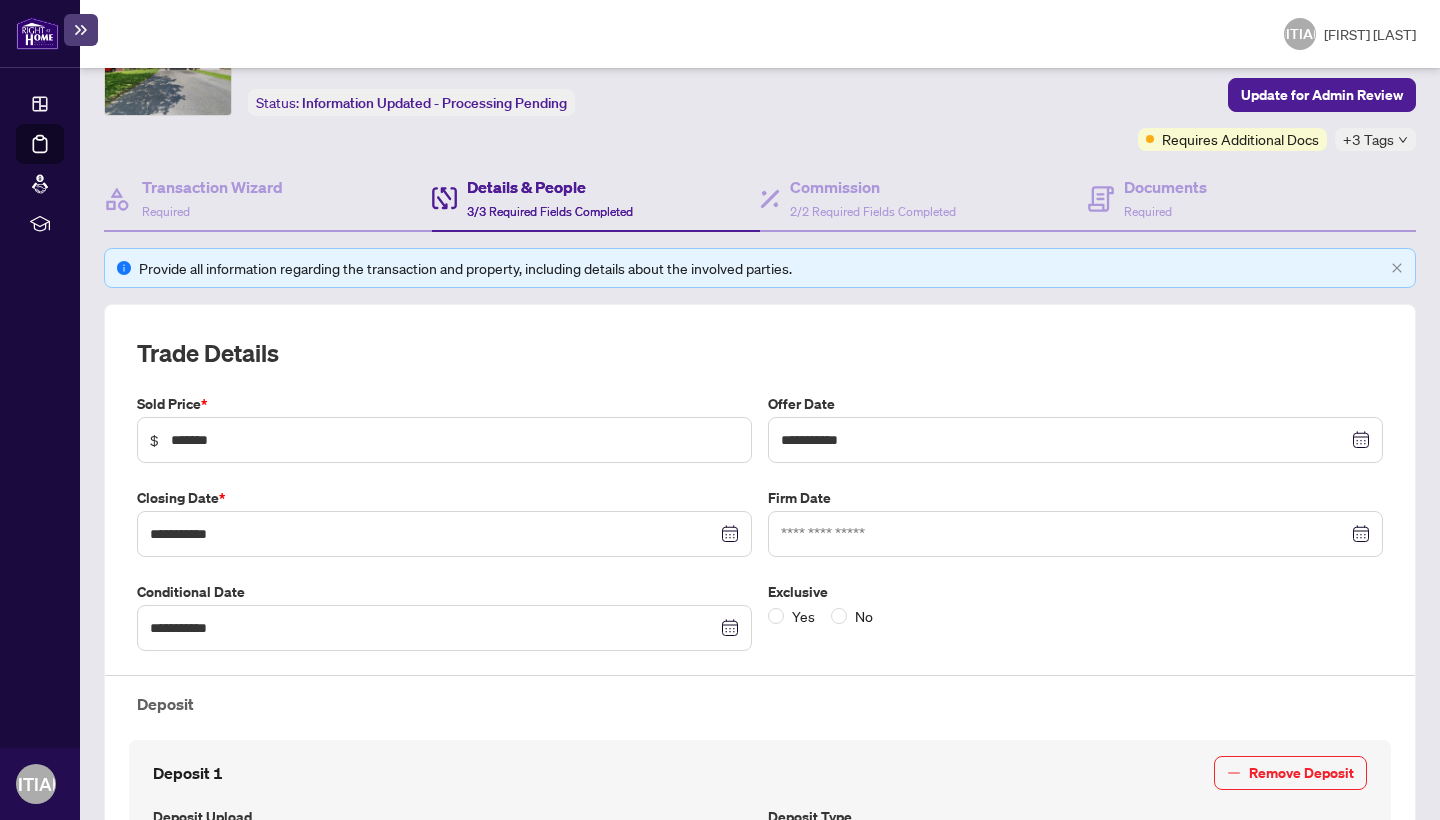 click on "Trade Details" at bounding box center [760, 353] 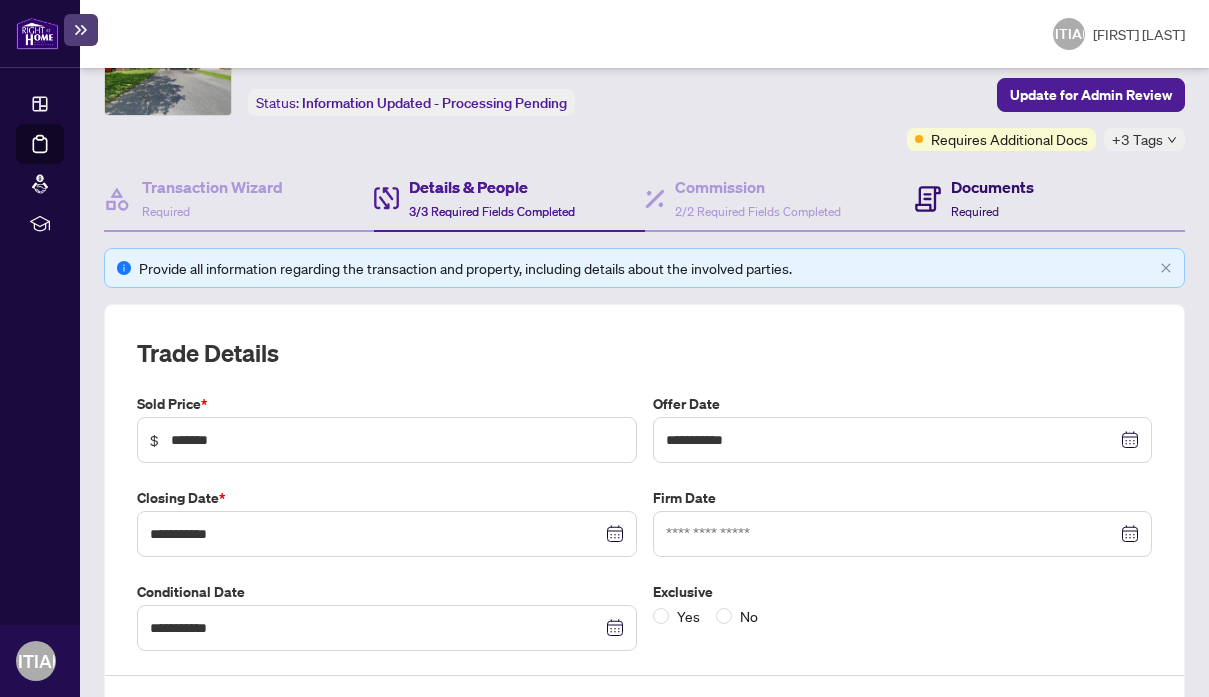 click on "Documents Required" at bounding box center [992, 198] 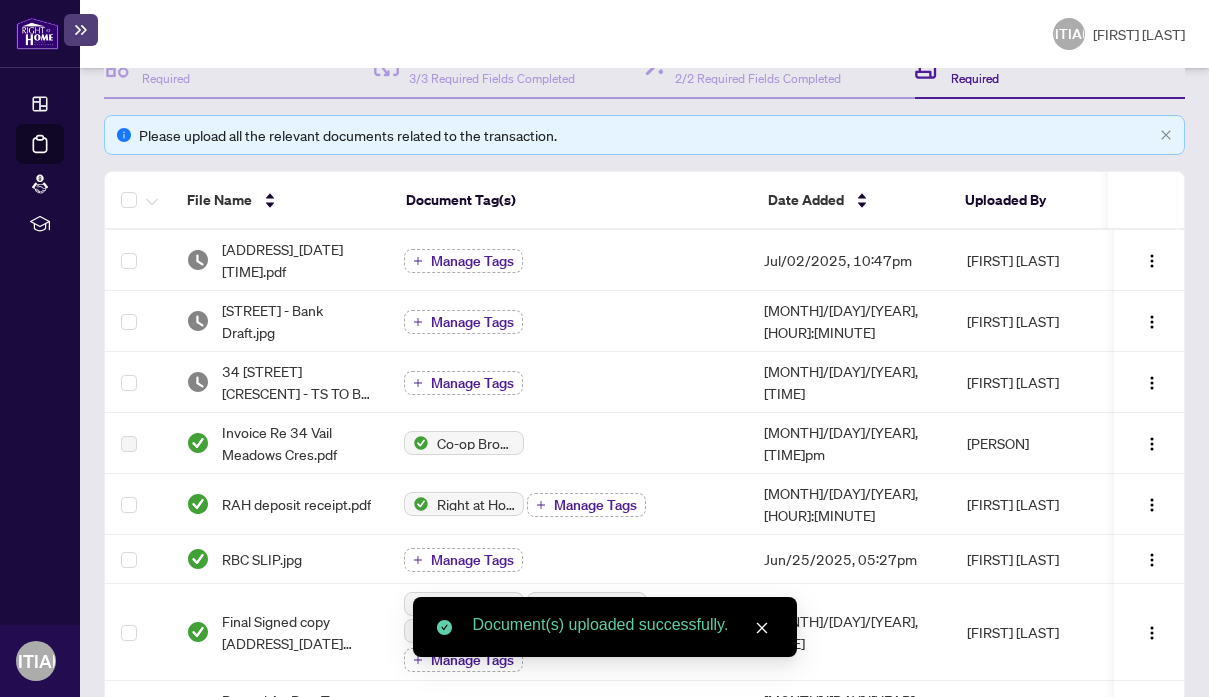 scroll, scrollTop: 262, scrollLeft: 0, axis: vertical 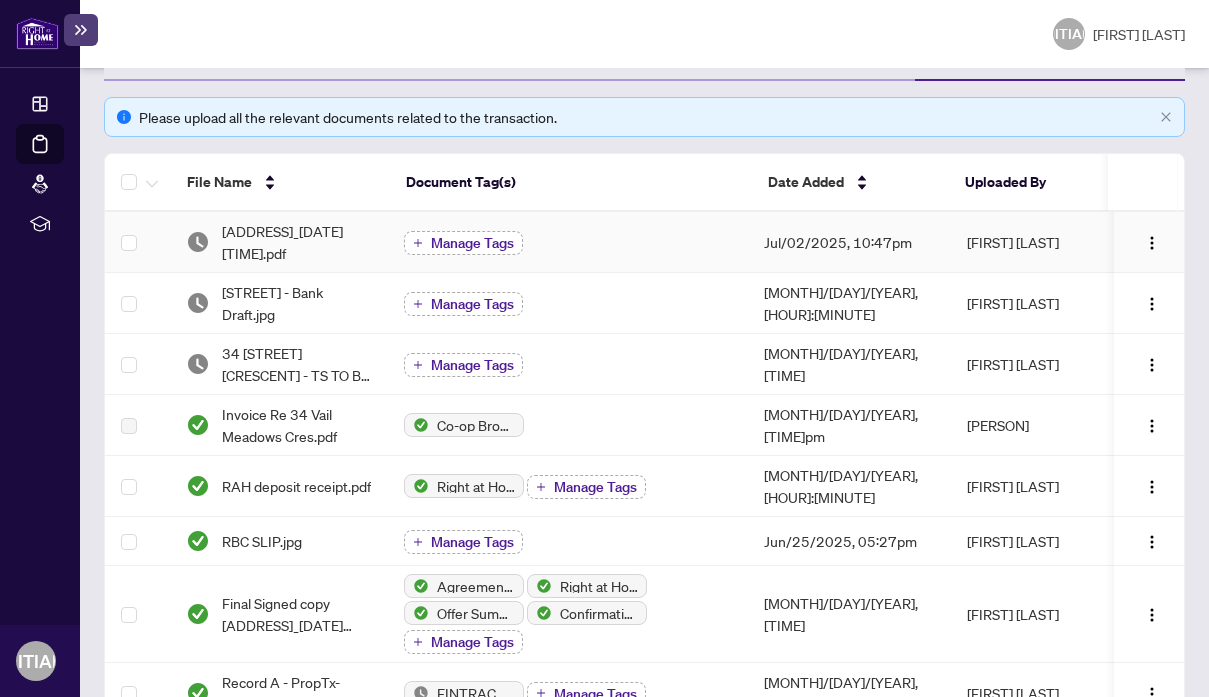 click on "Manage Tags" at bounding box center (472, 243) 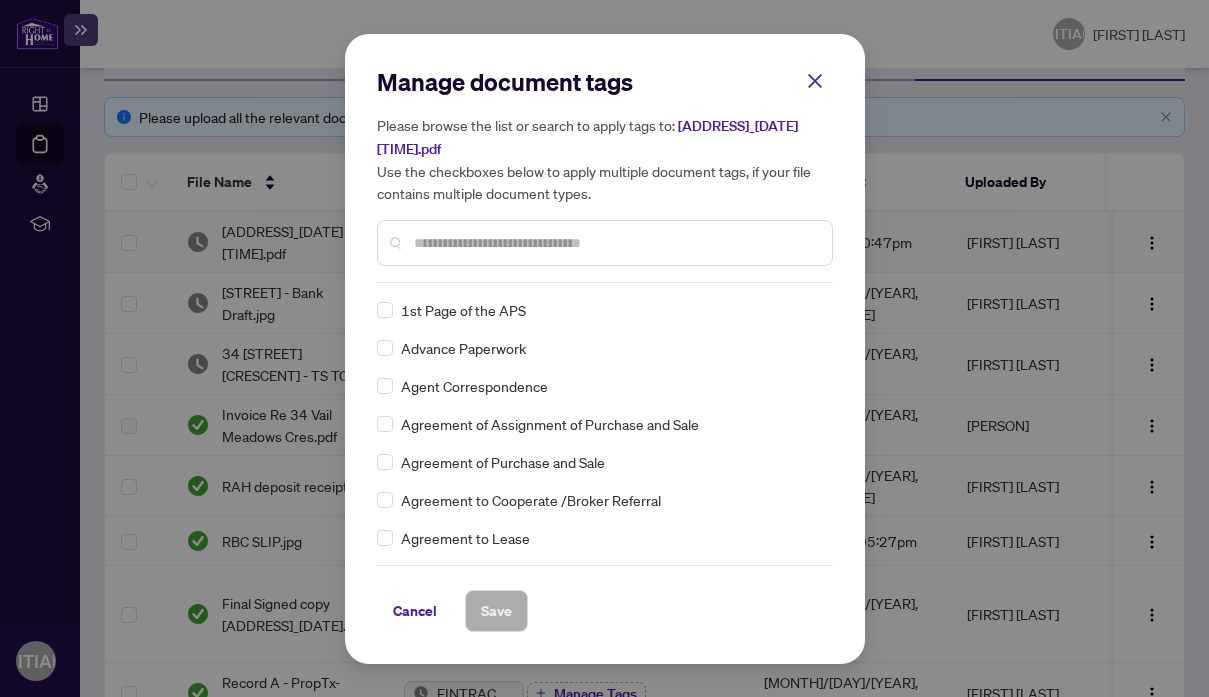 click at bounding box center (615, 243) 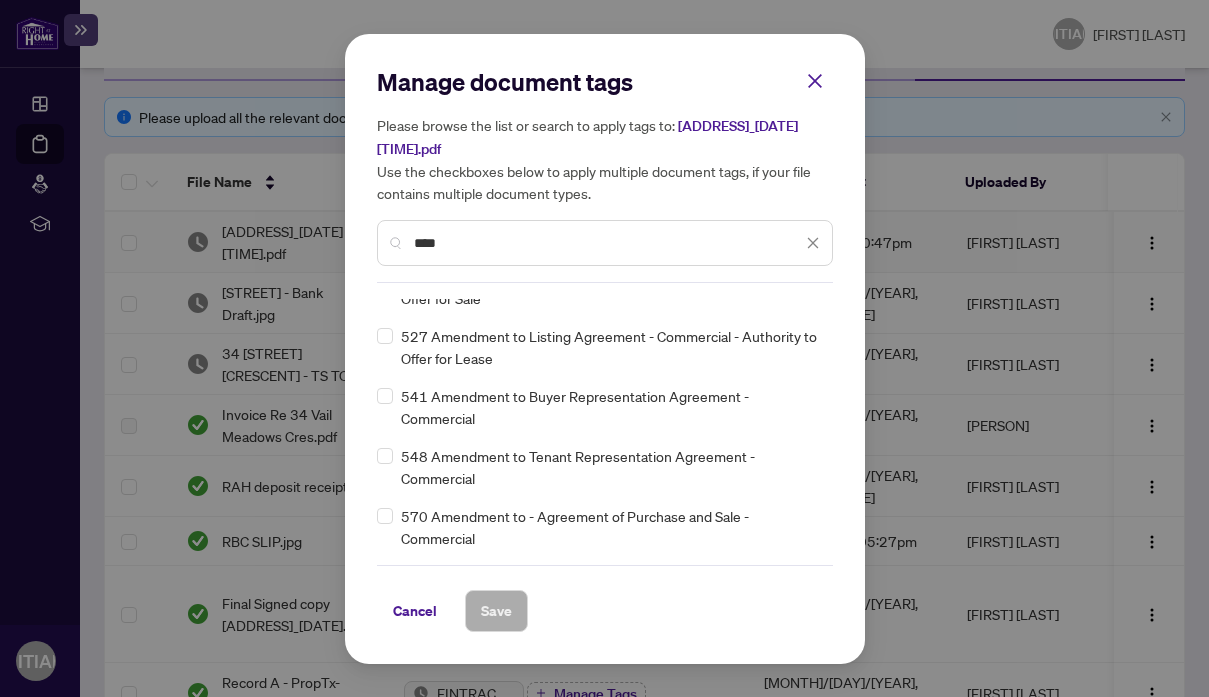 scroll, scrollTop: 518, scrollLeft: 0, axis: vertical 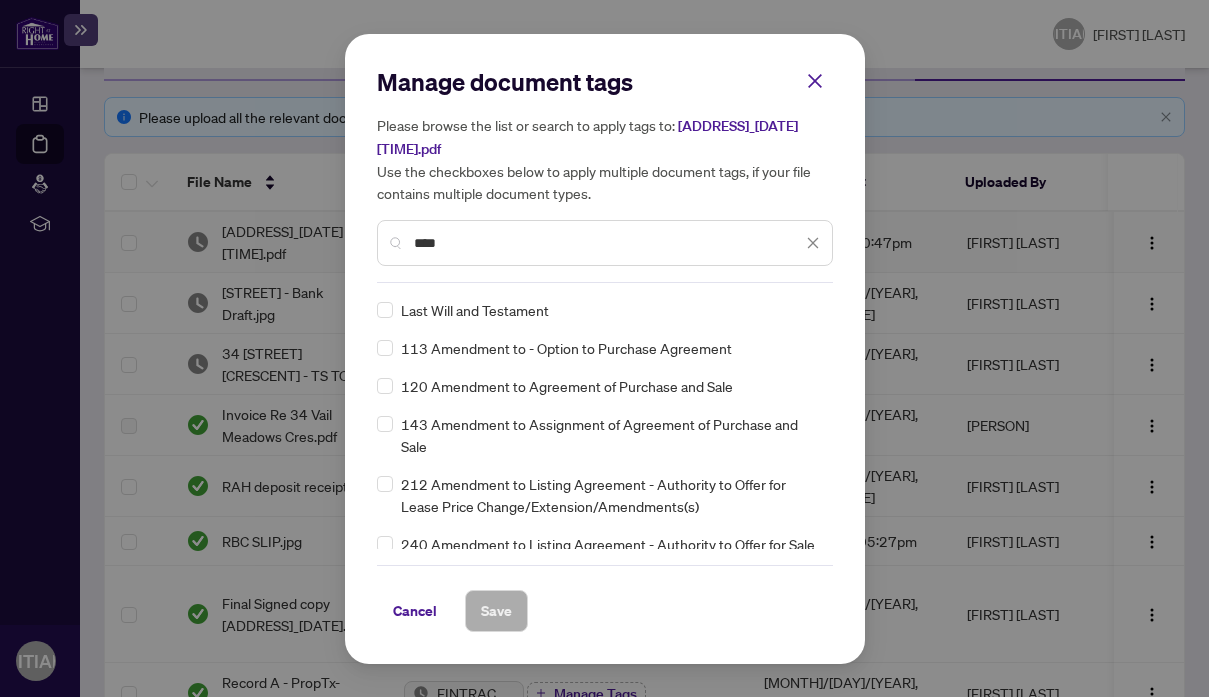 type on "****" 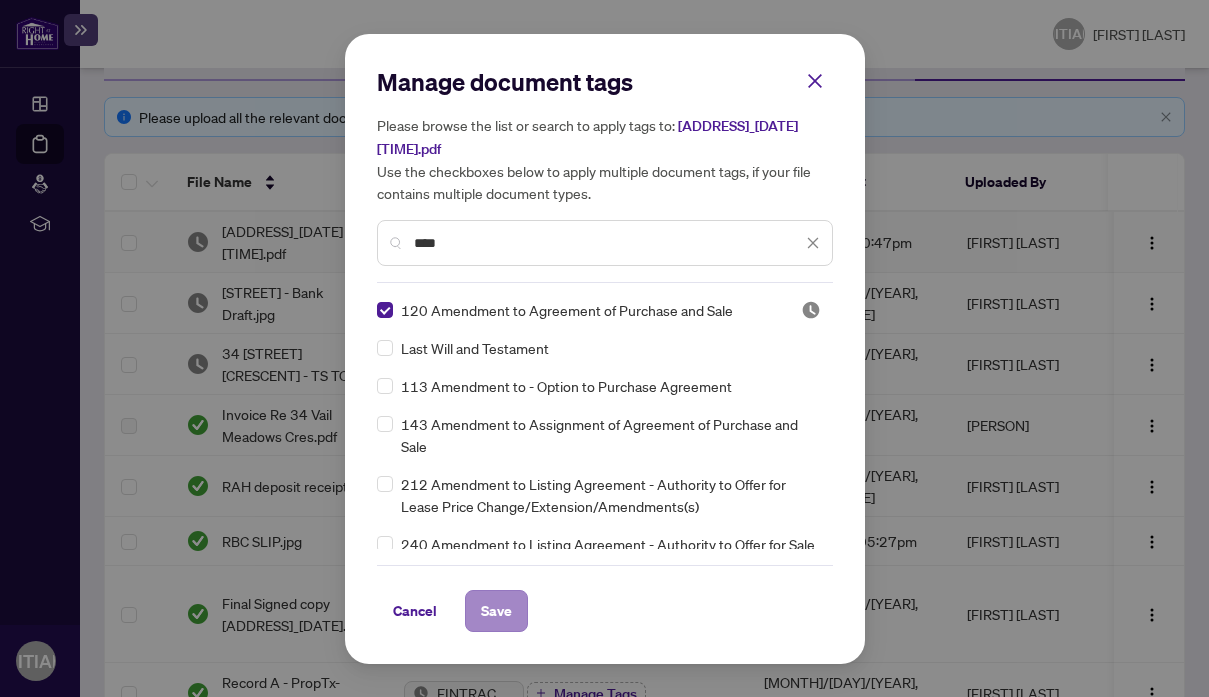 click on "Save" at bounding box center [496, 611] 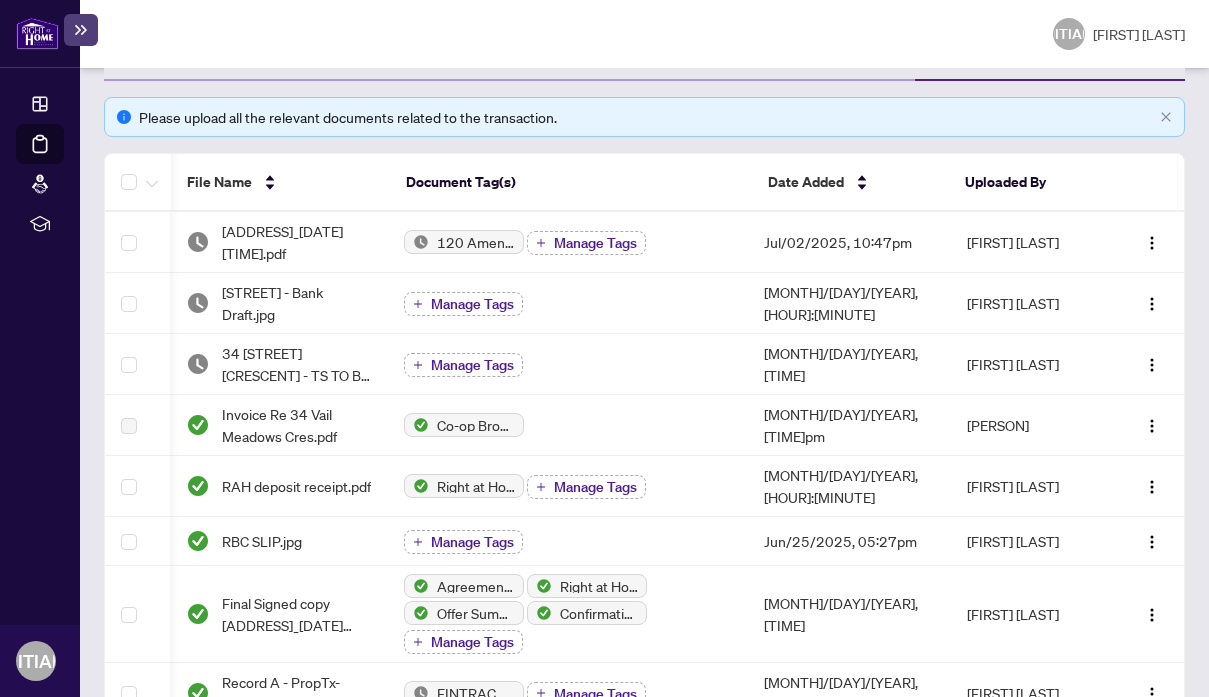 scroll, scrollTop: 0, scrollLeft: 6, axis: horizontal 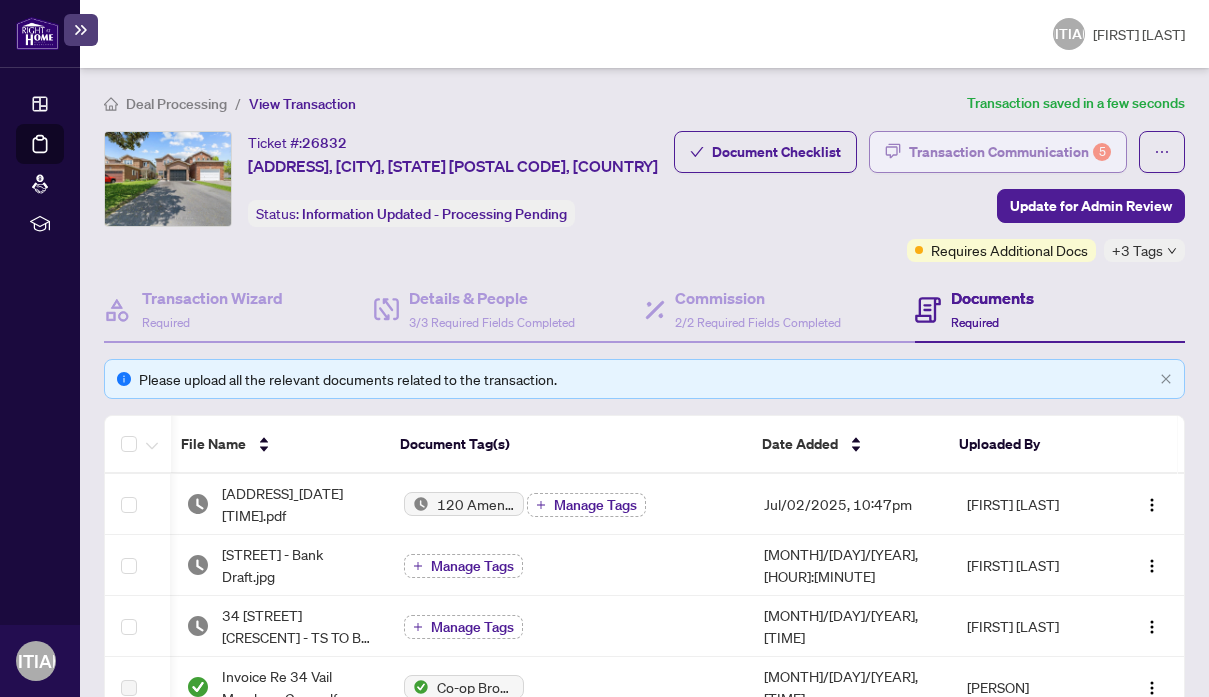 click on "Transaction Communication 5" at bounding box center [1010, 152] 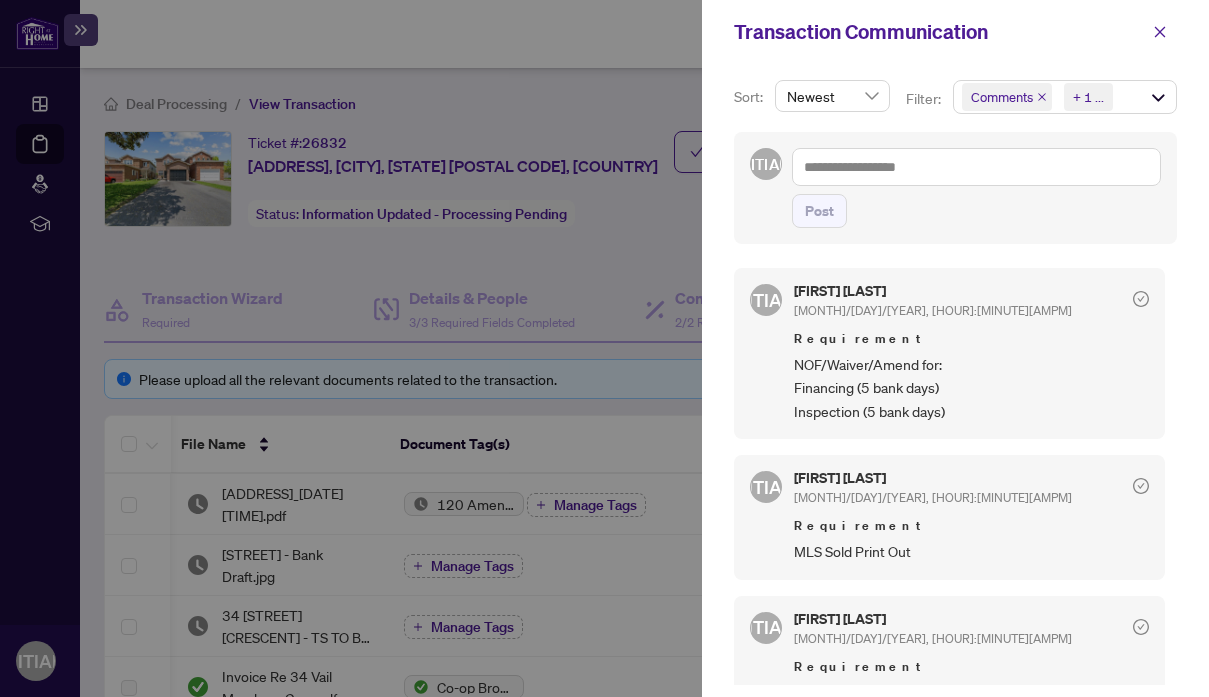 scroll, scrollTop: 0, scrollLeft: 0, axis: both 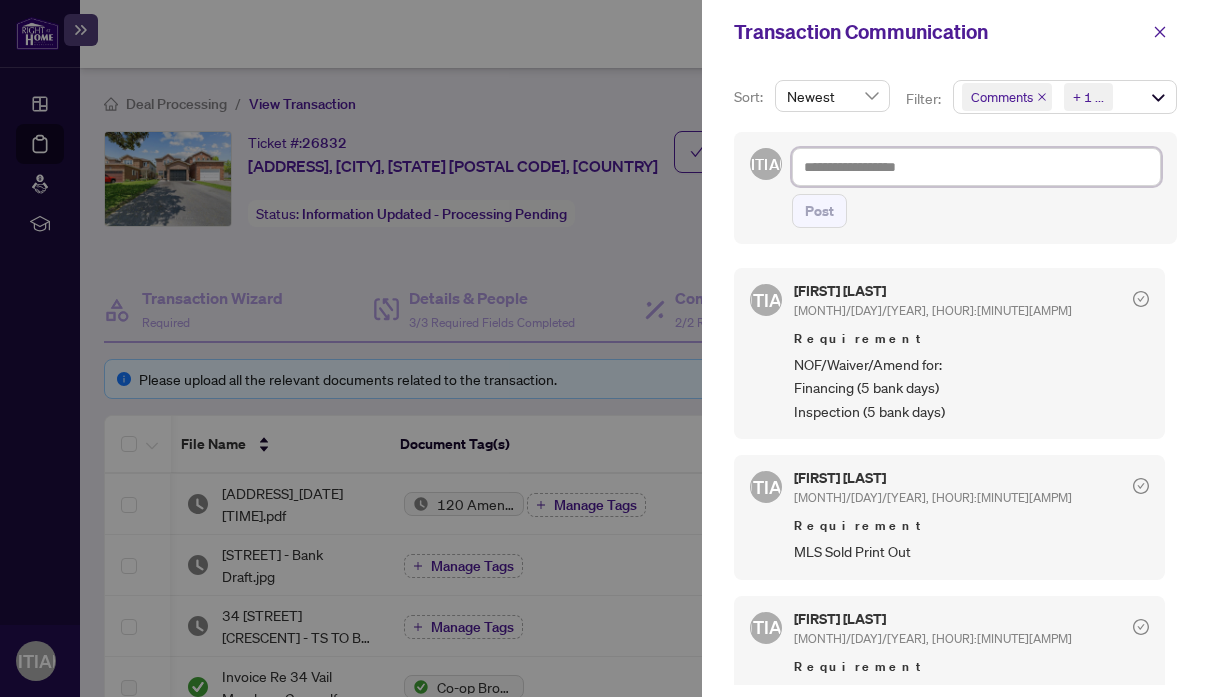 click at bounding box center (976, 167) 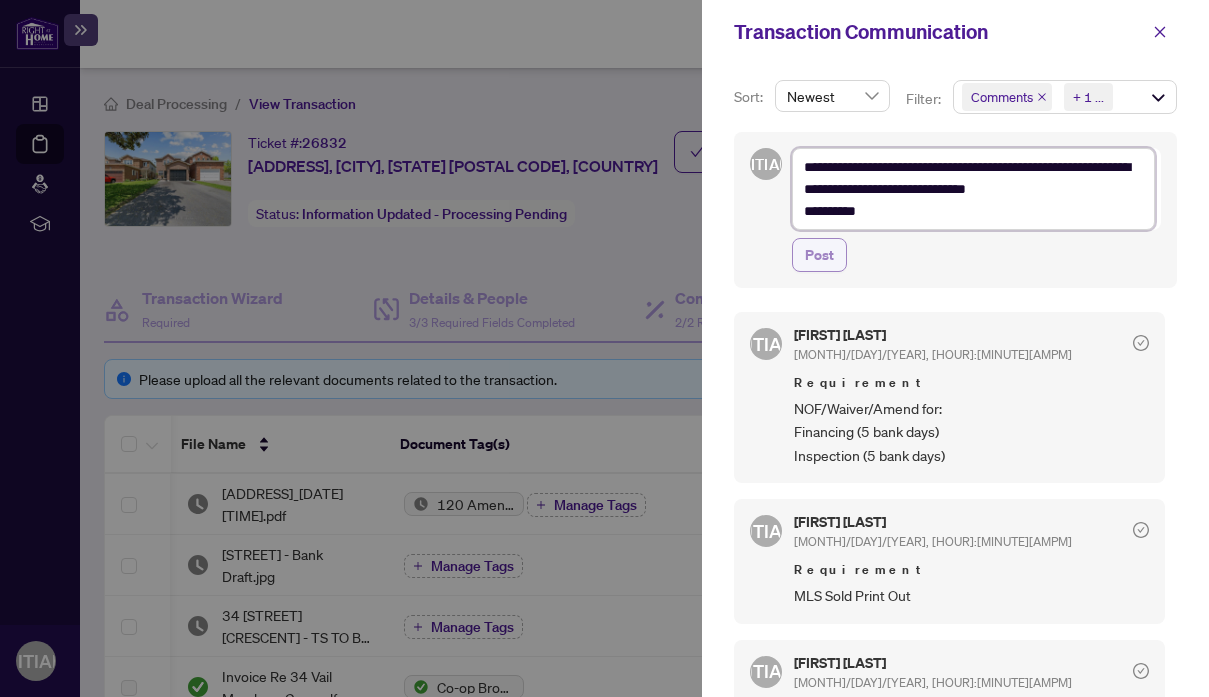 type on "**********" 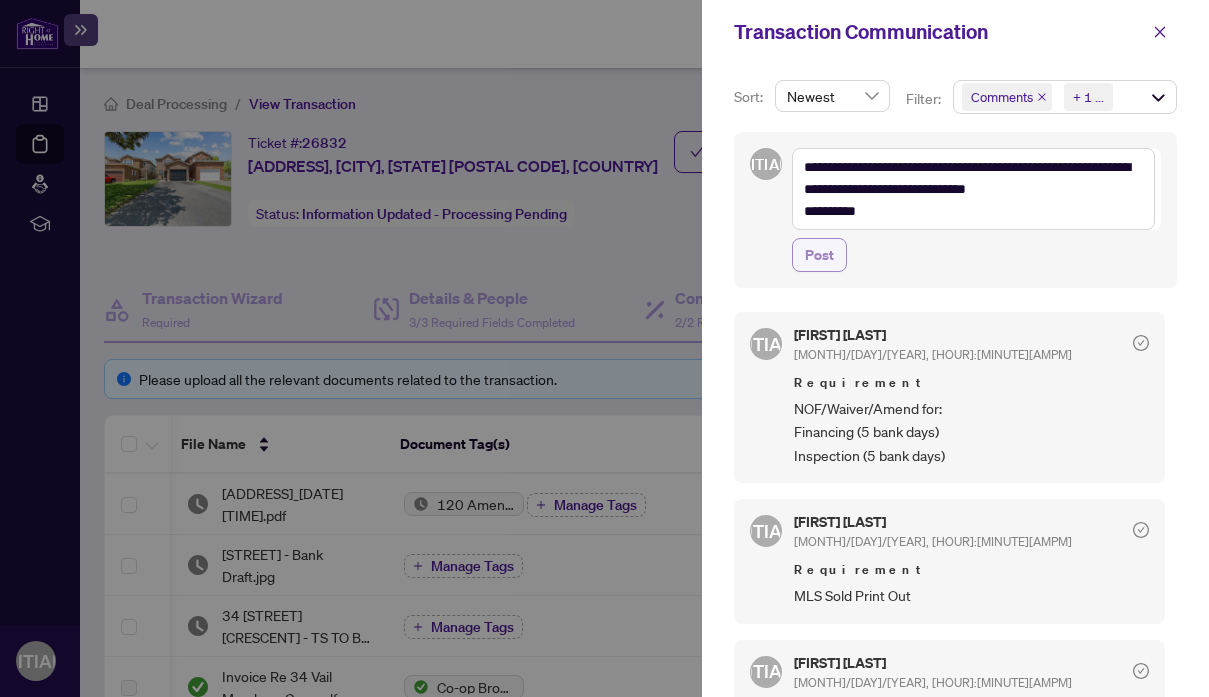 click on "Post" at bounding box center (819, 255) 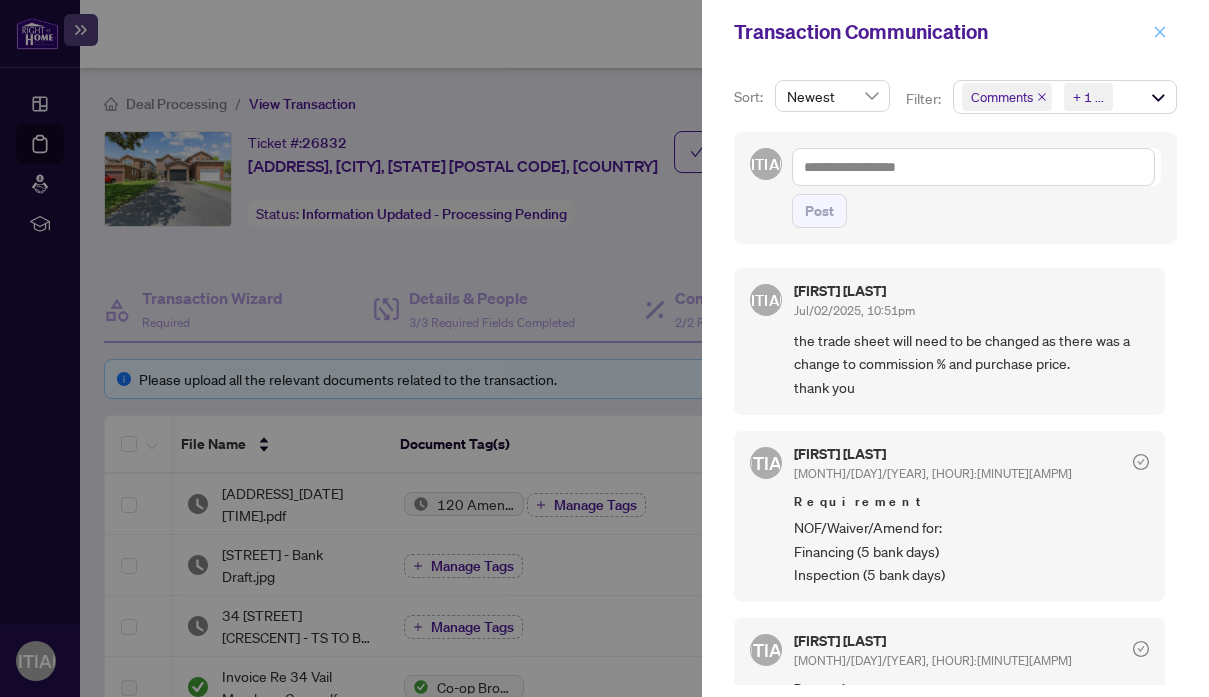 click at bounding box center (1160, 31) 